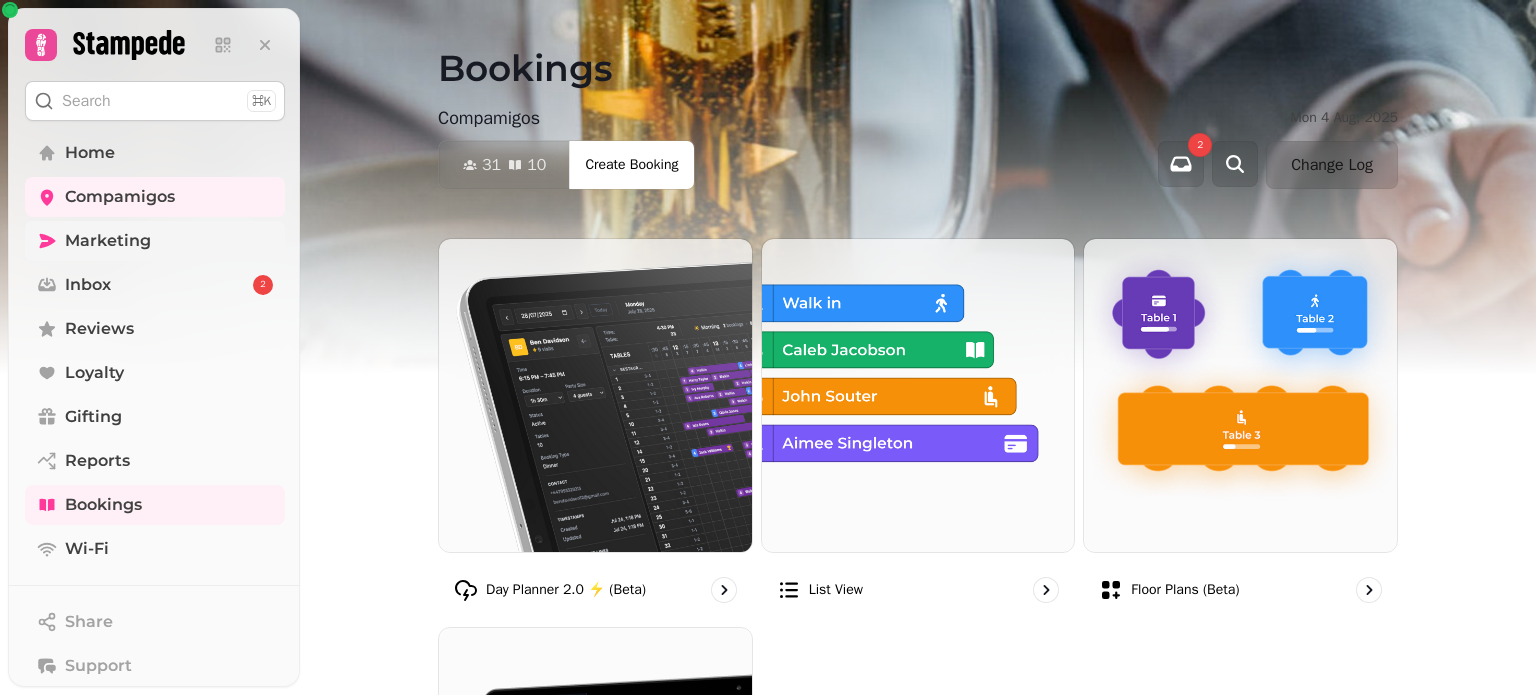 scroll, scrollTop: 0, scrollLeft: 0, axis: both 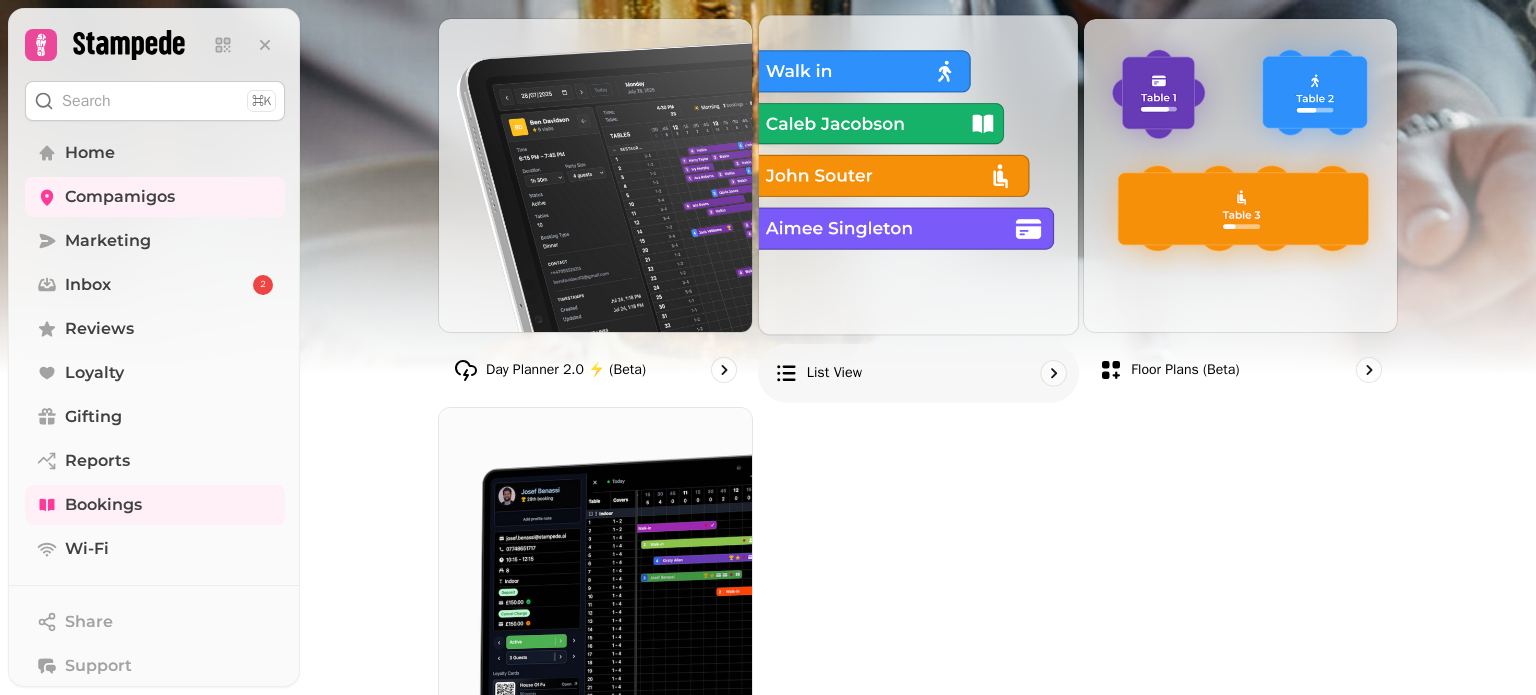 click at bounding box center (918, 174) 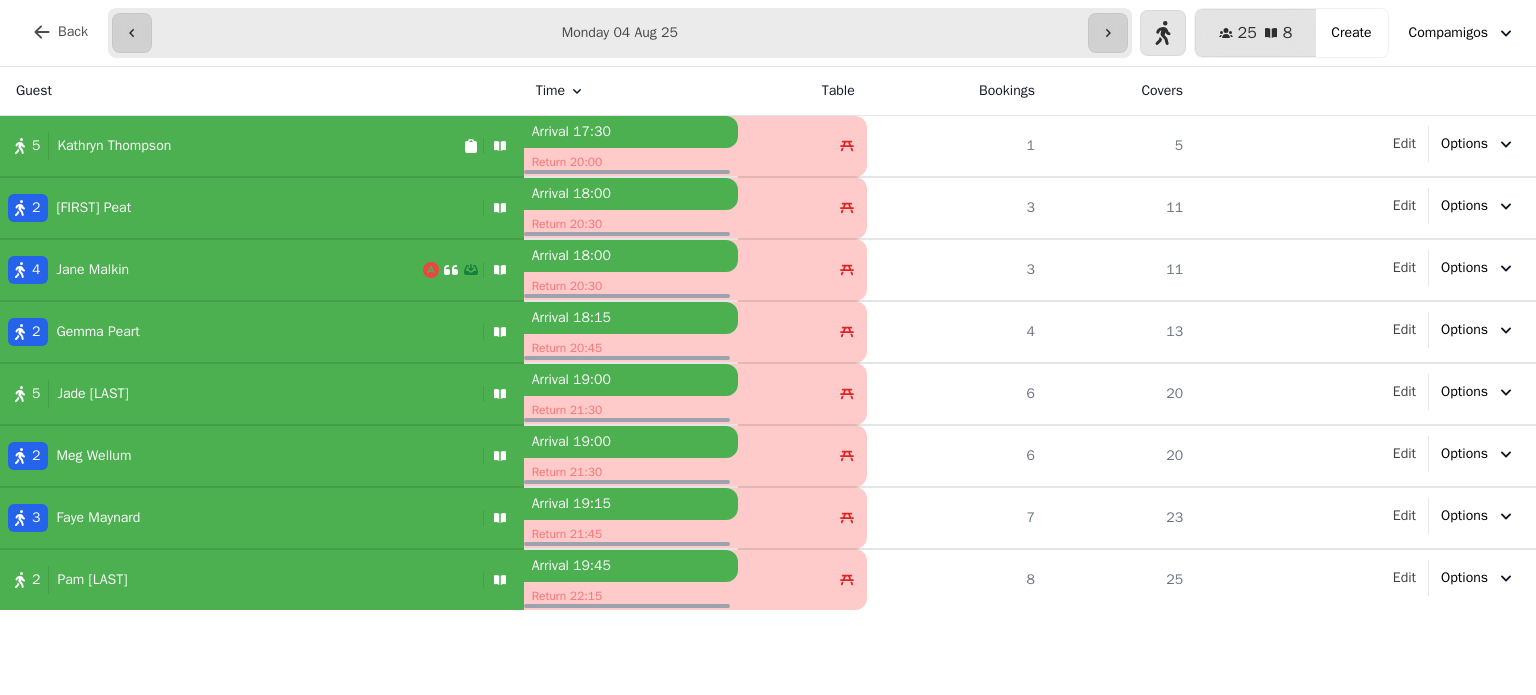 scroll, scrollTop: 0, scrollLeft: 0, axis: both 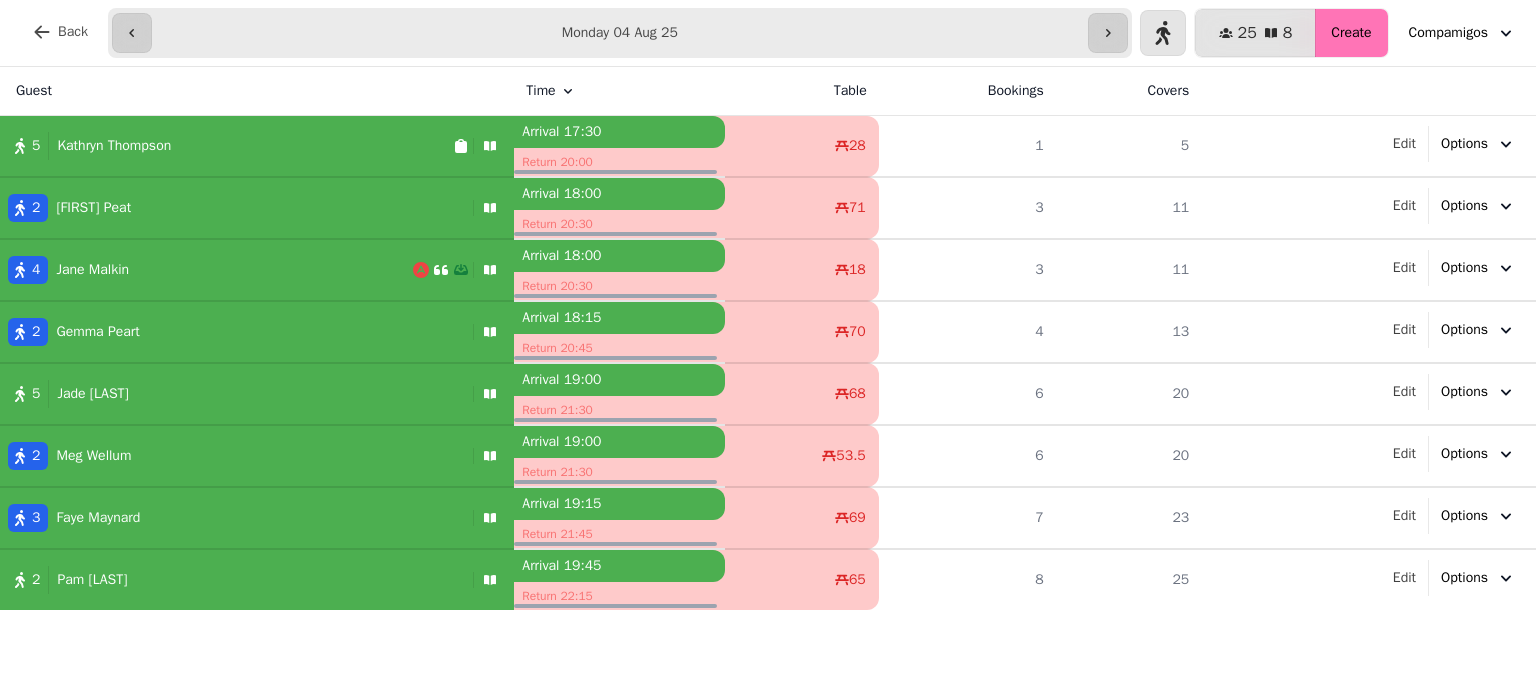 click on "Create" at bounding box center (1351, 33) 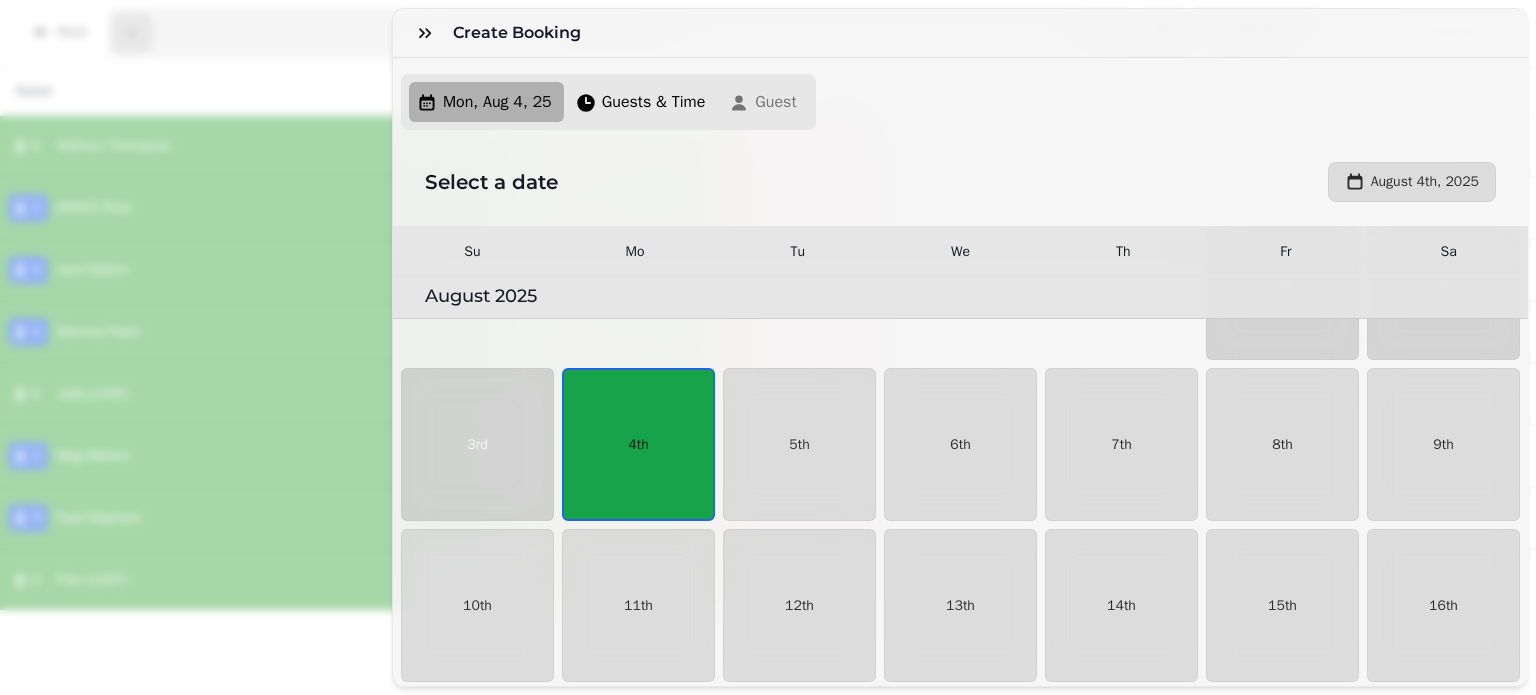 scroll, scrollTop: 128, scrollLeft: 0, axis: vertical 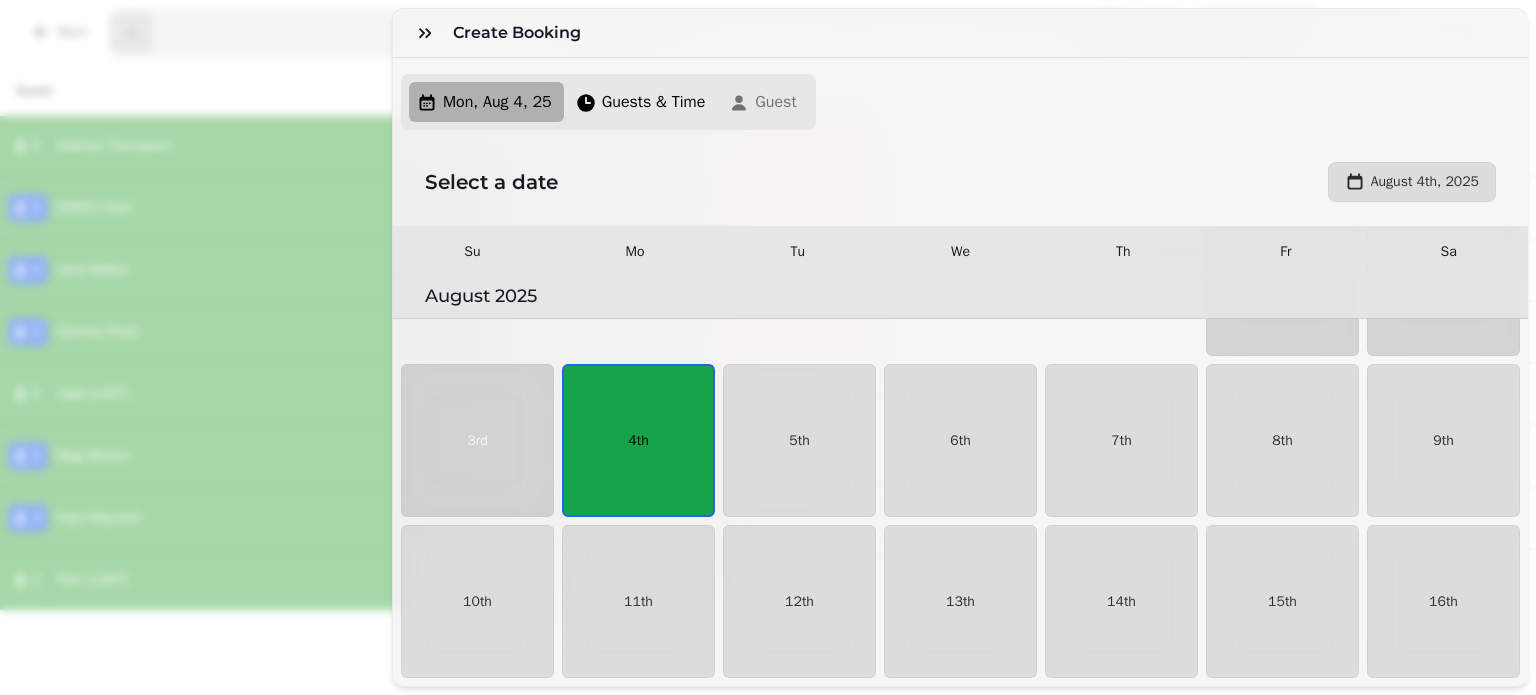 click on "4th" at bounding box center (638, 440) 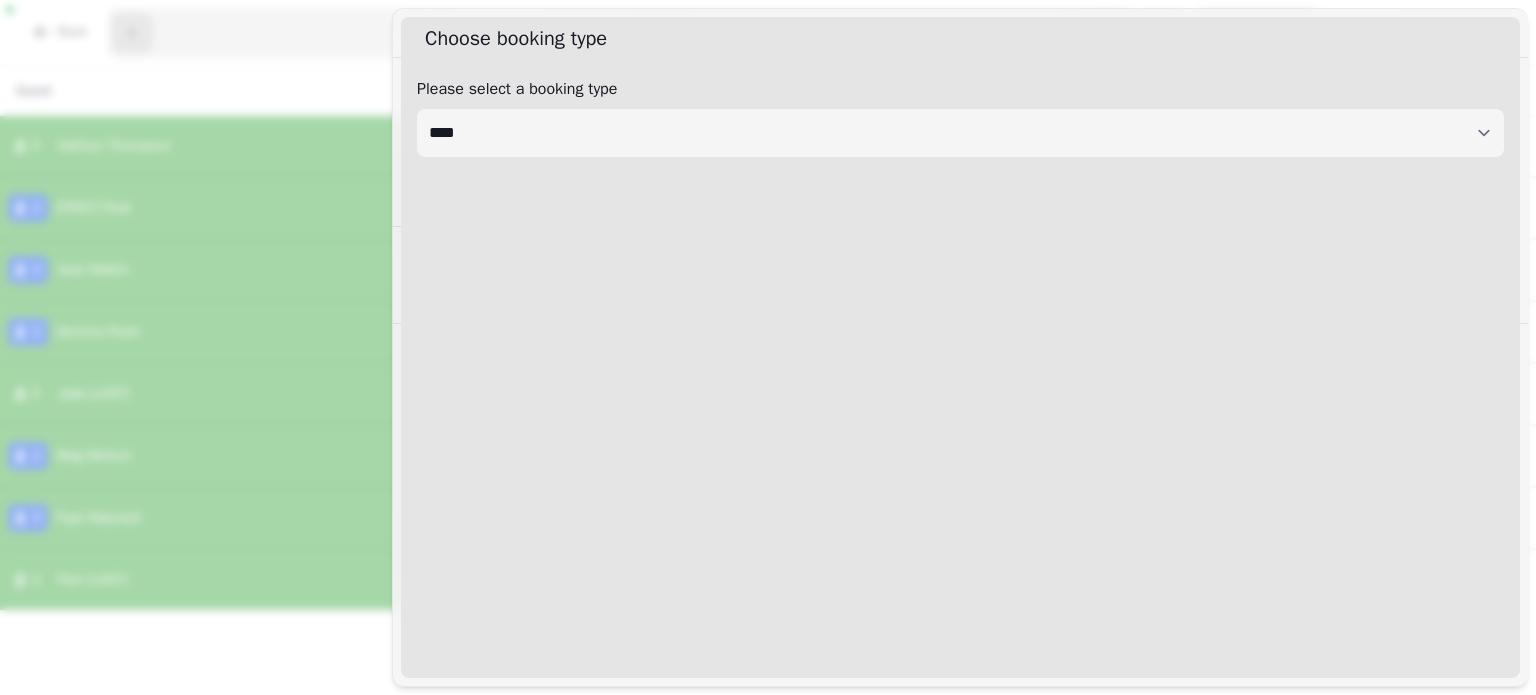 select on "****" 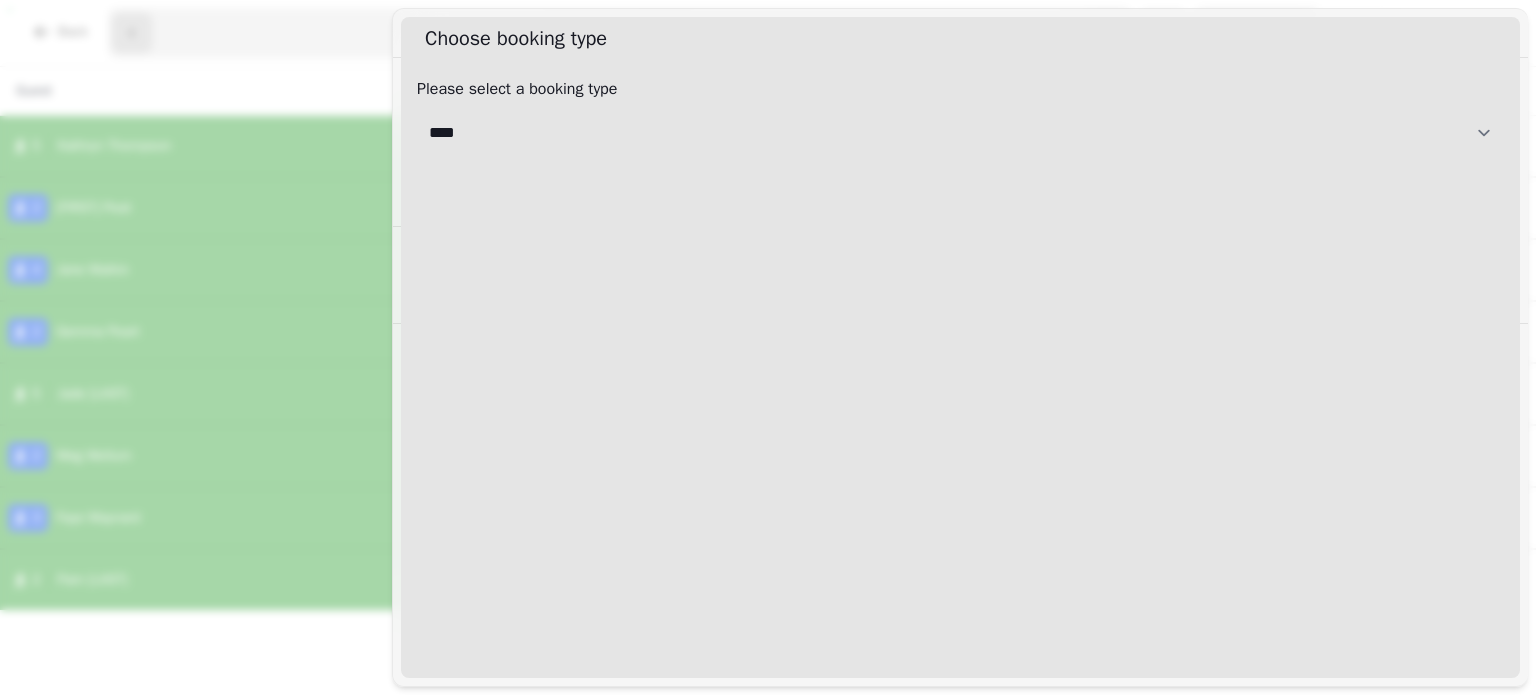 click on "**********" at bounding box center [960, 133] 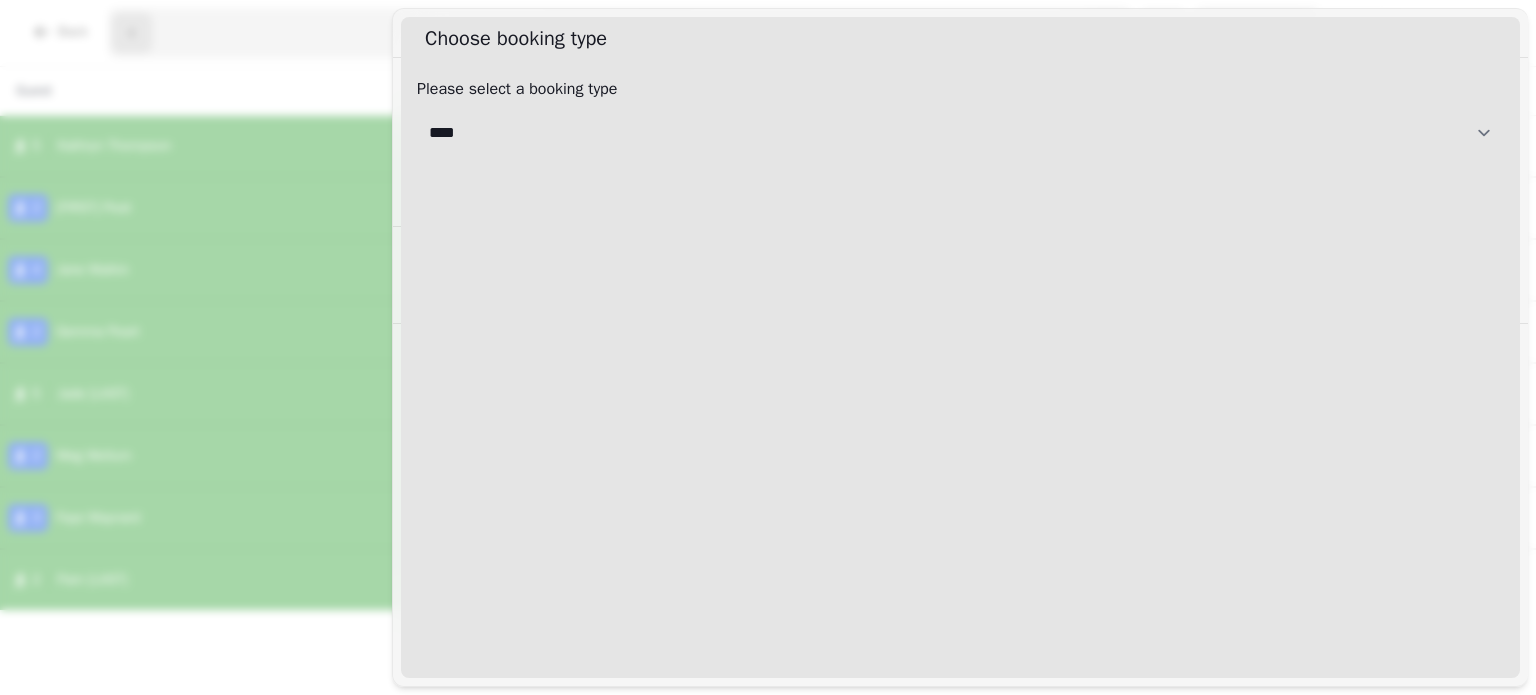 select on "**********" 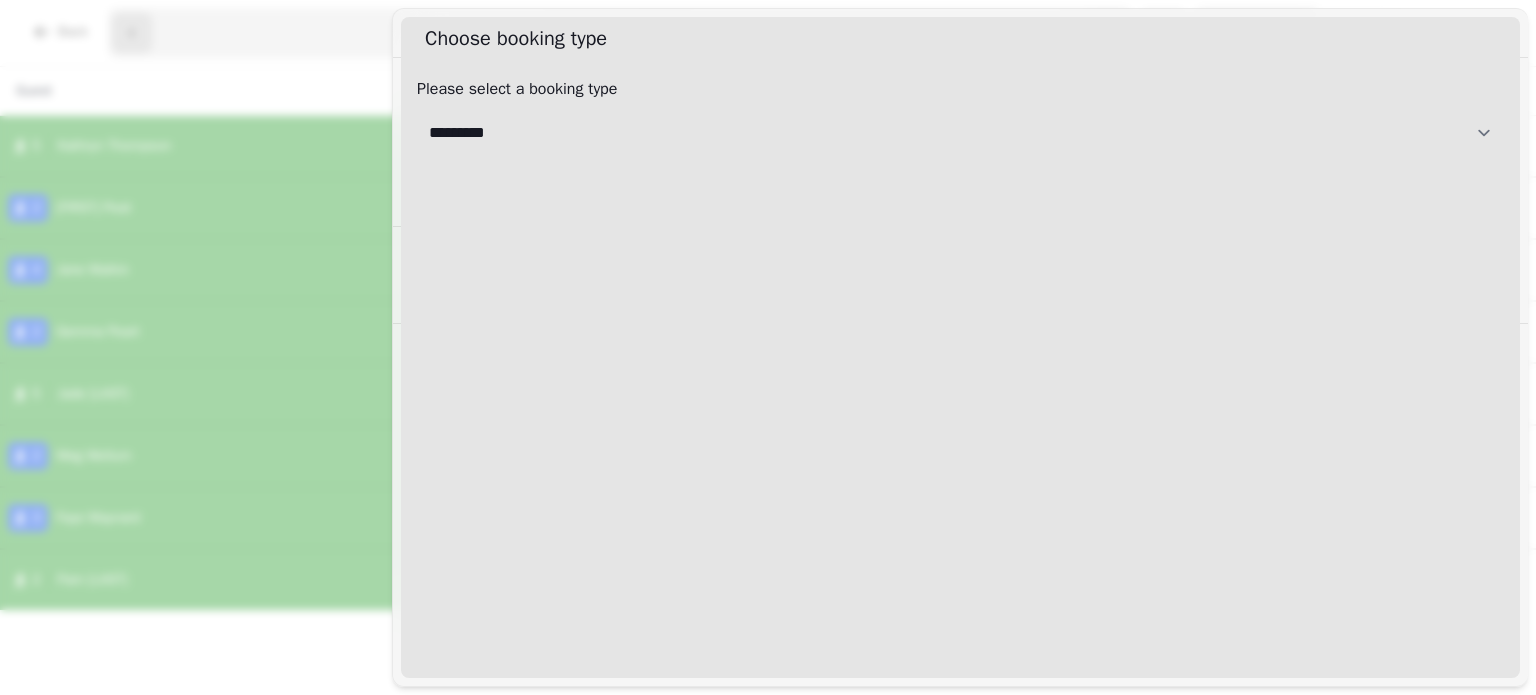 click on "**********" at bounding box center (960, 133) 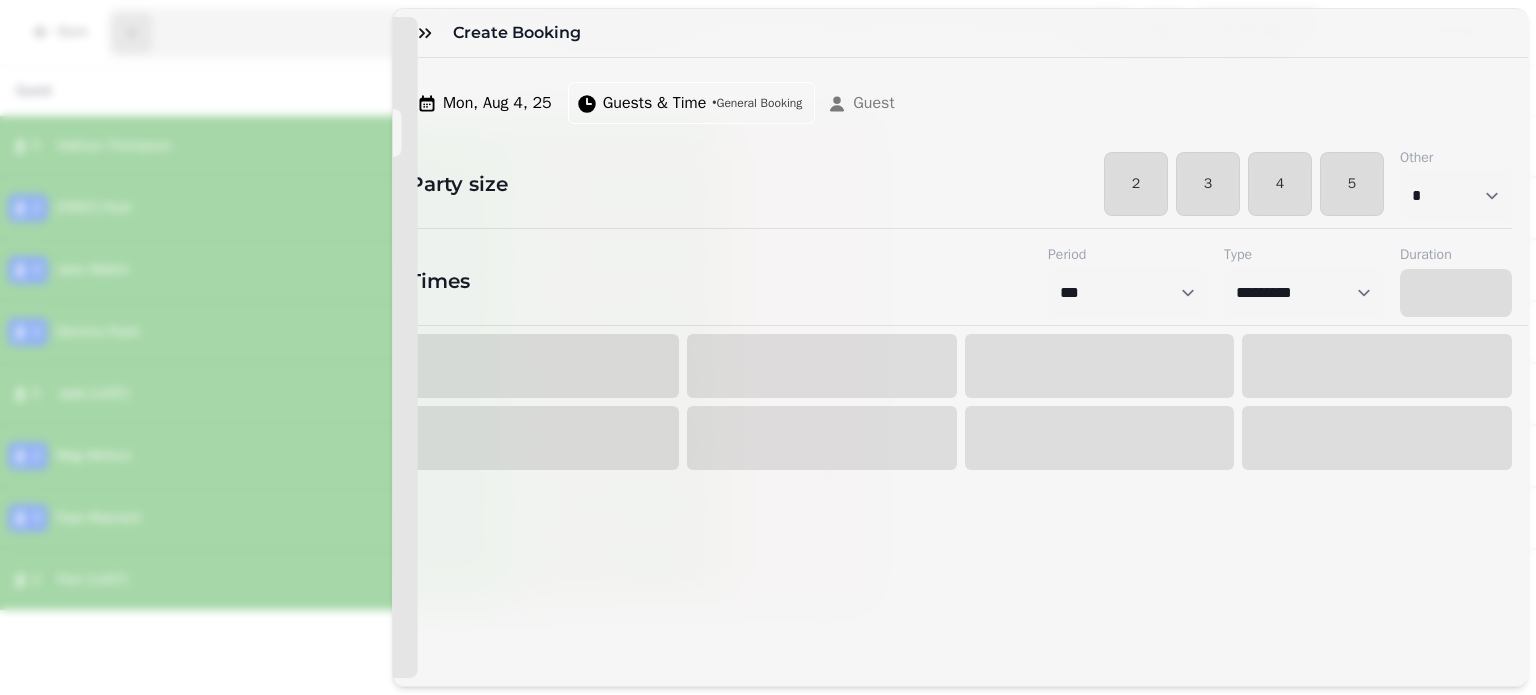 select on "****" 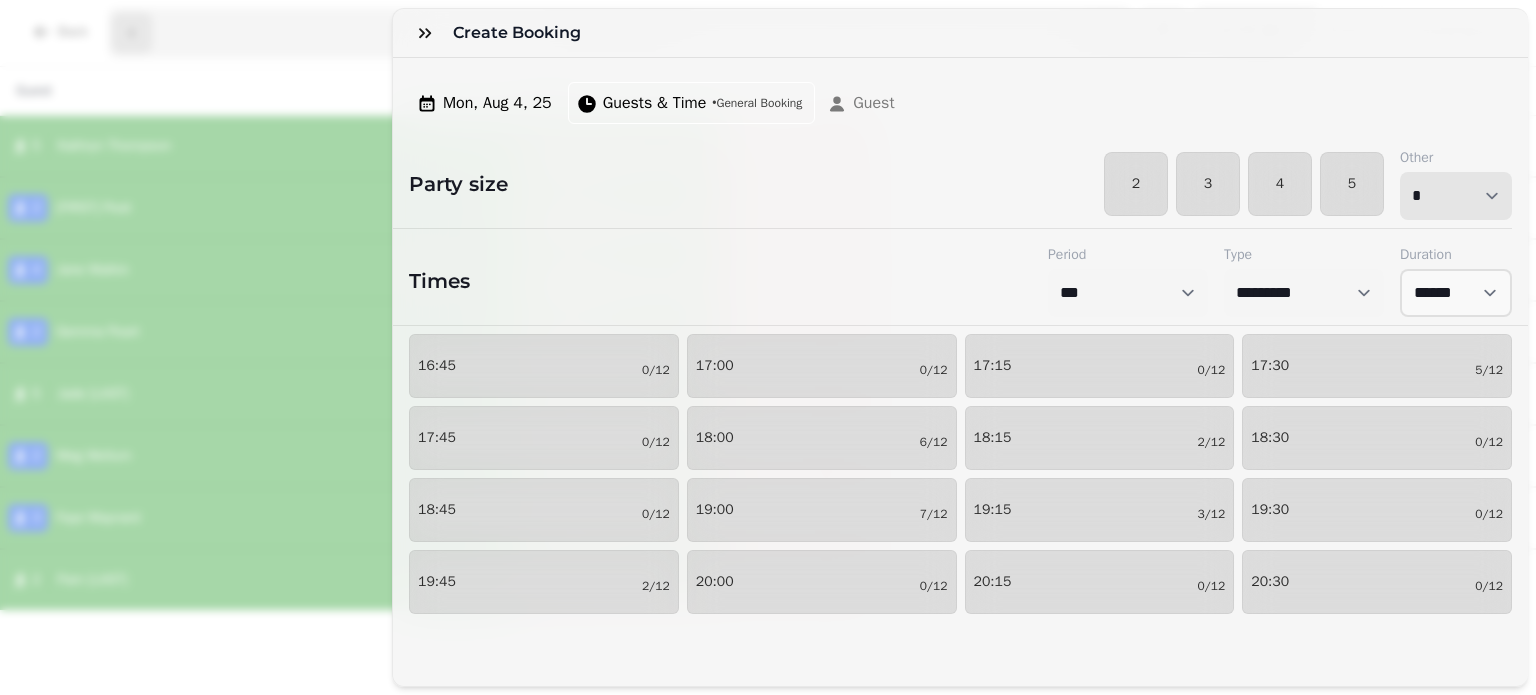 click on "* * * * * * * * * ** ** ** ** ** ** ** ** ** ** ** ** ** ** ** ** ** ** ** ** ** ** ** ** ** ** ** ** ** ** ** ** ** ** ** ** ** ** ** ** ** ** ** ** ** ** ** ** ** ** ** ** ** ** ** ** ** ** ** ** ** ** ** ** ** ** ** ** ** ** ** ** ** ** ** ** ** ** ** ** ** ** ** ** ** ** ** ** ** ** *** *** *** *** *** *** *** *** *** *** *** *** *** *** *** *** *** *** *** *** ***" at bounding box center (1456, 196) 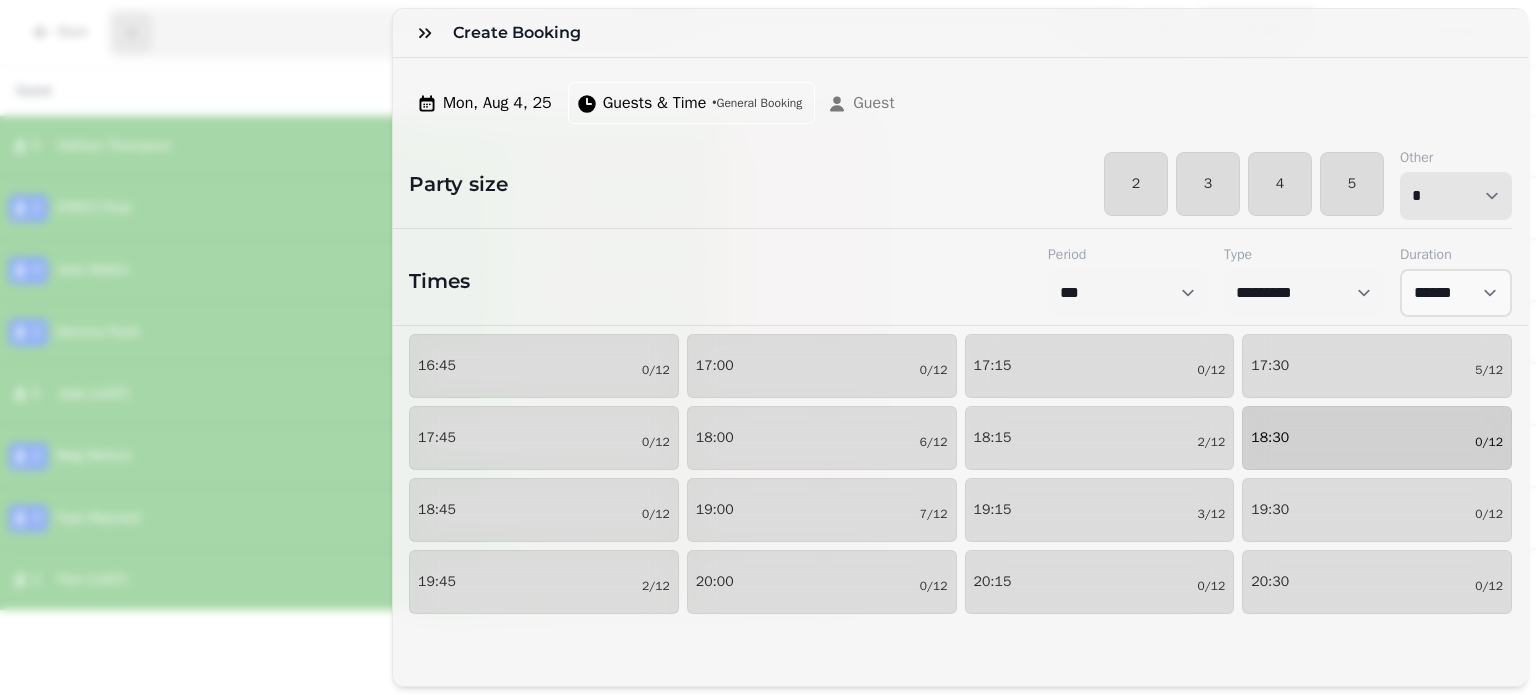 select on "*" 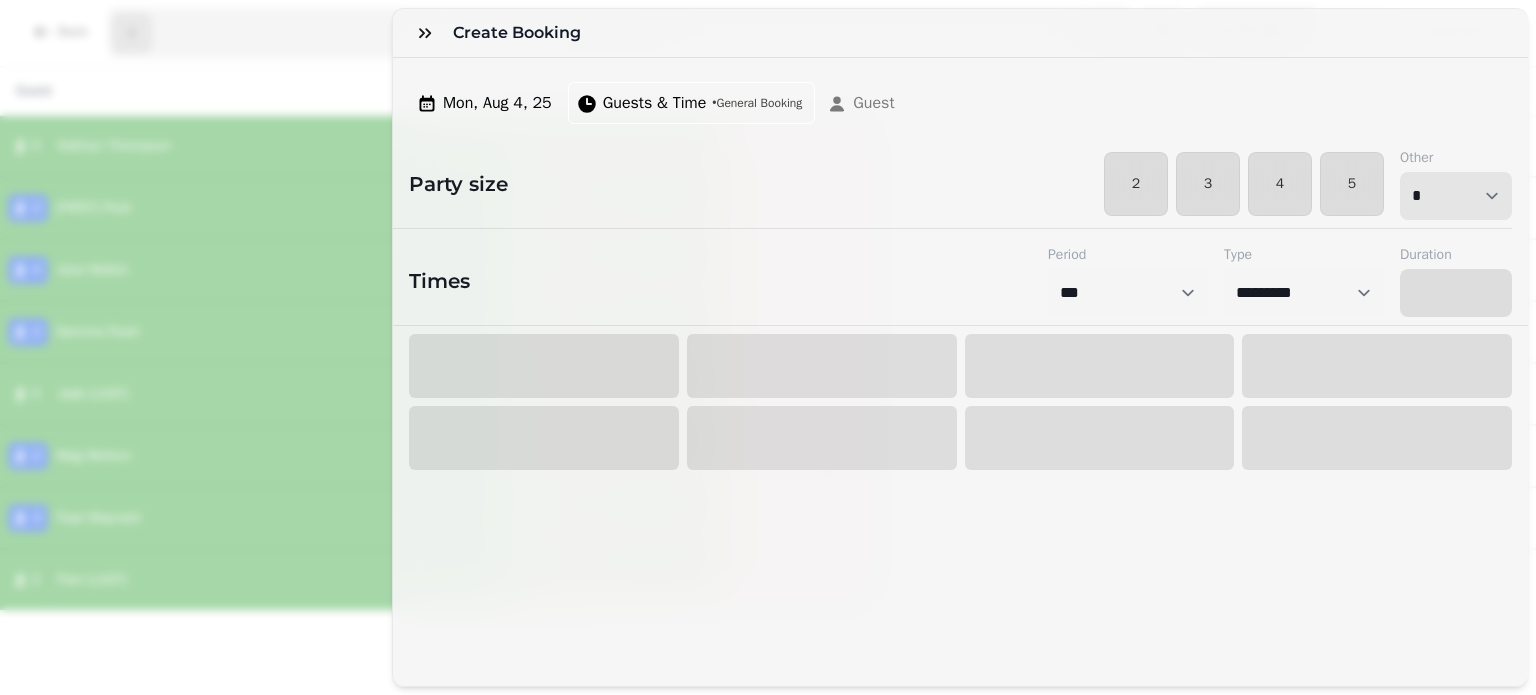 select on "****" 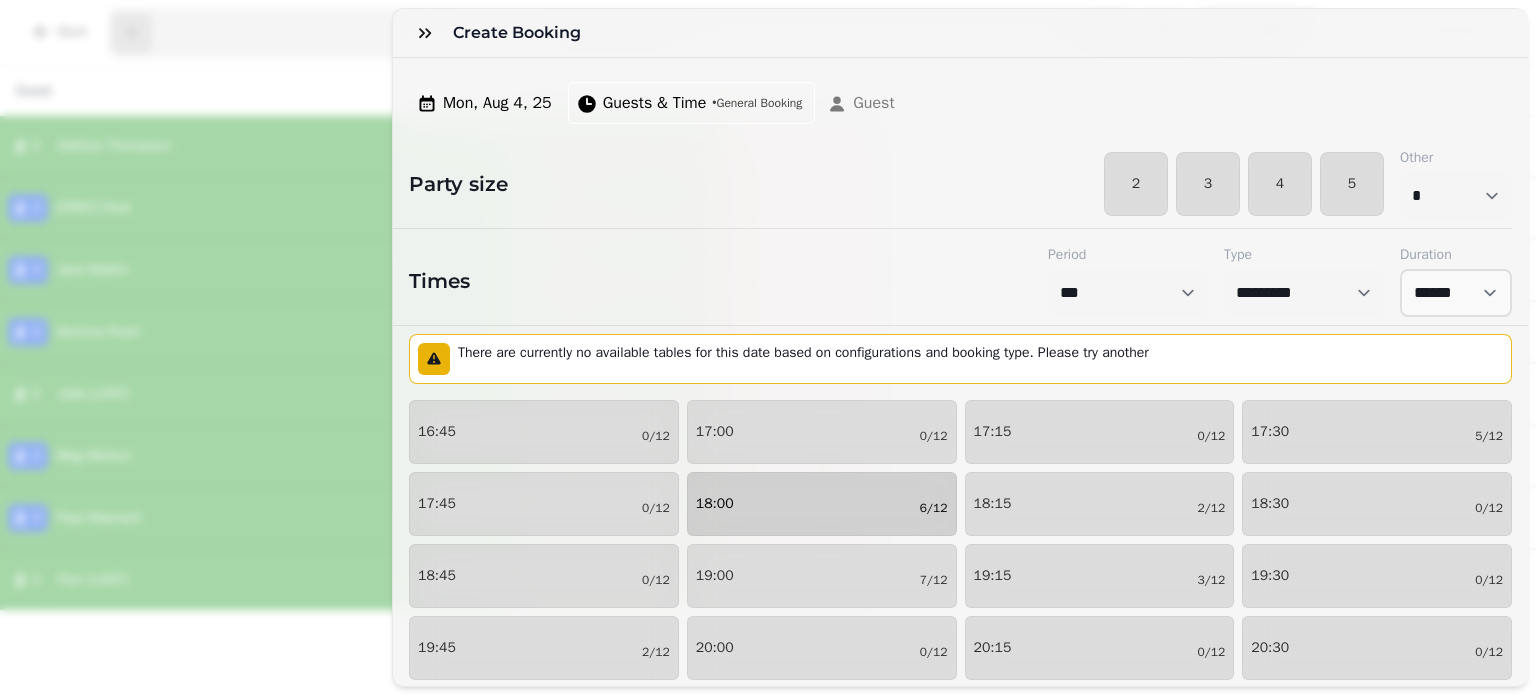 click on "18:00 6/12" at bounding box center [822, 504] 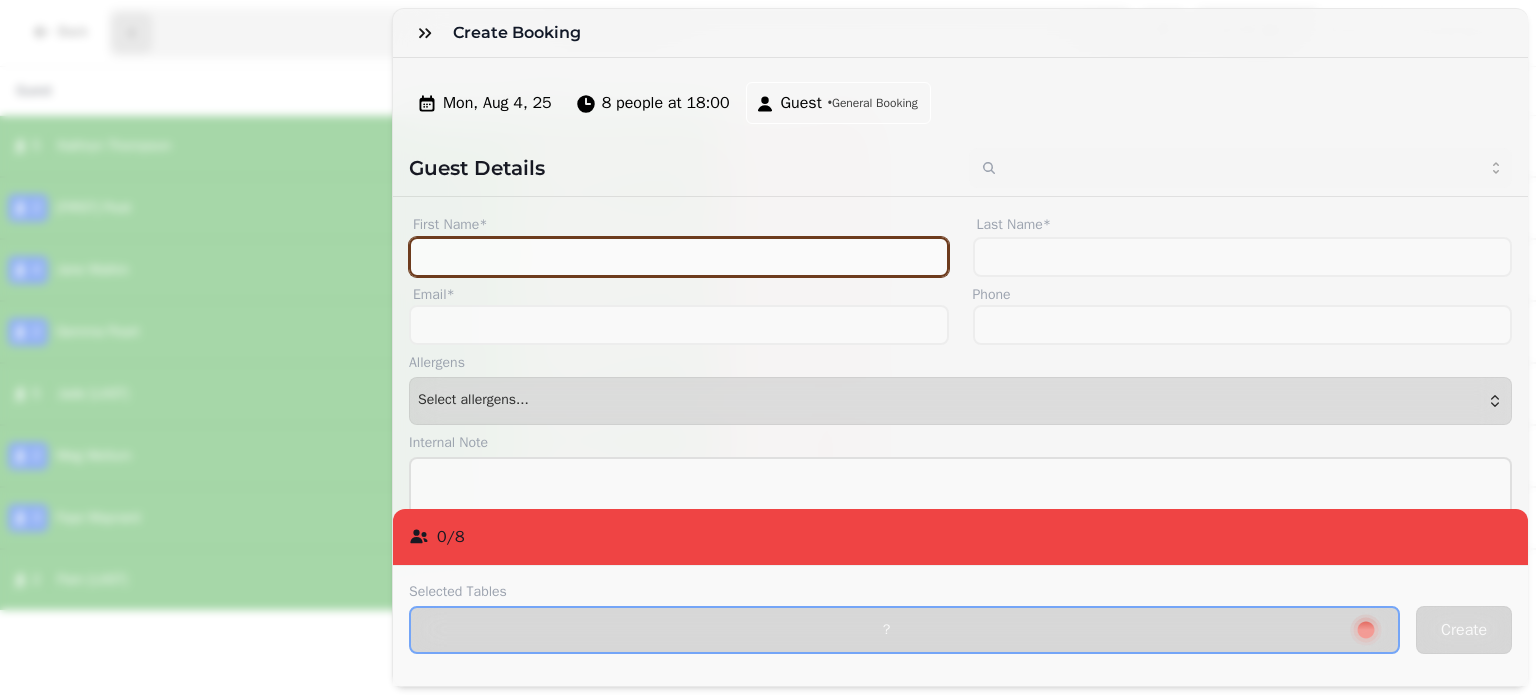 click on "First Name*" at bounding box center (679, 257) 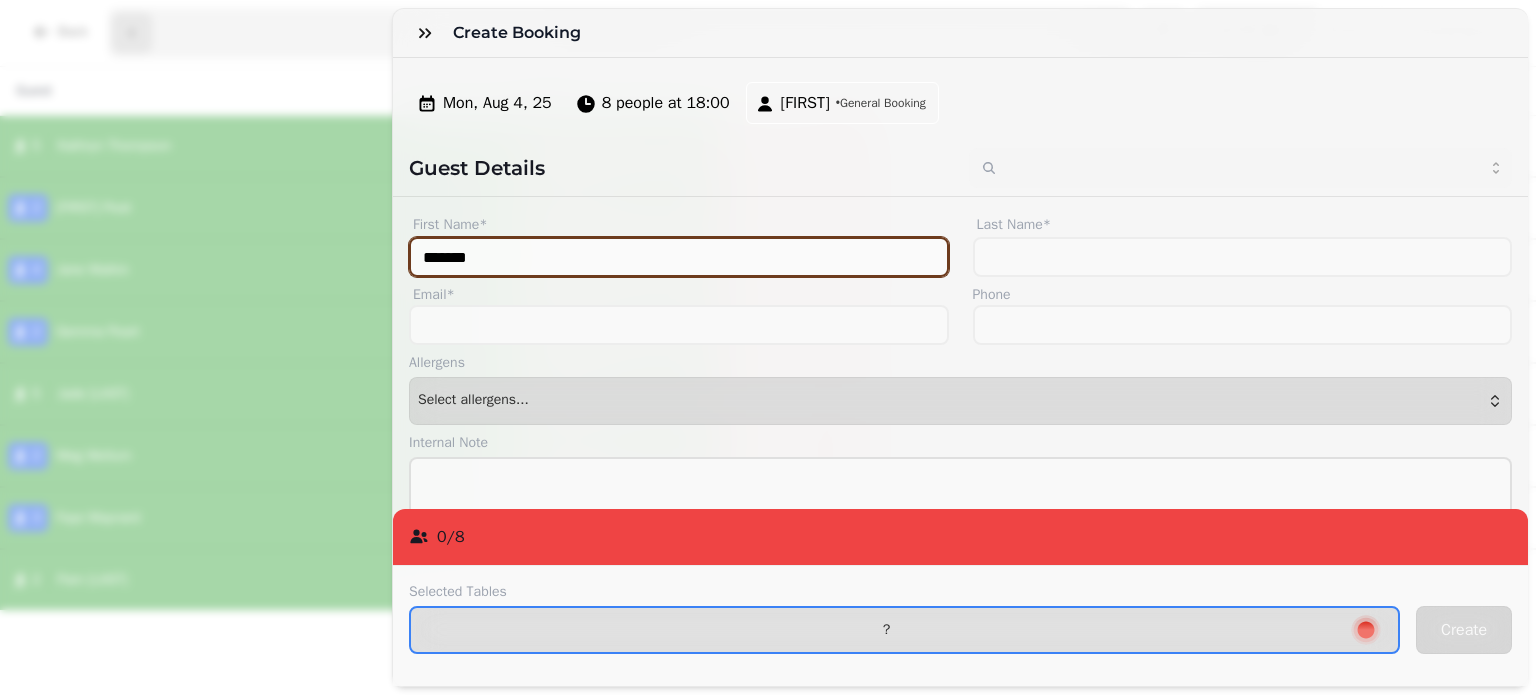 type on "*******" 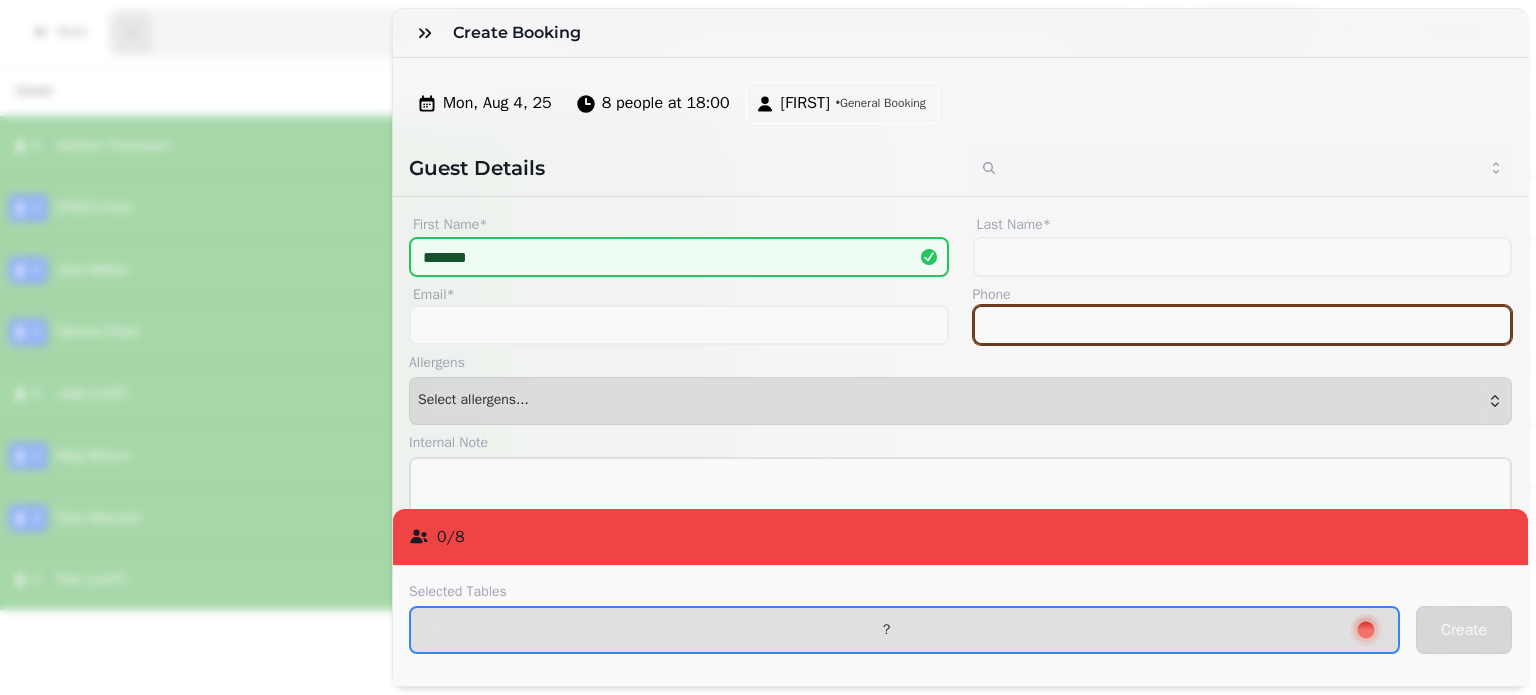 click on "Phone" at bounding box center [1243, 325] 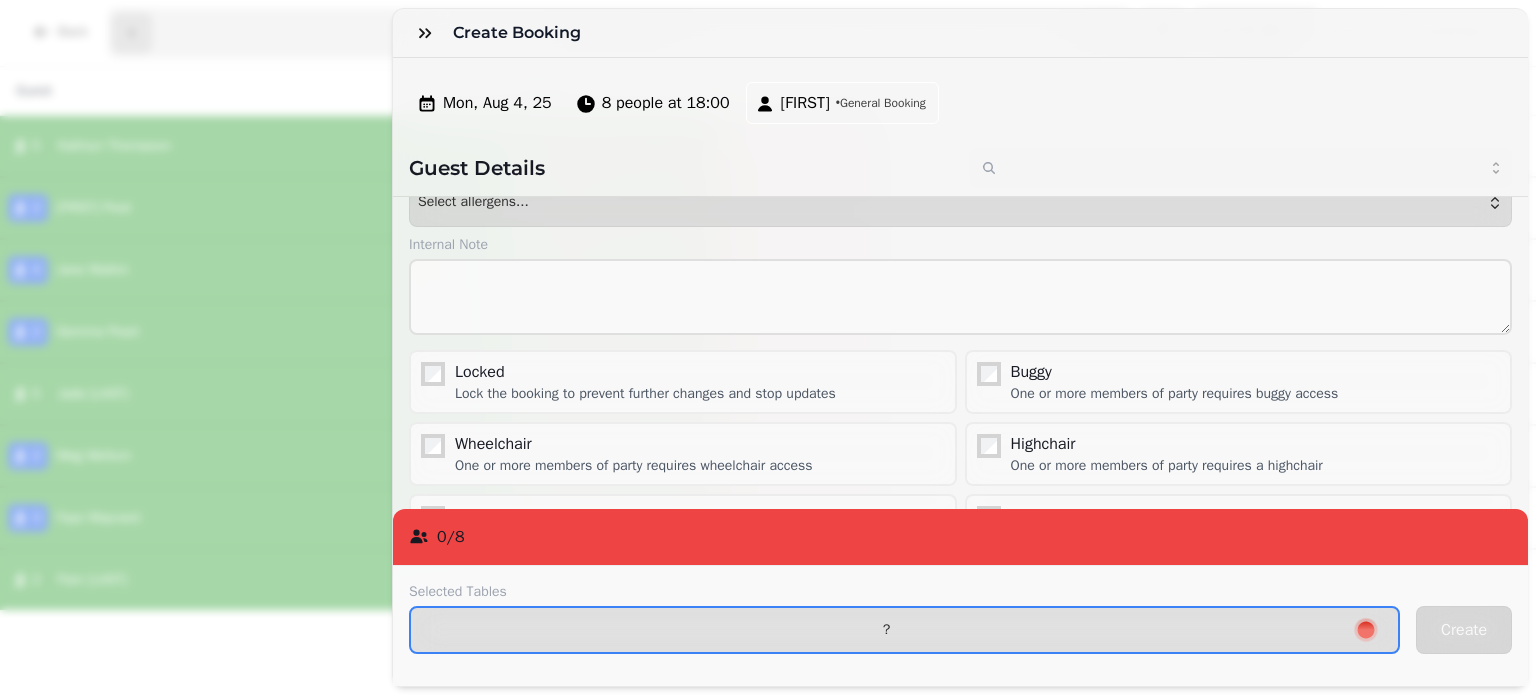 scroll, scrollTop: 200, scrollLeft: 0, axis: vertical 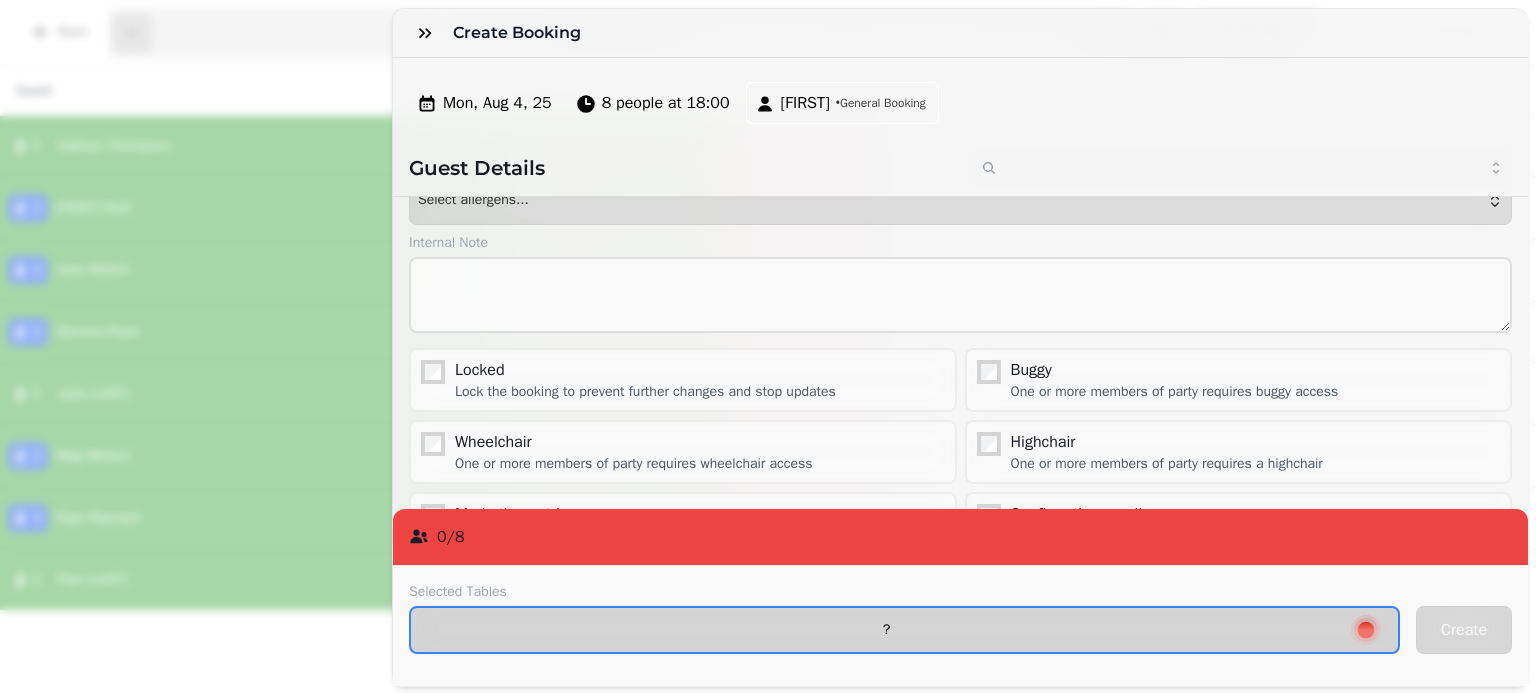 type on "**********" 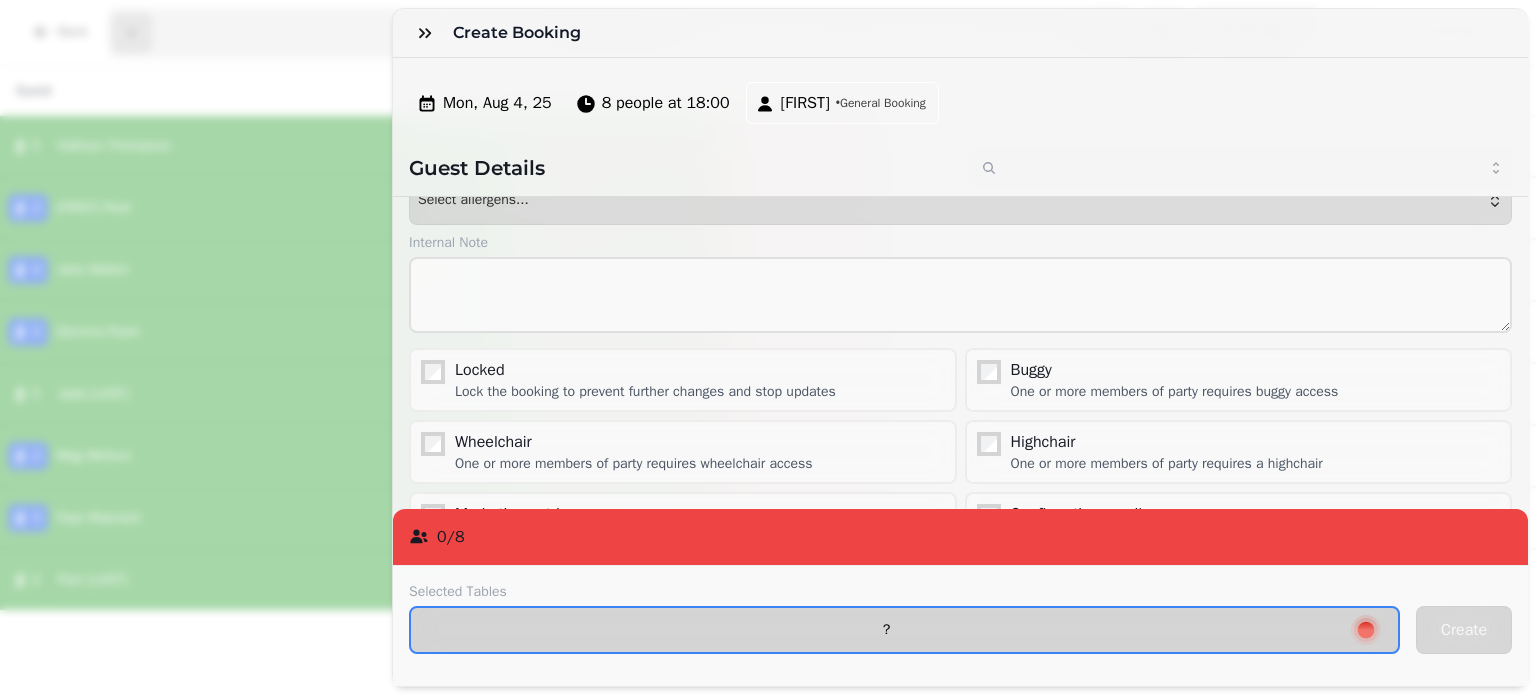 click on "?" at bounding box center [886, 630] 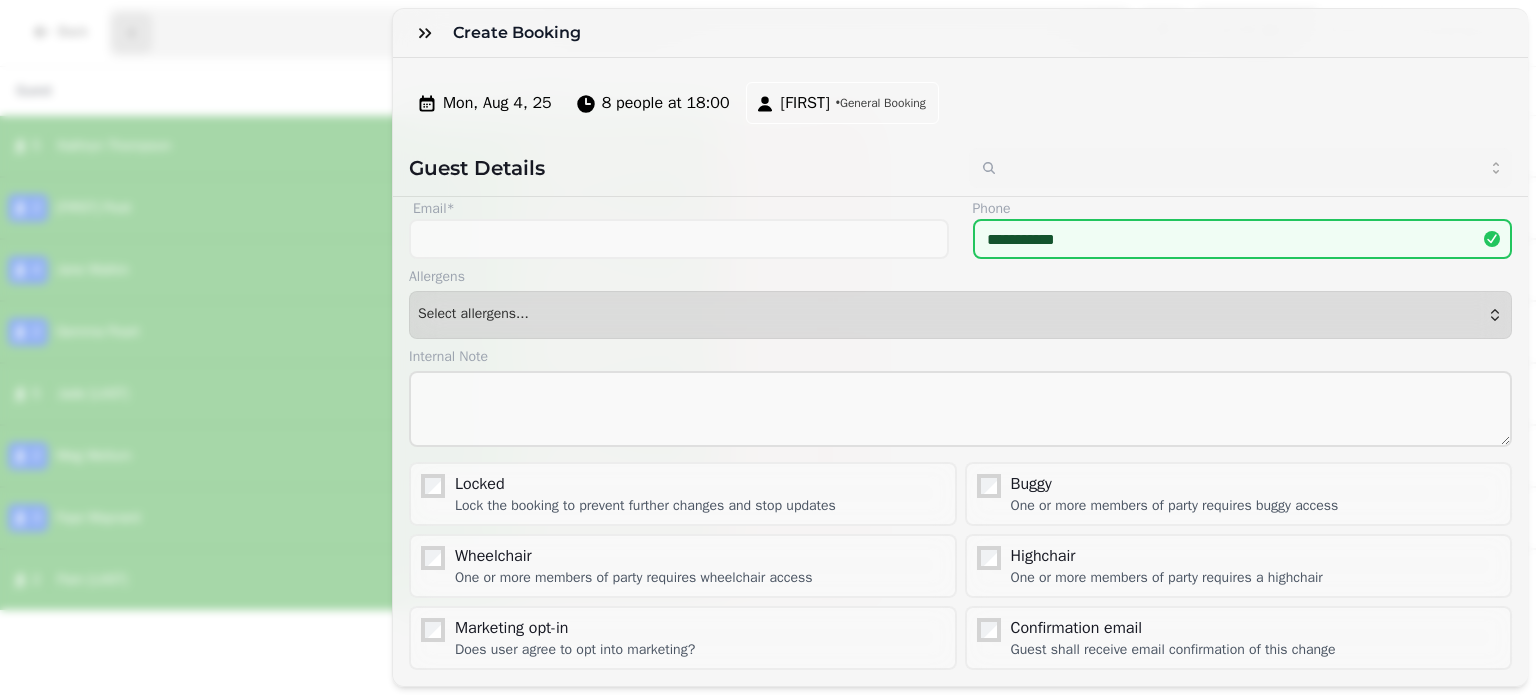 scroll, scrollTop: 125, scrollLeft: 0, axis: vertical 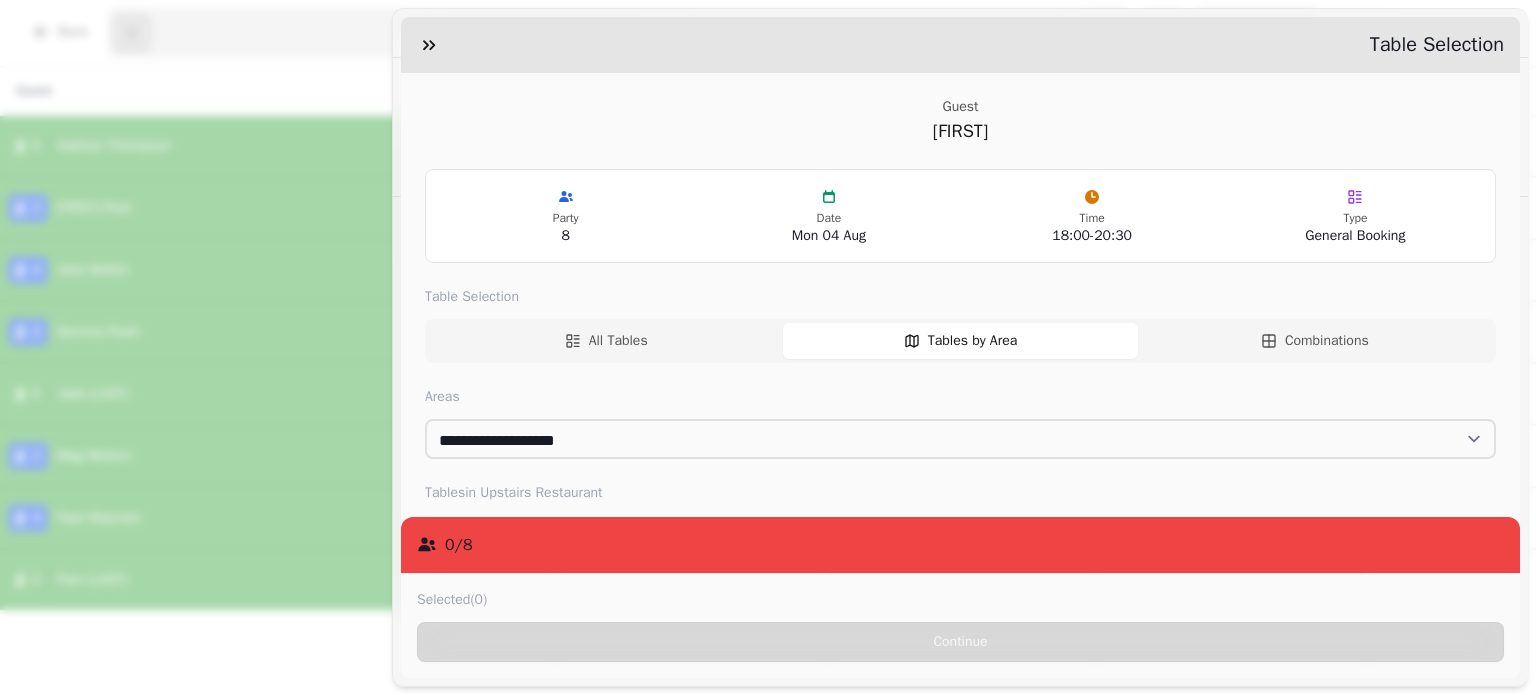 click on "0 / 8" at bounding box center (960, 545) 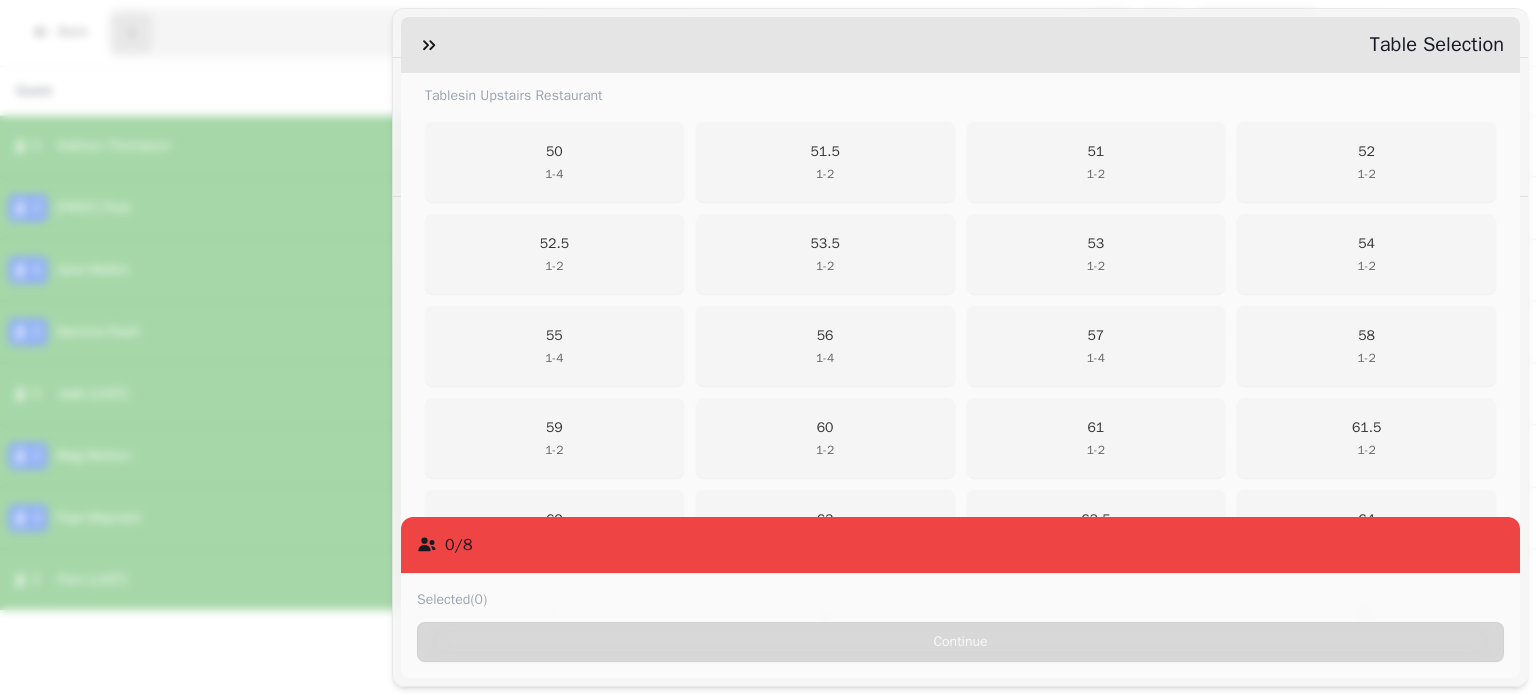 scroll, scrollTop: 374, scrollLeft: 0, axis: vertical 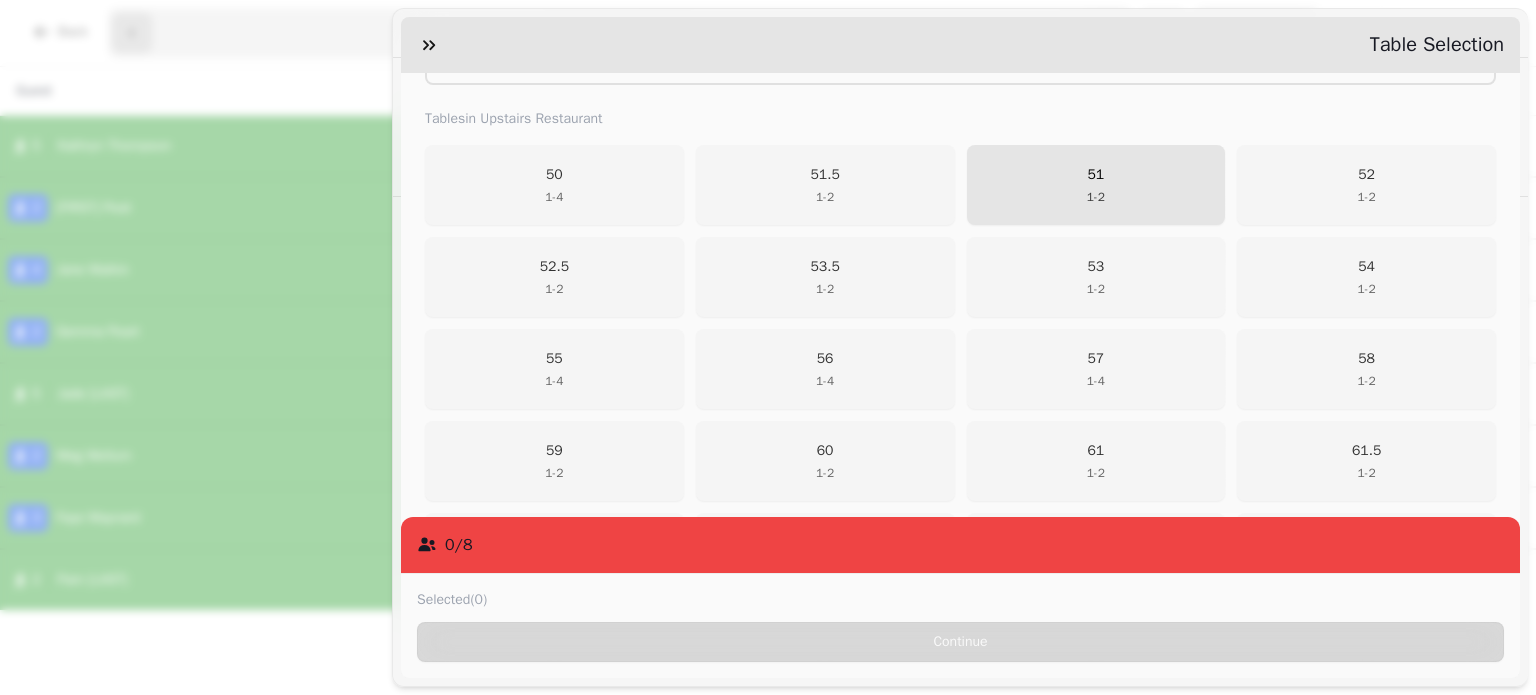 click on "51 1  -  2" at bounding box center [1096, 185] 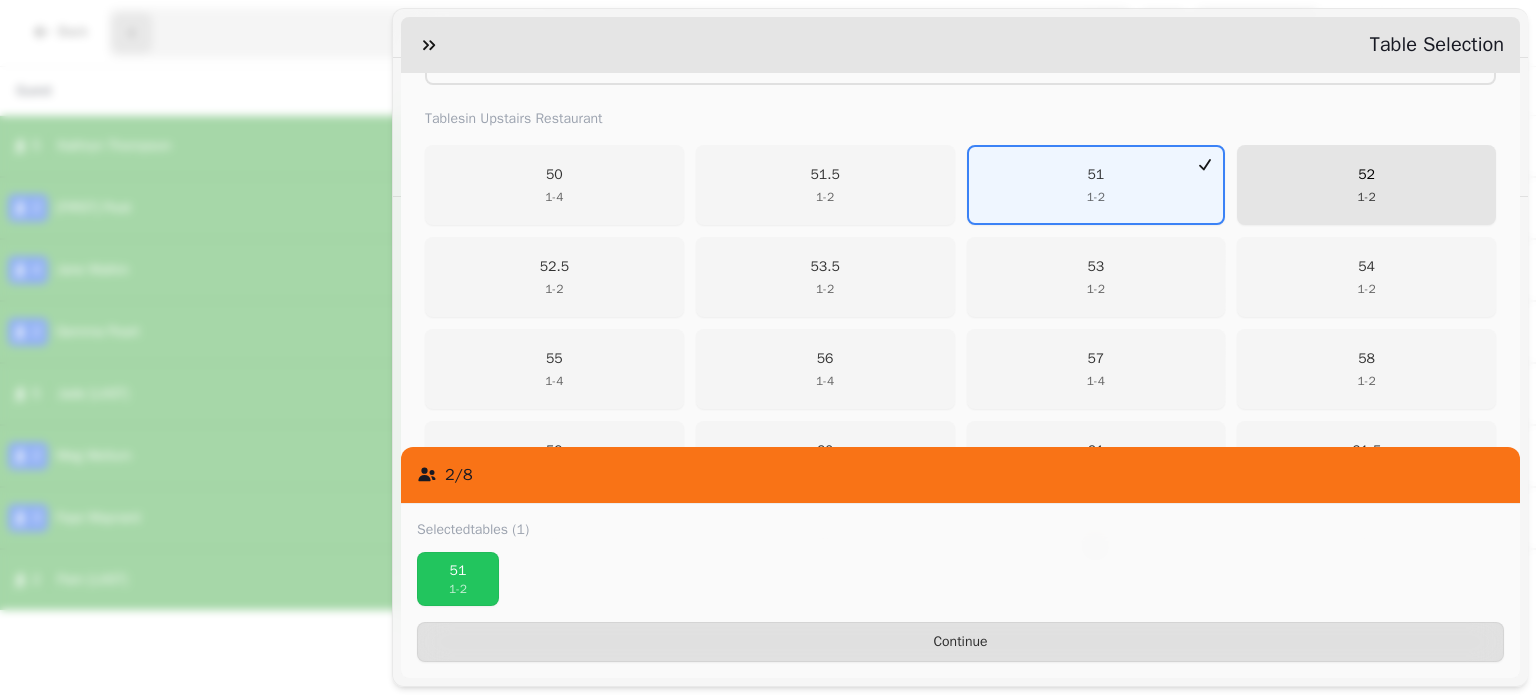 click on "52 1  -  2" at bounding box center [1366, 185] 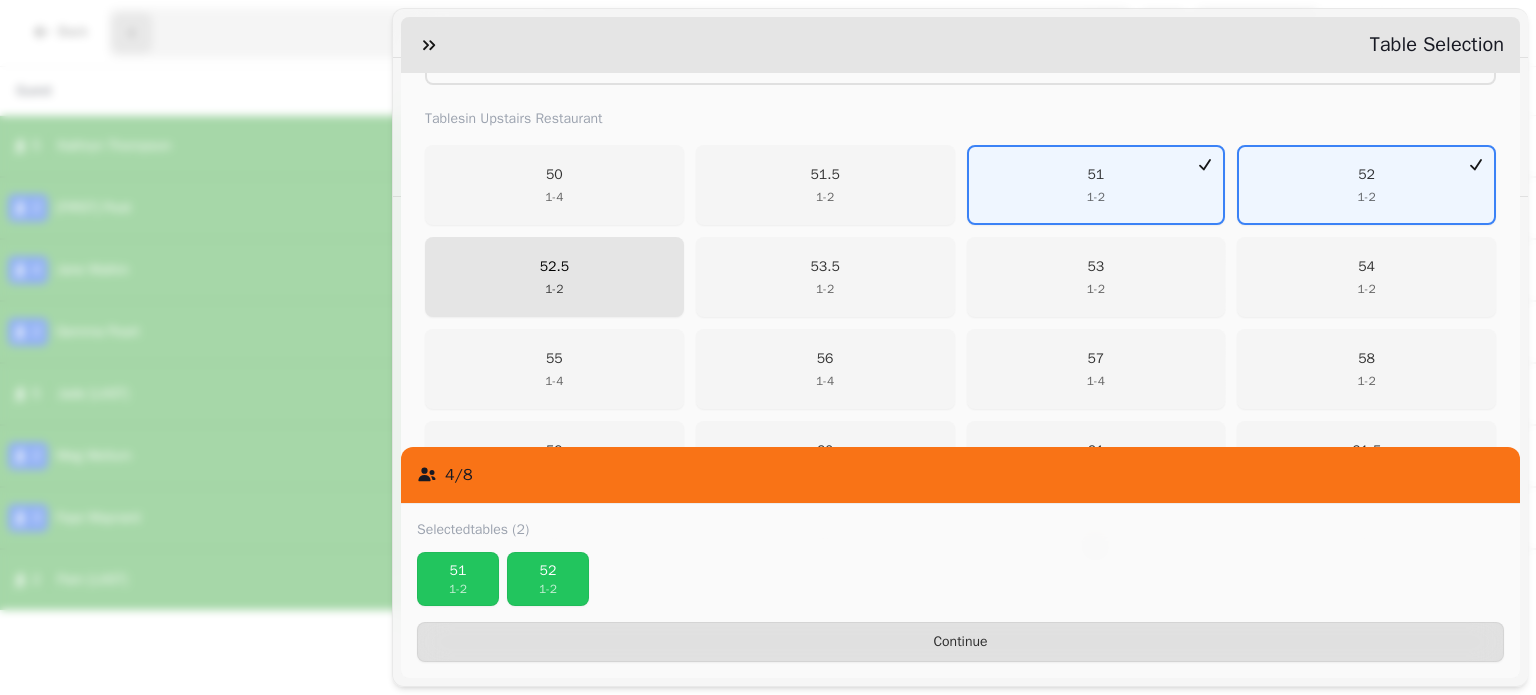click on "52.5 1  -  2" at bounding box center [554, 277] 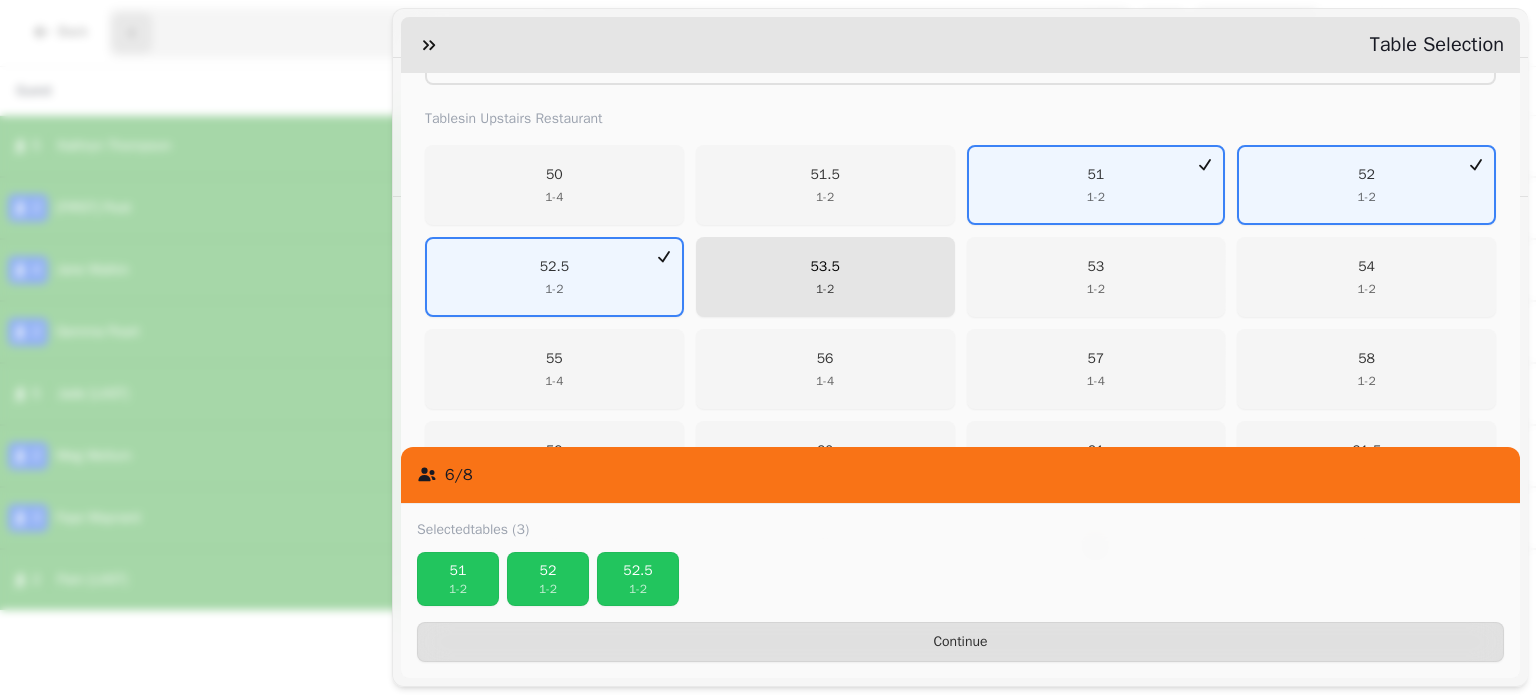 click on "53.5" at bounding box center [824, 267] 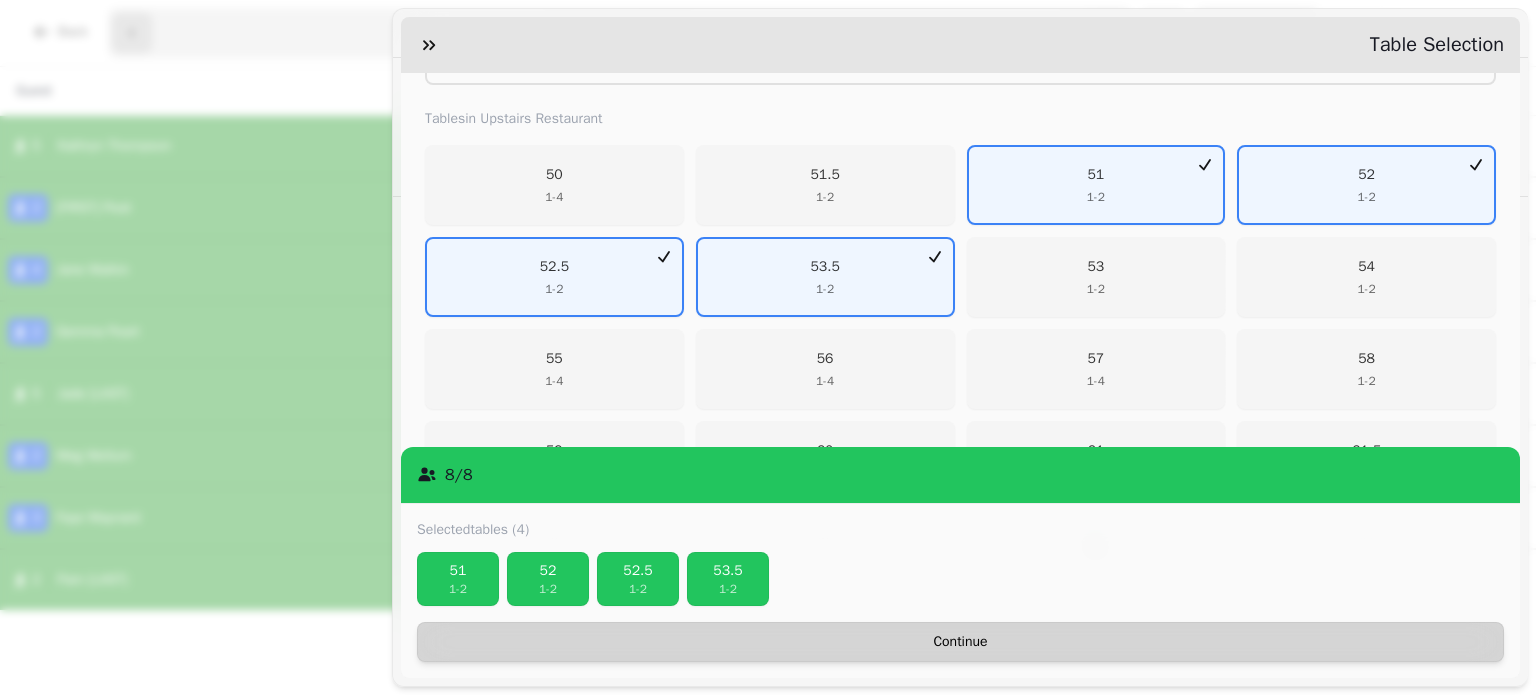 click on "Continue" at bounding box center (960, 642) 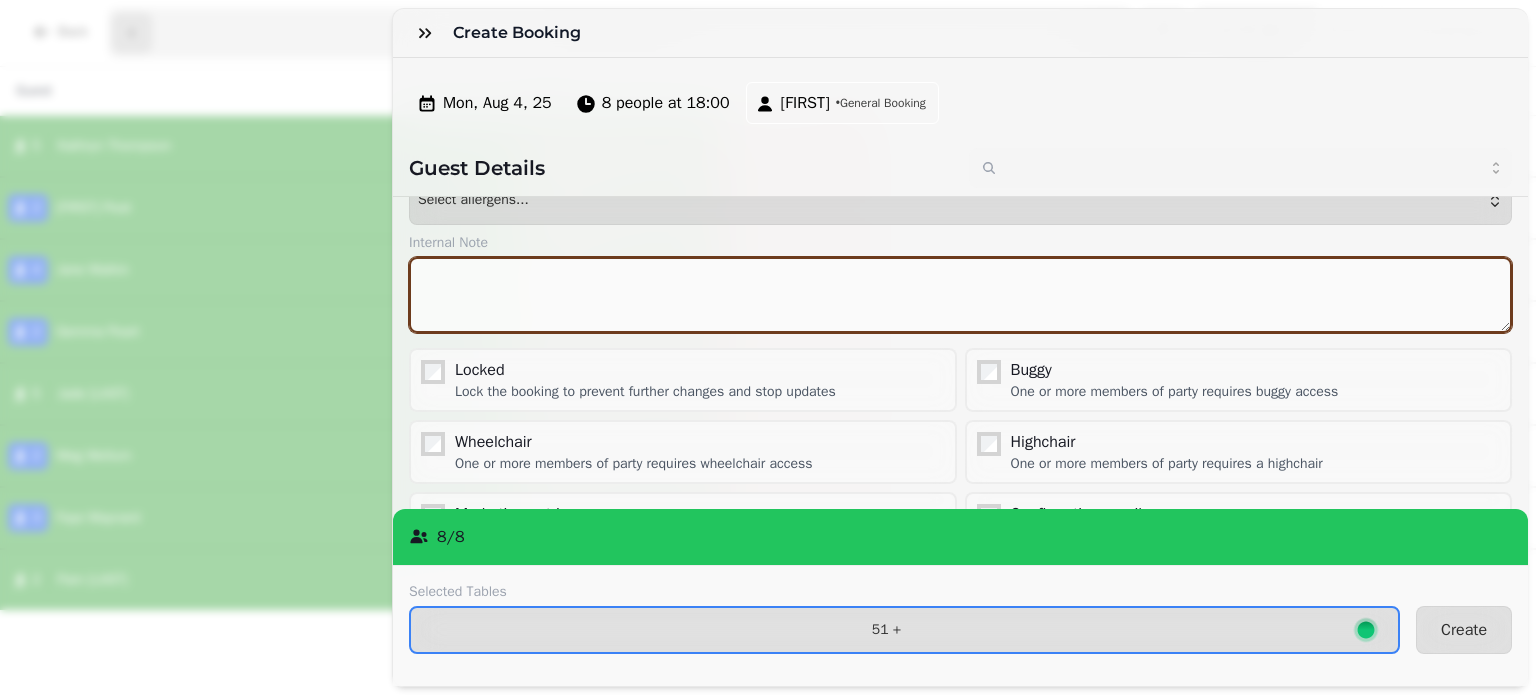 click at bounding box center (960, 295) 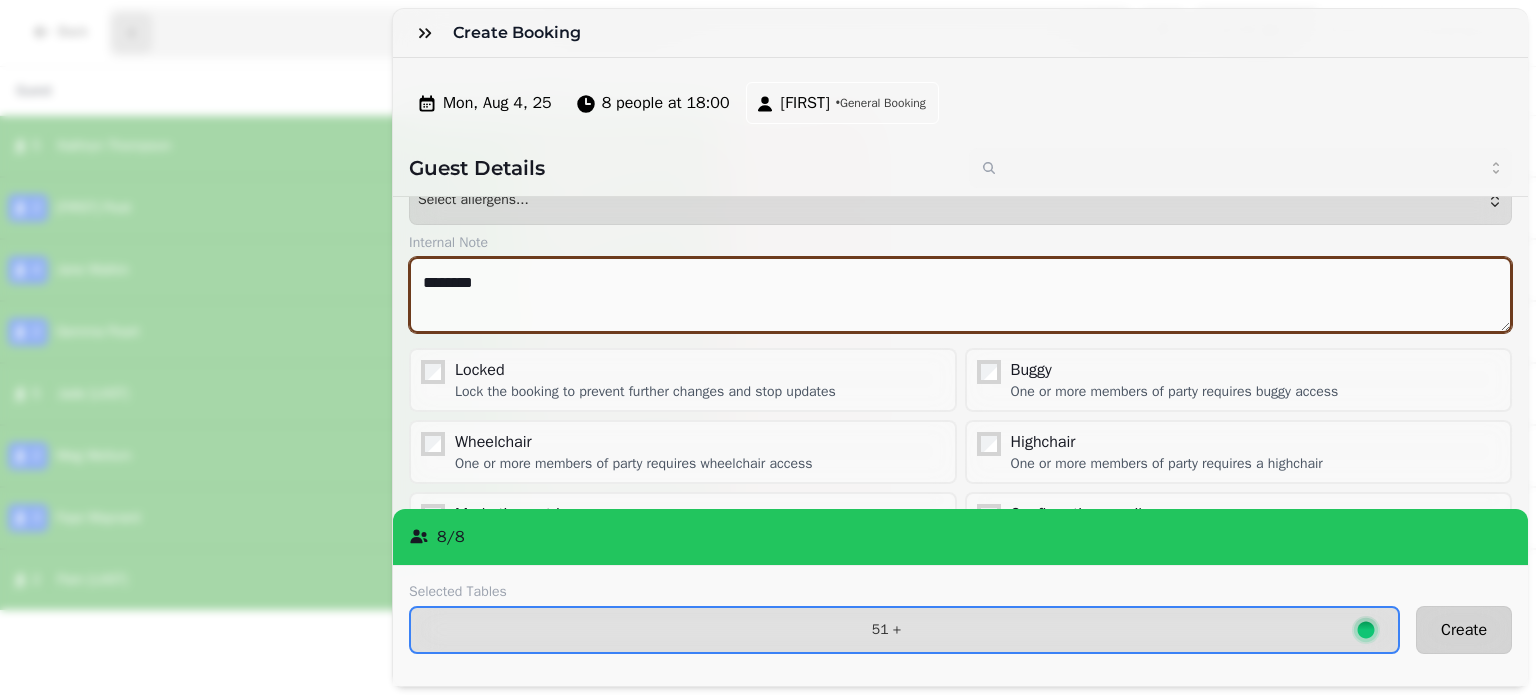 type on "********" 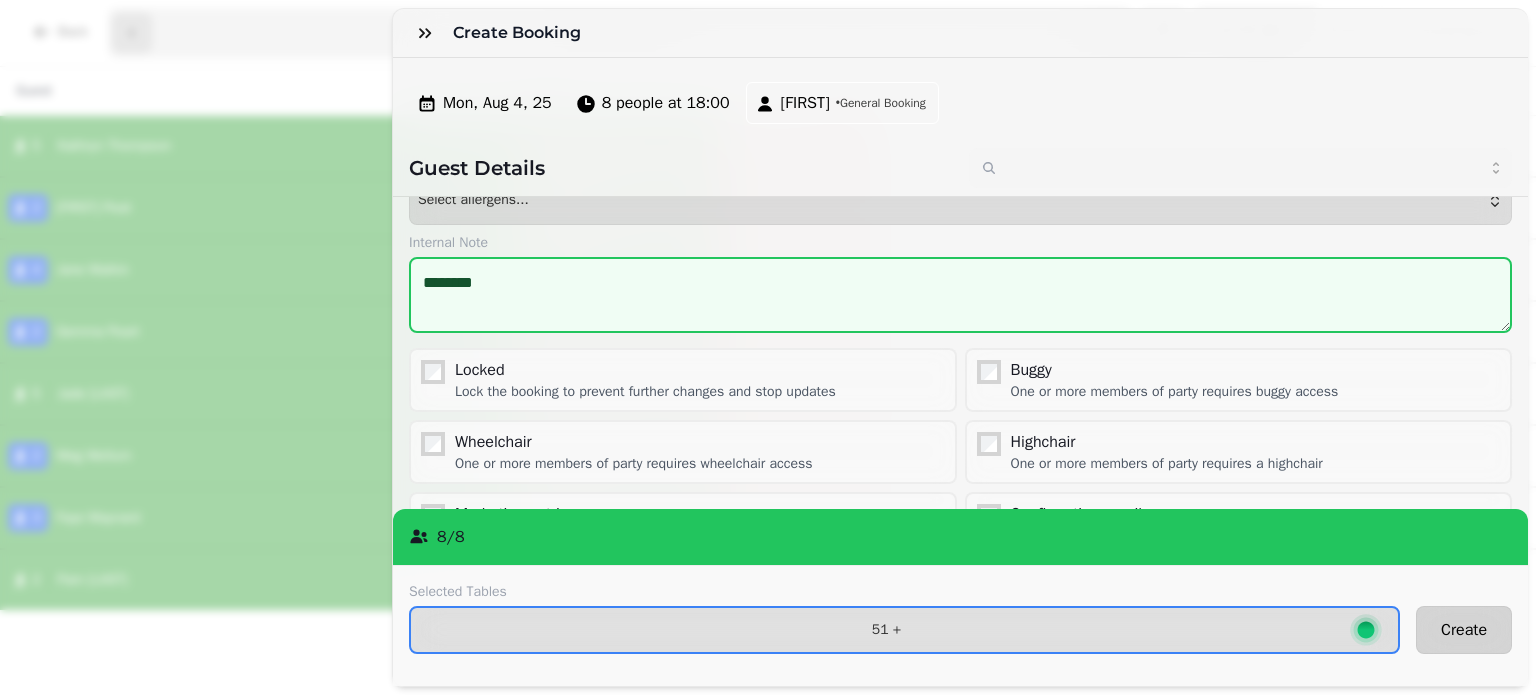 click on "Create" at bounding box center (1464, 630) 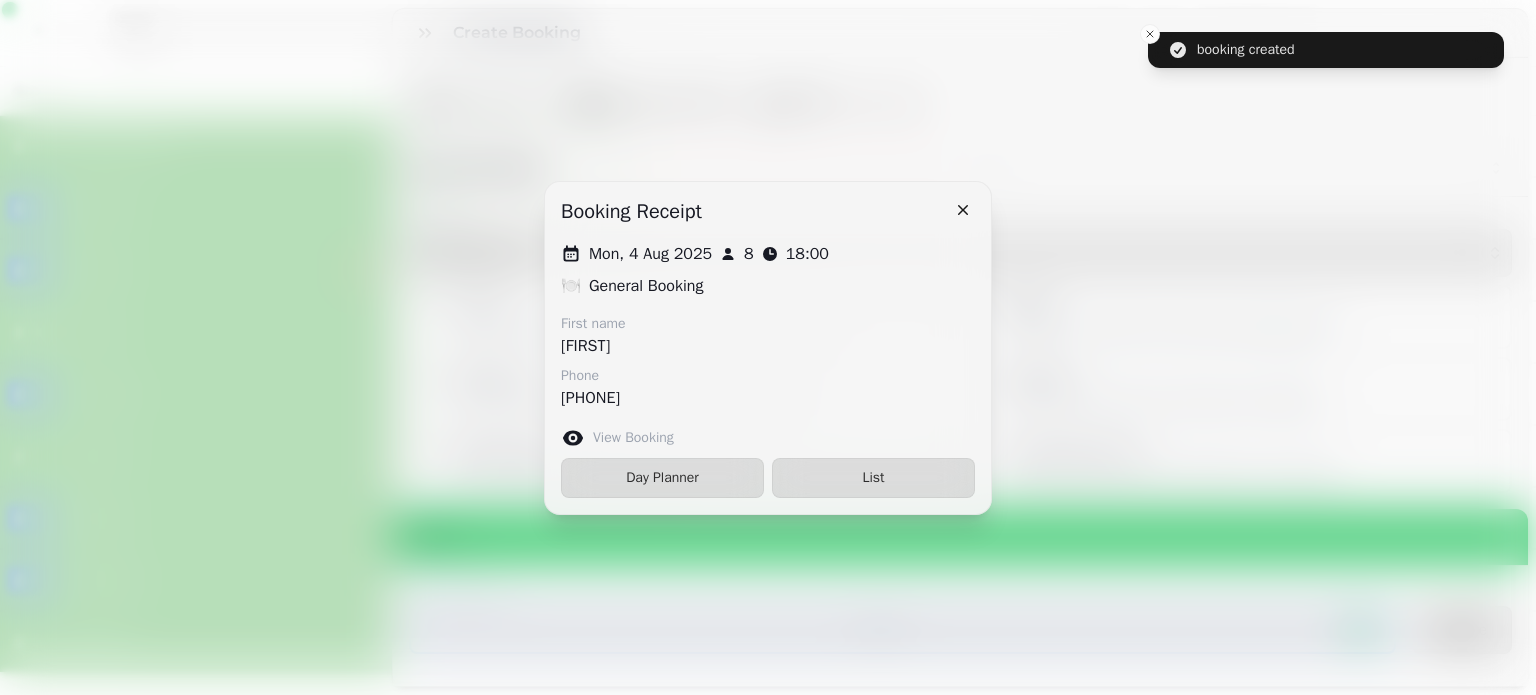 scroll, scrollTop: 189, scrollLeft: 0, axis: vertical 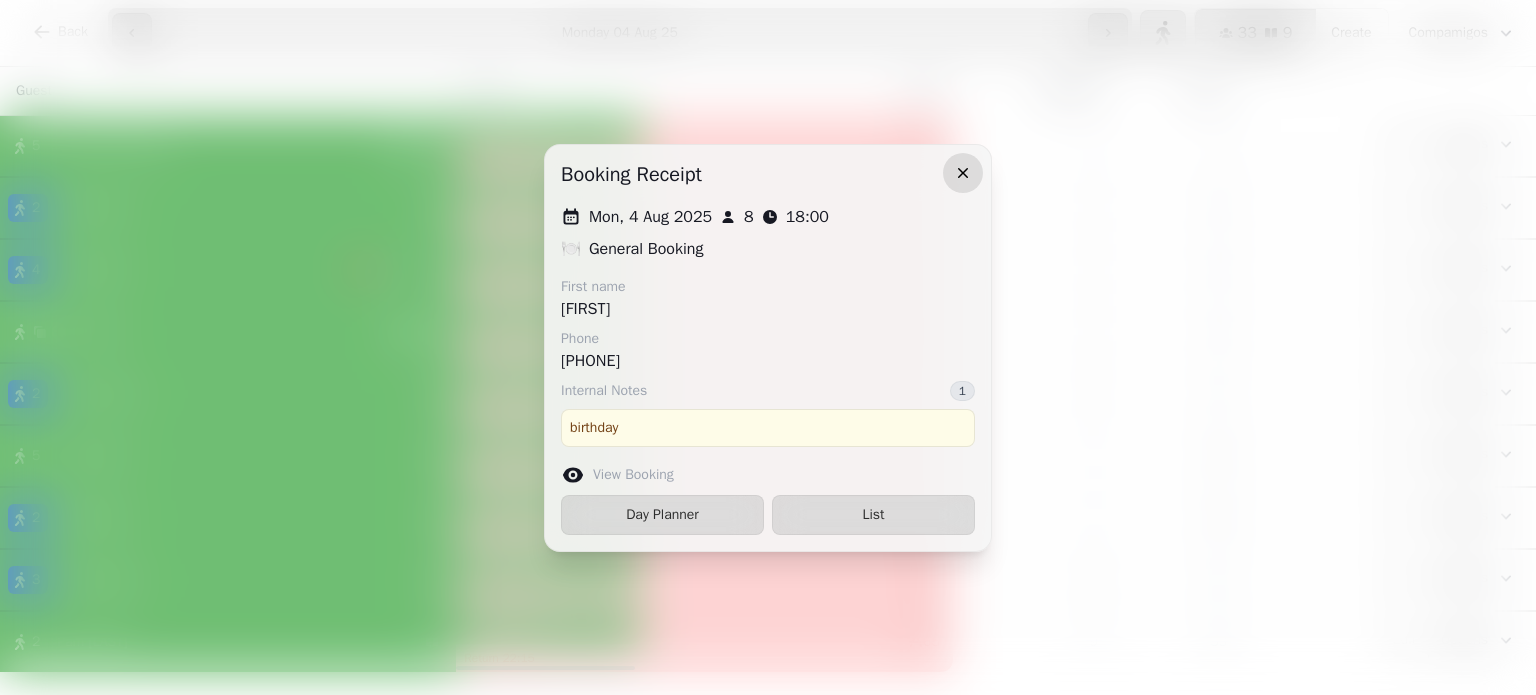 click 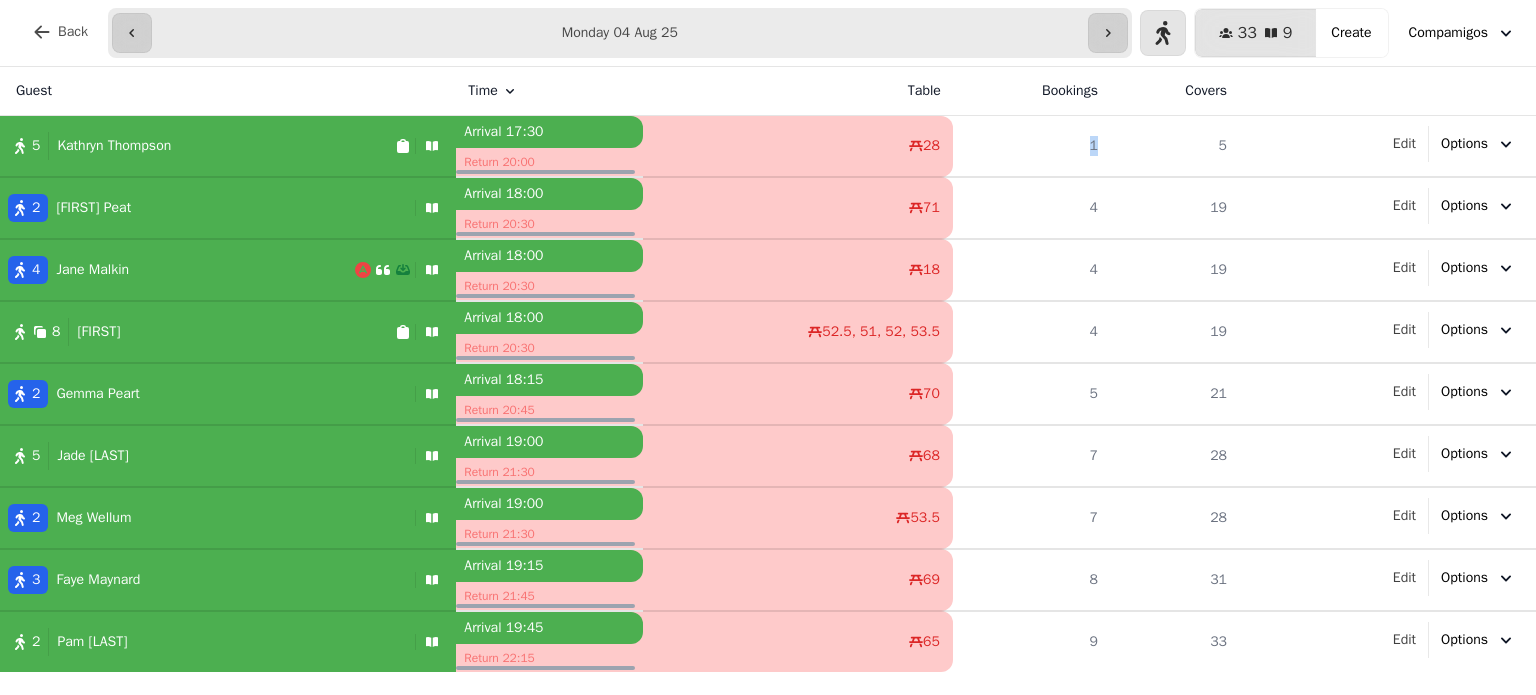 click on "1" at bounding box center [1031, 147] 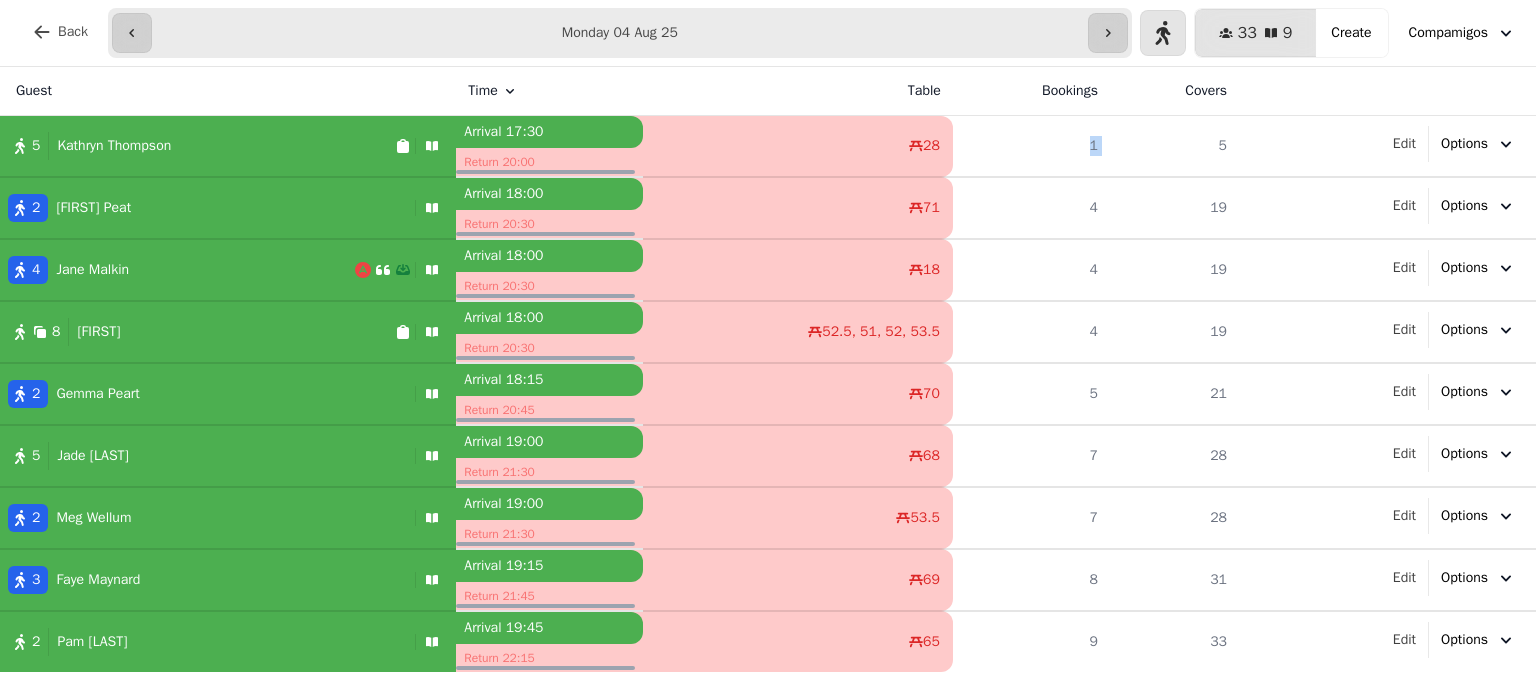 click on "1" at bounding box center [1031, 147] 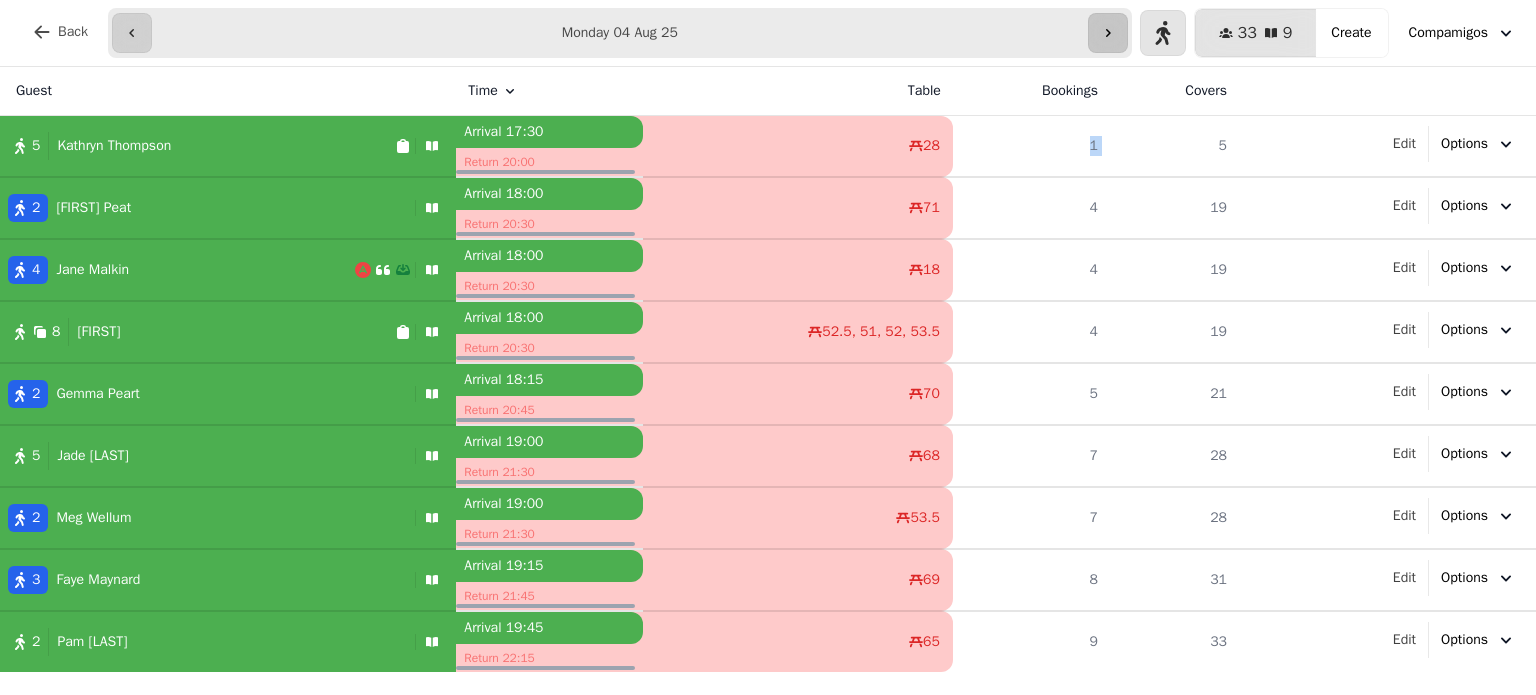 click at bounding box center (1108, 33) 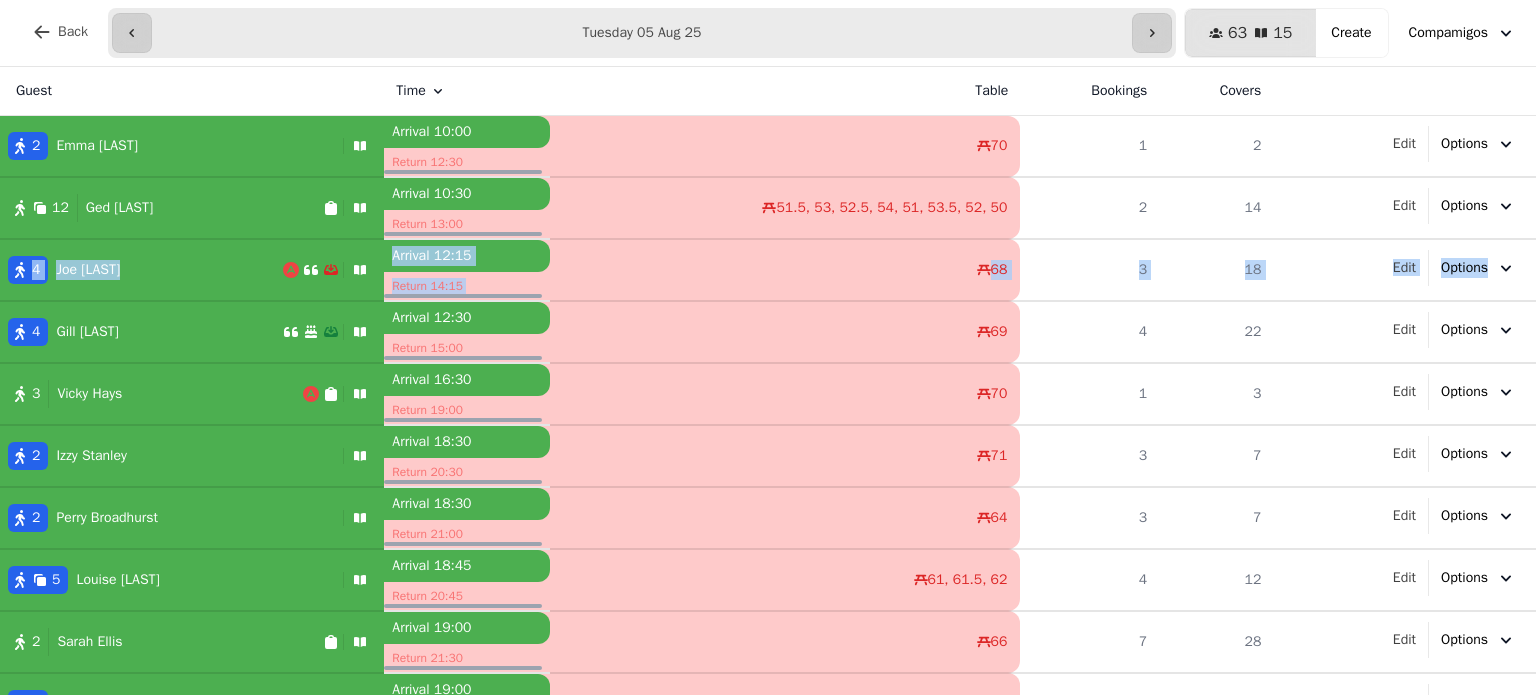 drag, startPoint x: 1518, startPoint y: 195, endPoint x: 1492, endPoint y: 279, distance: 87.93179 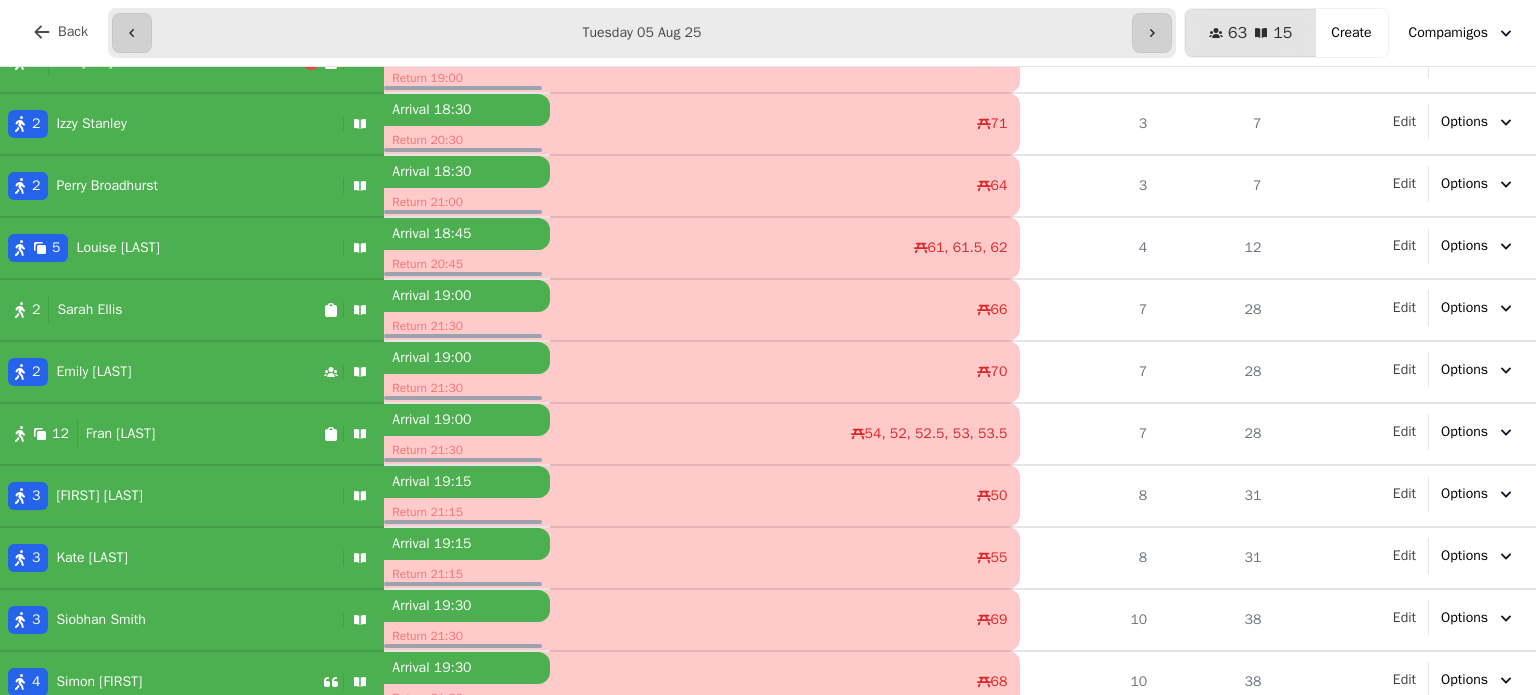 scroll, scrollTop: 342, scrollLeft: 0, axis: vertical 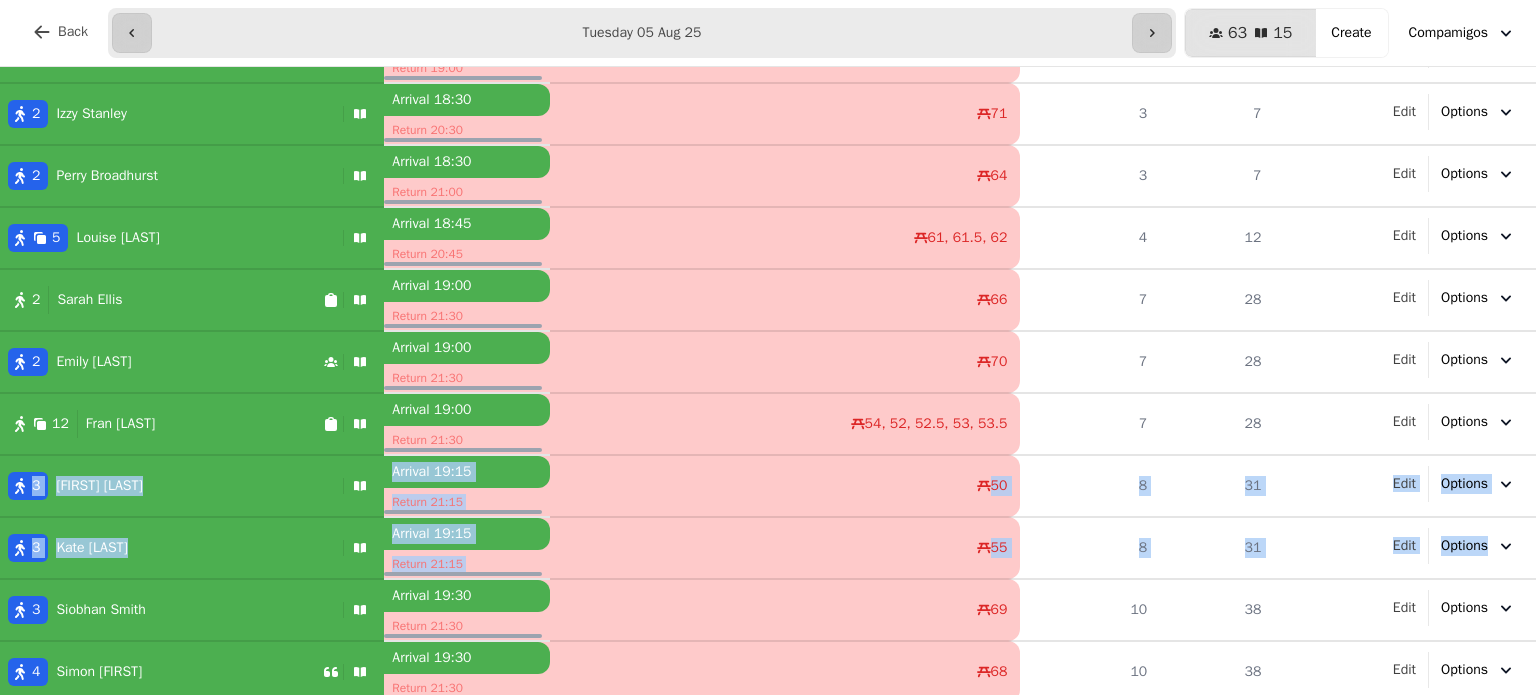 click on "2 [FIRST]   [LAST] Arrival   10:00 Return   12:30 70 1 2 Edit Options 12 [FIRST]   [LAST] Arrival   10:30 Return   13:00 51.5, 53, 52.5, 54, 51, 53.5, 52, 50 2 14 Edit Options 4 [FIRST]   [LAST] Arrival   12:15 Return   14:15 68 3 18 Edit Options 4 [FIRST]   [LAST] Arrival   12:30 Return   15:00 69 4 22 Edit Options 3 [FIRST]    [LAST] Arrival   16:30 Return   19:00 70 1 3 Edit Options 2 [FIRST]   [LAST] Arrival   18:30 Return   20:30 71 3 7 Edit Options 2 [FIRST]   [LAST] Arrival   18:30 Return   21:00 64 3 7 Edit Options 5 [FIRST]   [LAST] Arrival   18:45 Return   20:45 61, 61.5, 62 4 12 Edit Options 2 [FIRST]   [LAST] Arrival   19:00 Return   21:30 66 7 28 Edit Options 2 [FIRST]   [LAST] Arrival   19:00 Return   21:30 70 7 28 Edit Options 12 [FIRST]   [LAST] Arrival   19:00 Return   21:30 54, 52, 52.5, 53, 53.5 7 28 Edit Options 3 [FIRST]   [LAST] Arrival   19:15 Return   21:15 50 8 31 Edit Options 3 [FIRST]   [LAST] Arrival   19:15 Return   21:15 55 8 31 Edit Options 3 [FIRST]   [LAST] Arrival   19:30 Return   21:30 69" at bounding box center (768, 238) 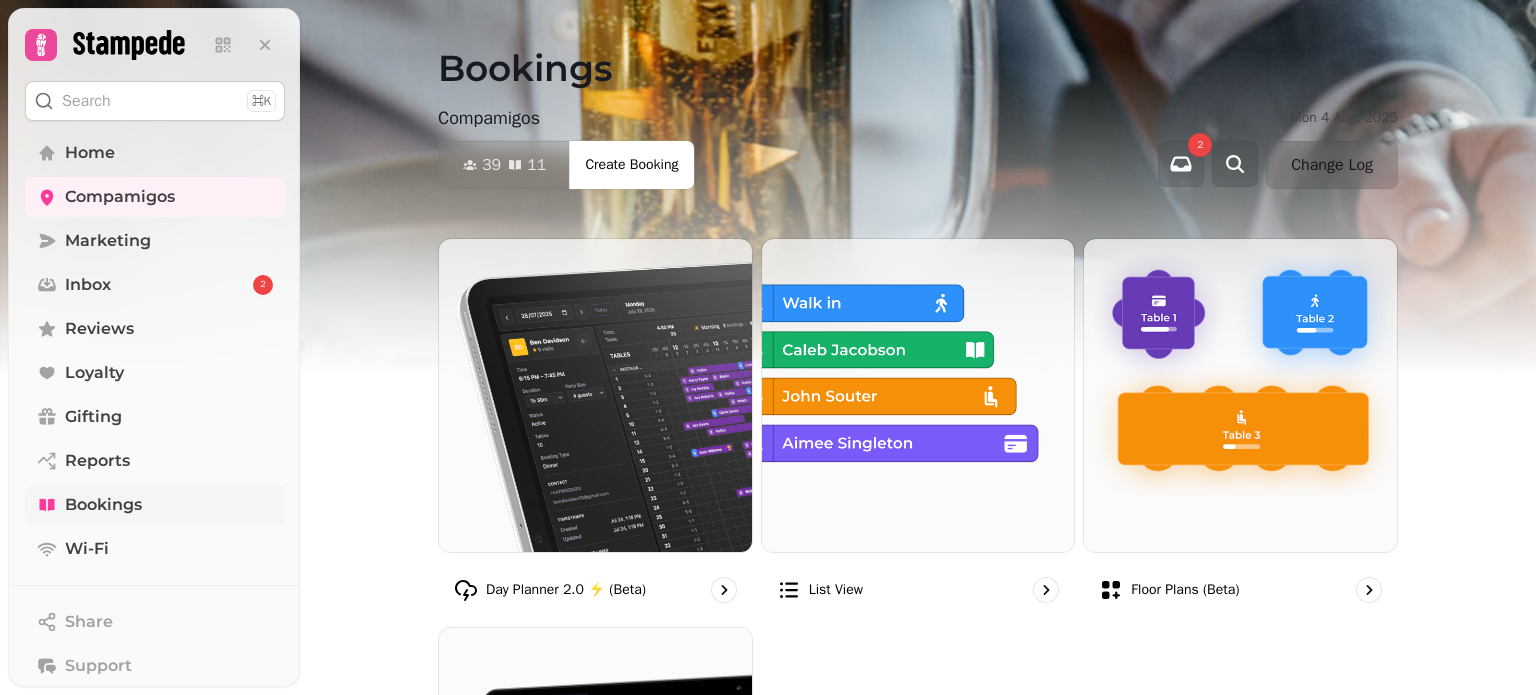 click on "Bookings" at bounding box center [155, 505] 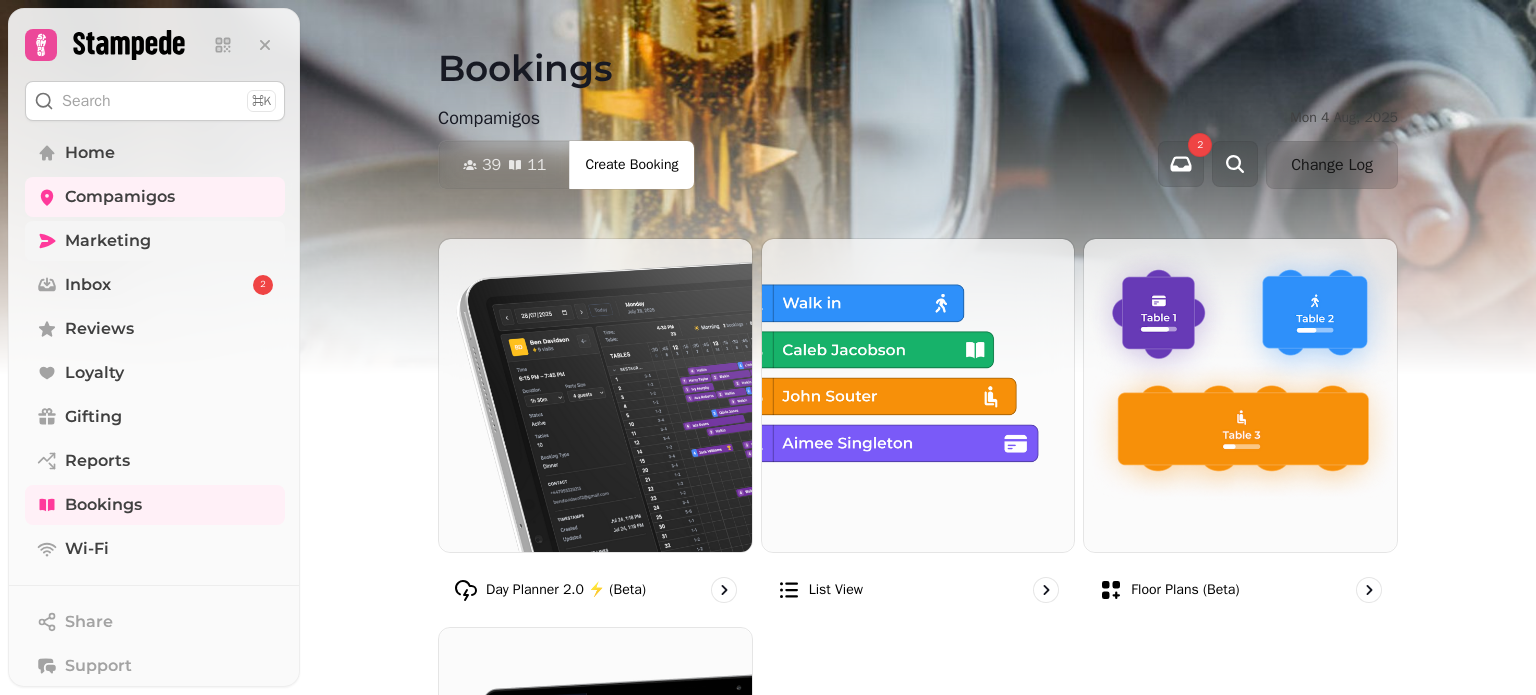 click on "Marketing" at bounding box center (108, 241) 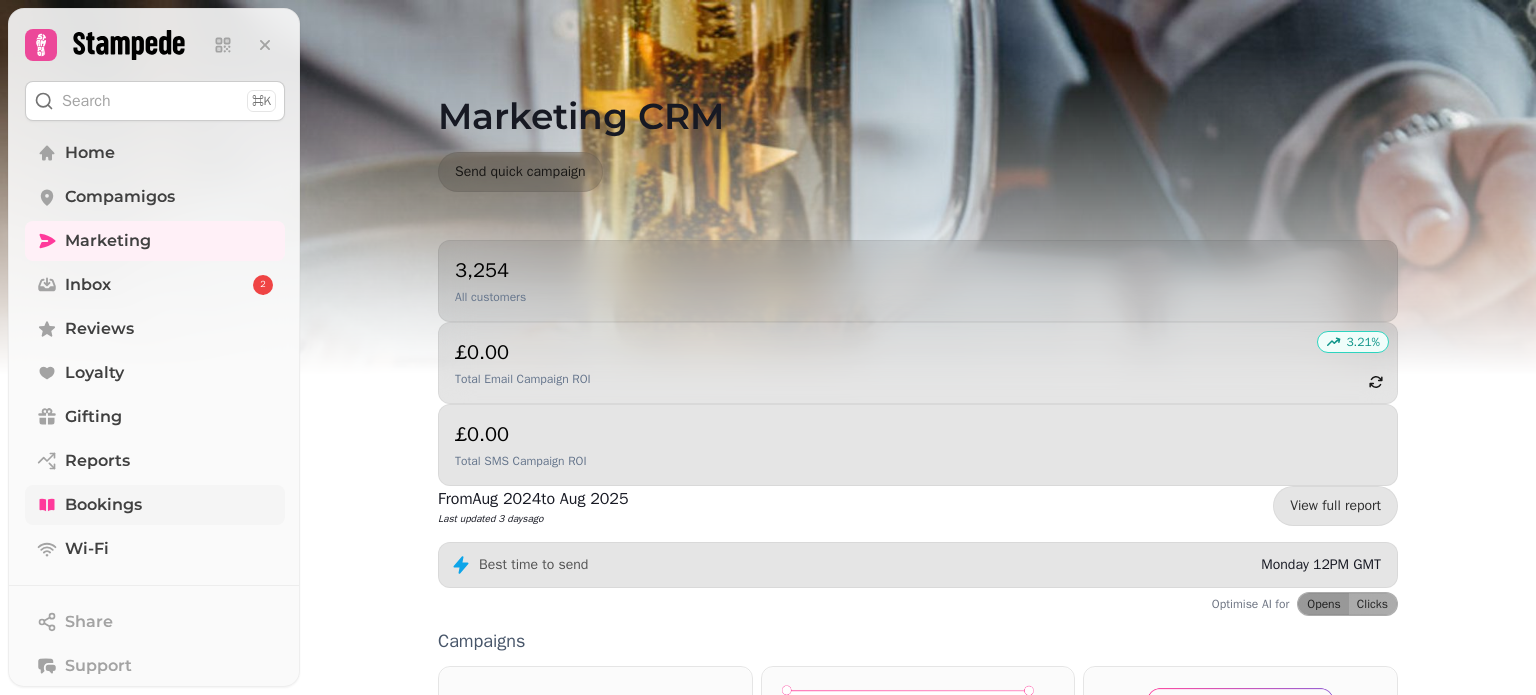 click on "Bookings" at bounding box center [103, 505] 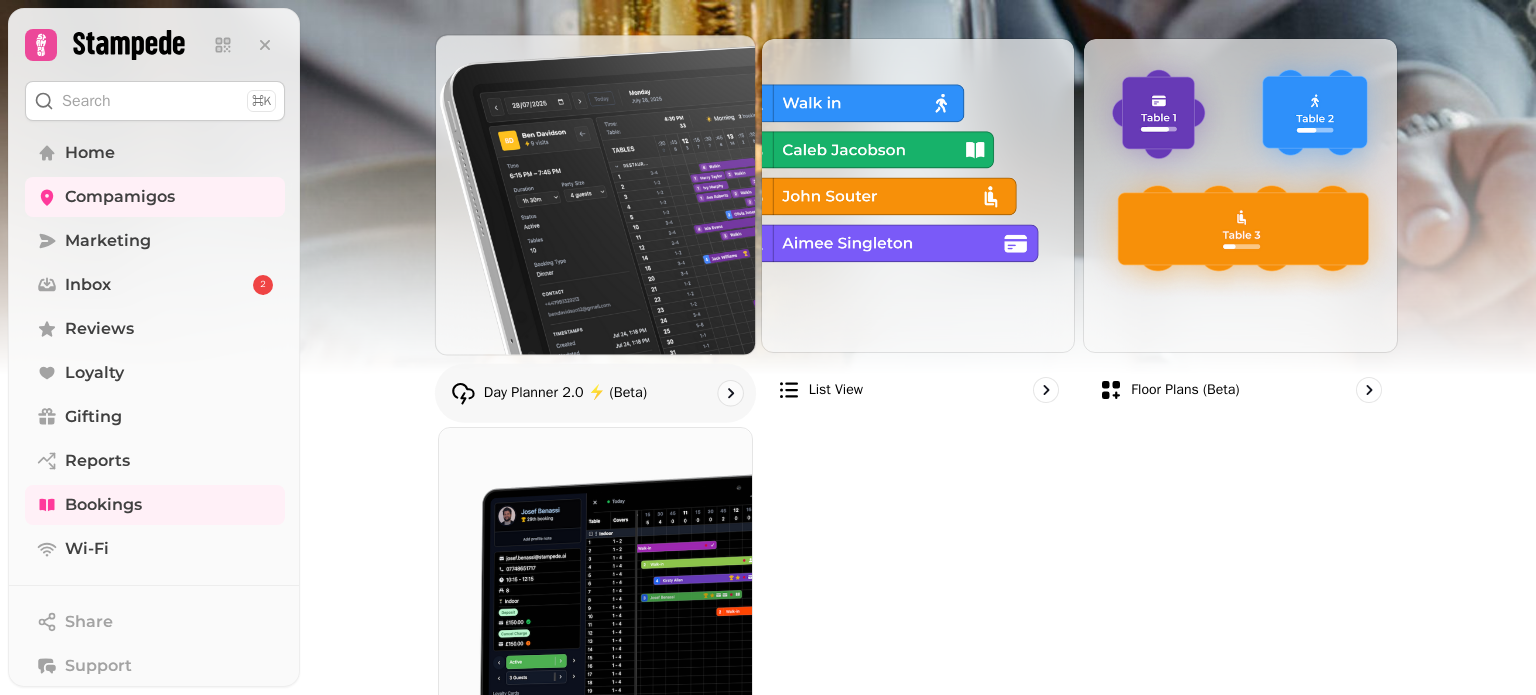 scroll, scrollTop: 208, scrollLeft: 0, axis: vertical 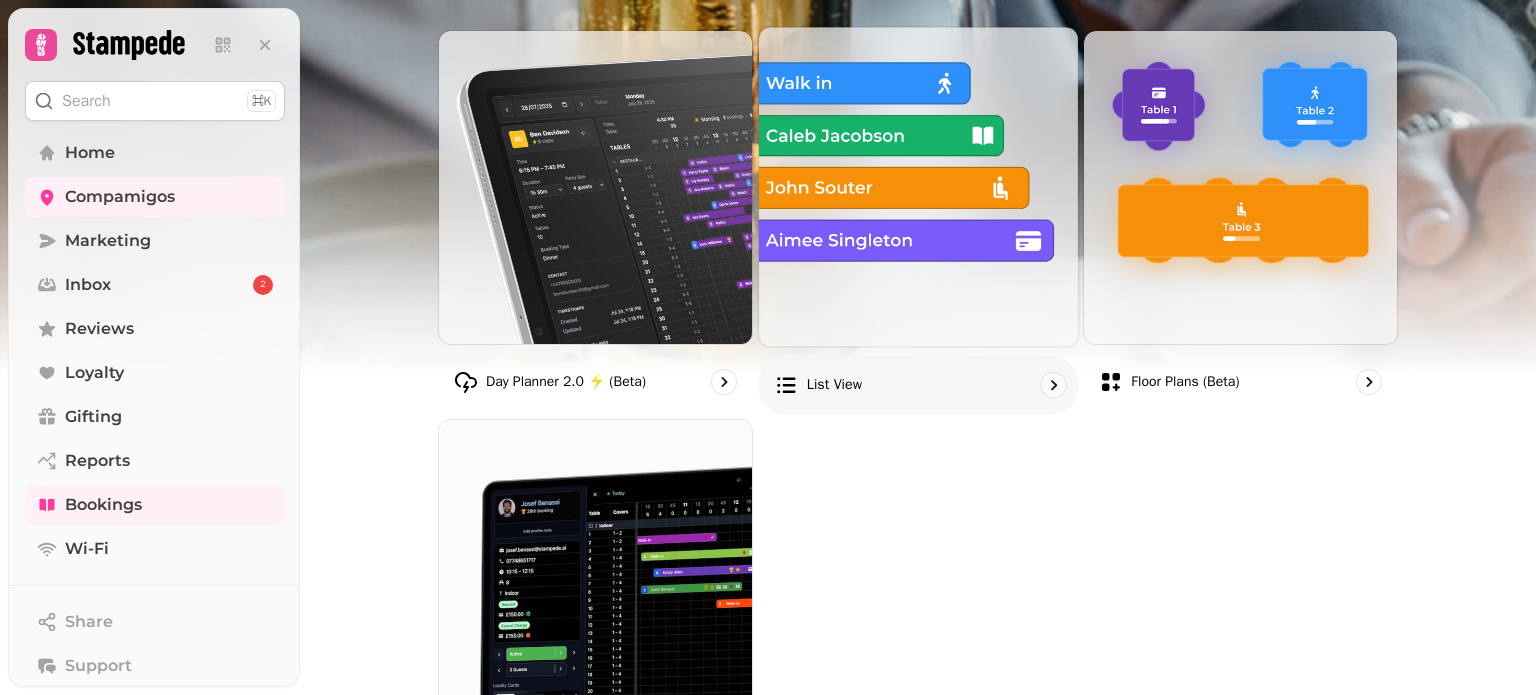 click on "List view" at bounding box center [833, 385] 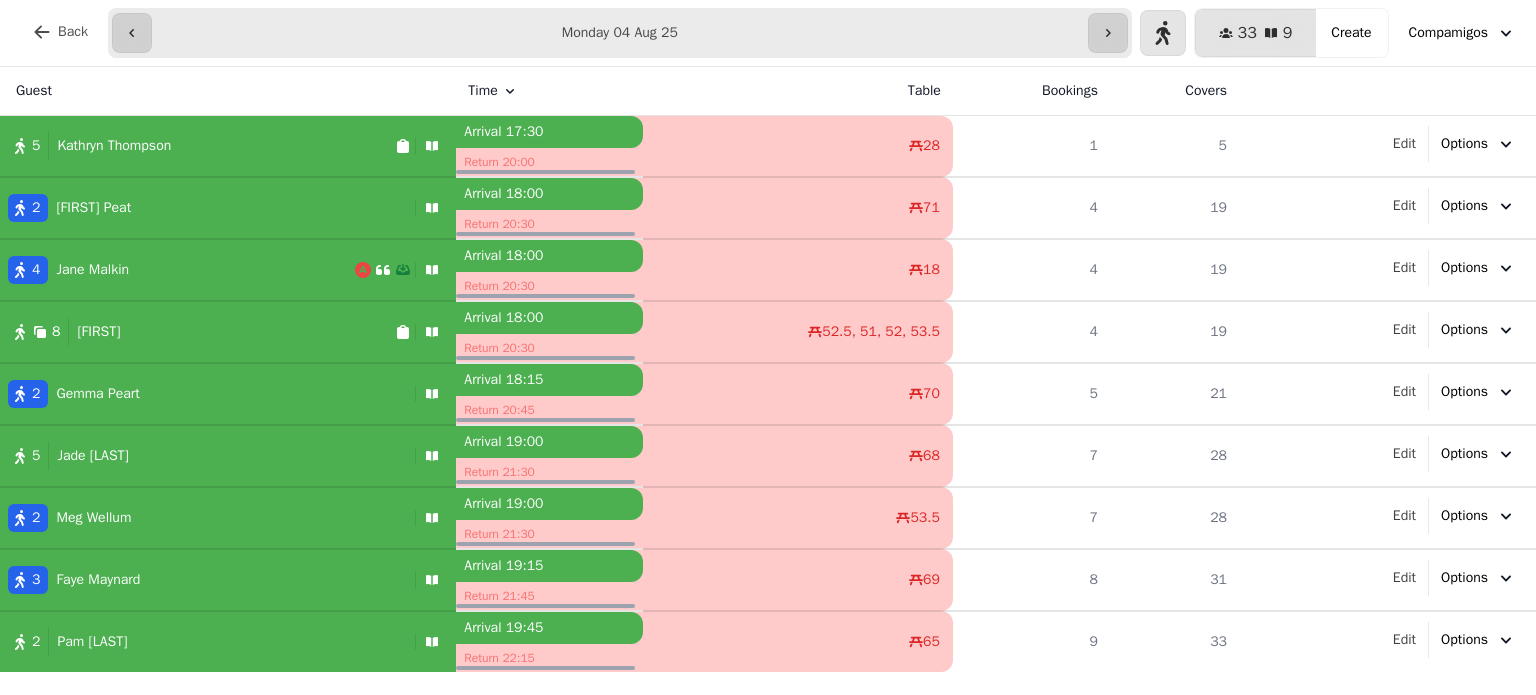 click on "Arrival   18:15" at bounding box center (549, 380) 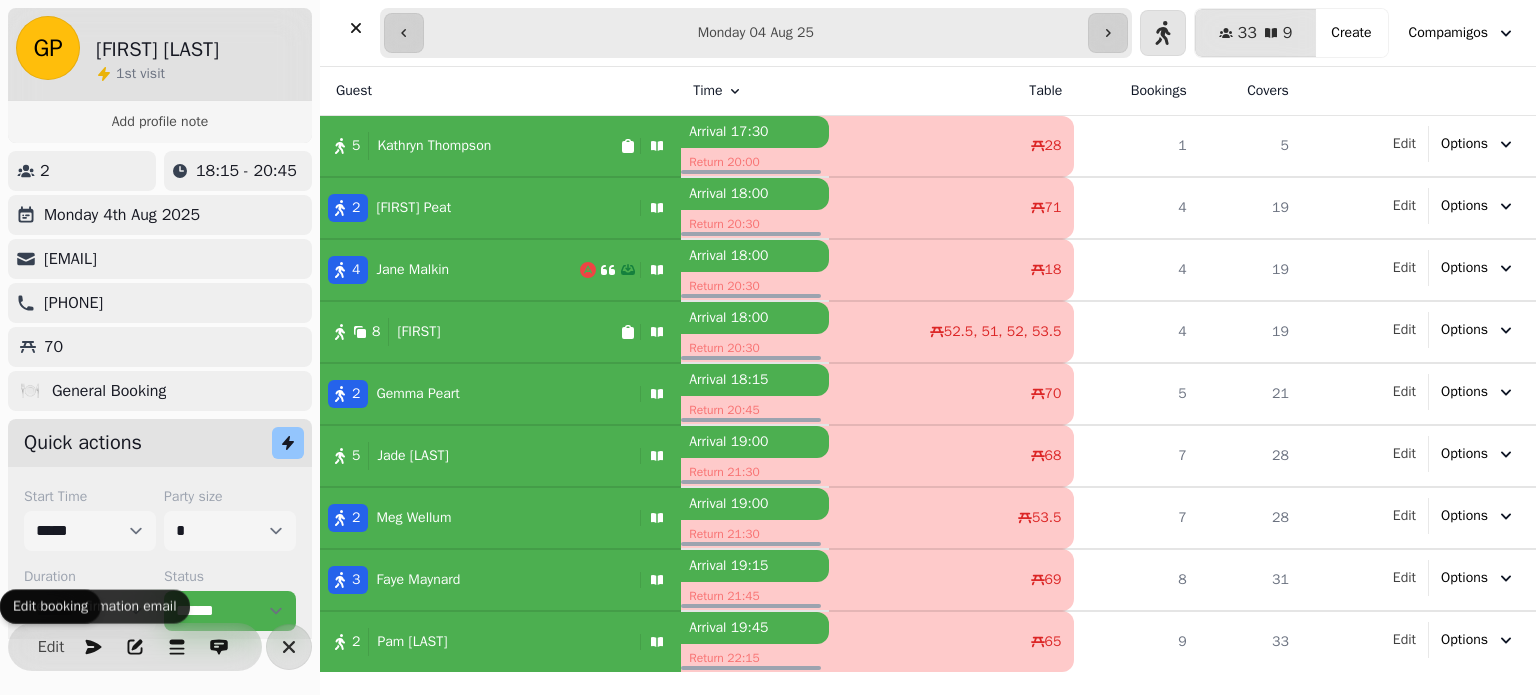 click on "Edit" at bounding box center [135, 647] 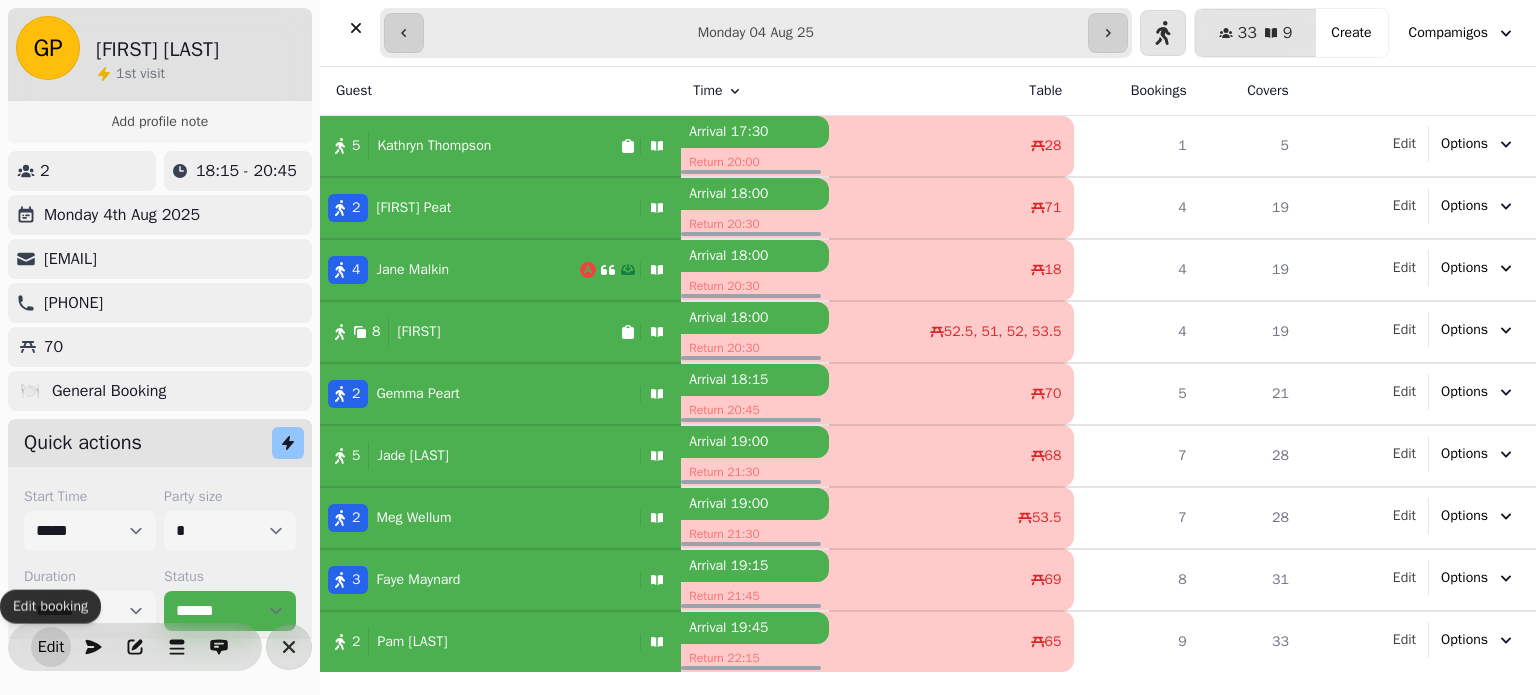 click on "Edit" at bounding box center (51, 647) 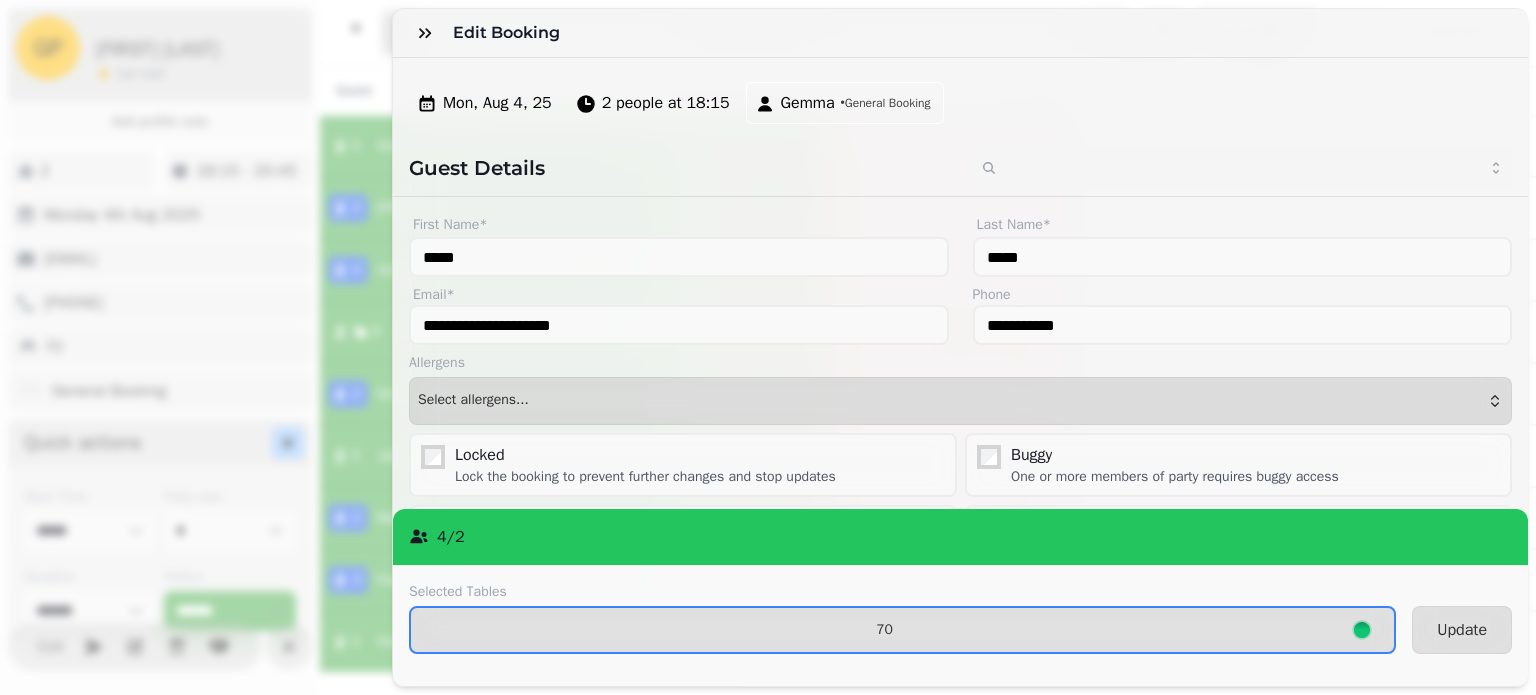 scroll, scrollTop: 189, scrollLeft: 0, axis: vertical 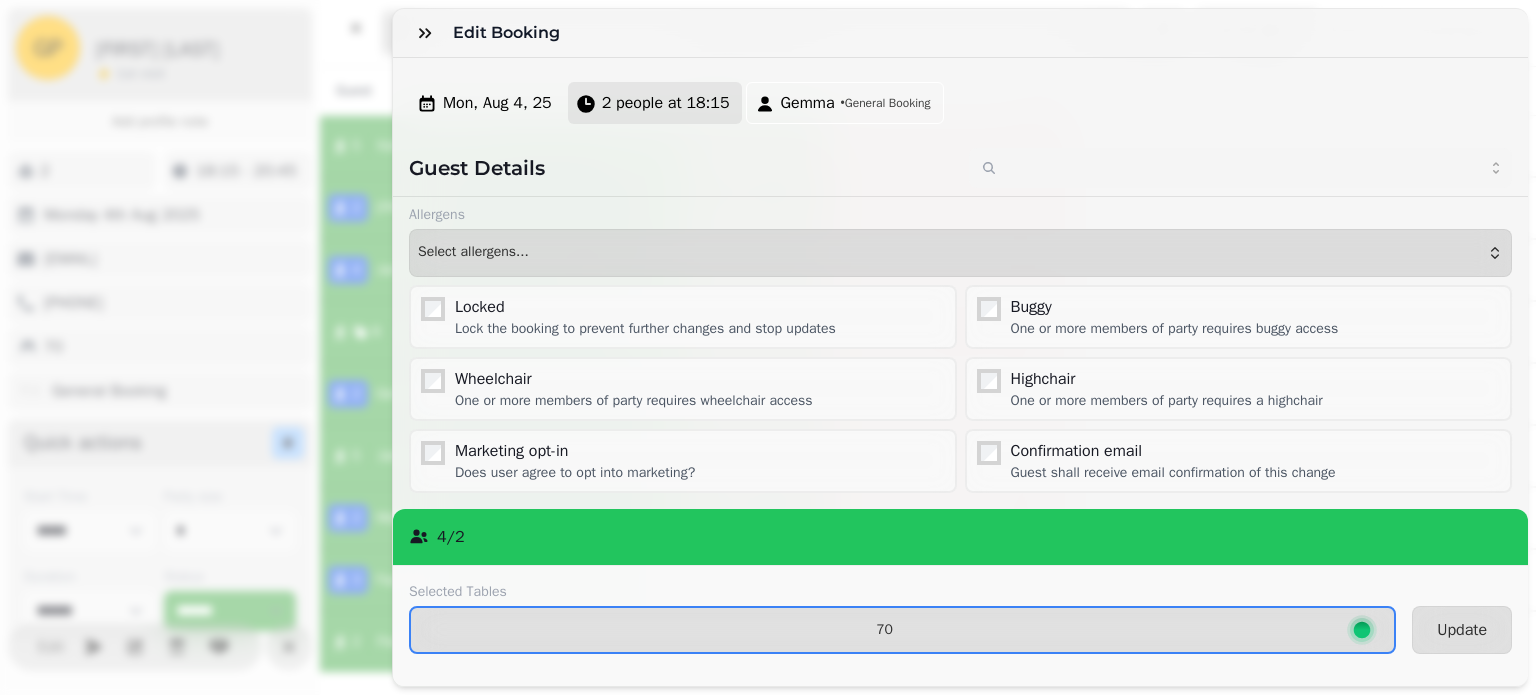 click on "2 people at 18:15" at bounding box center (655, 103) 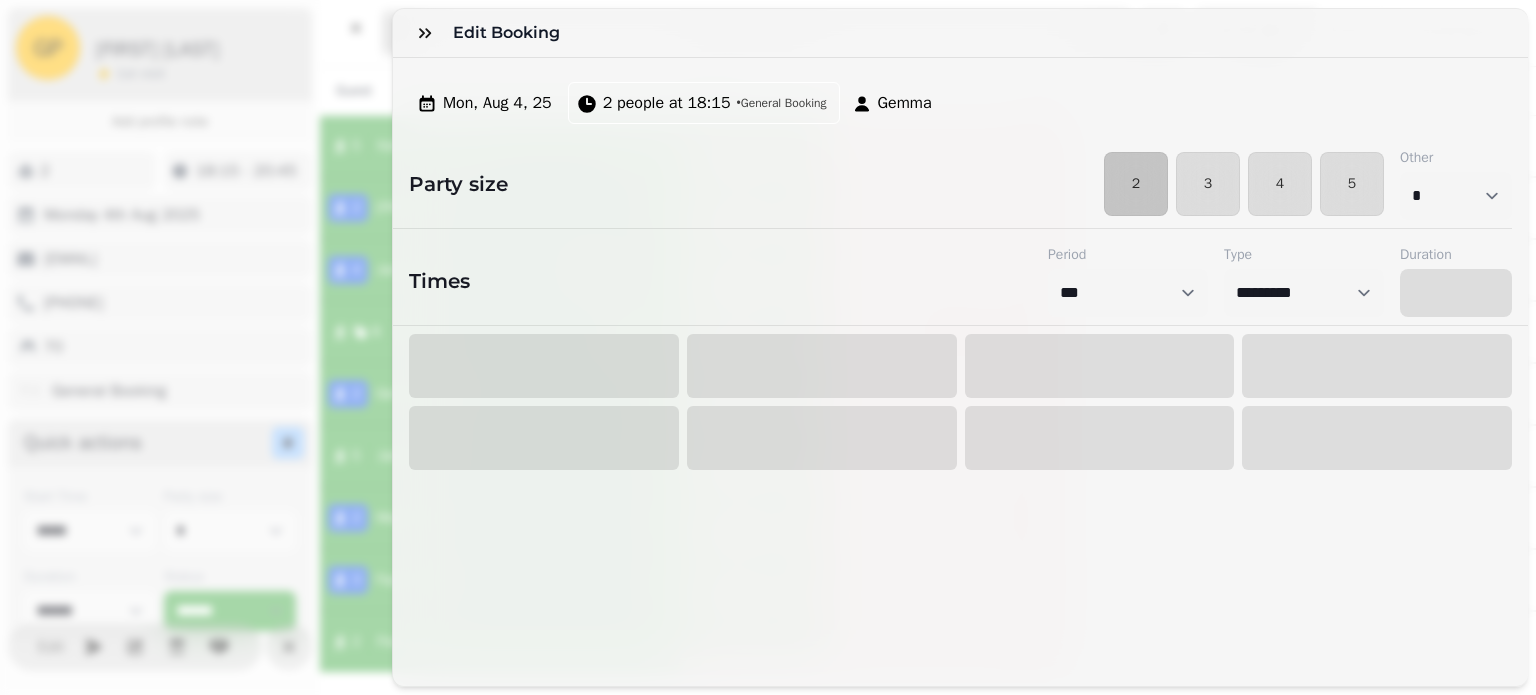 select on "****" 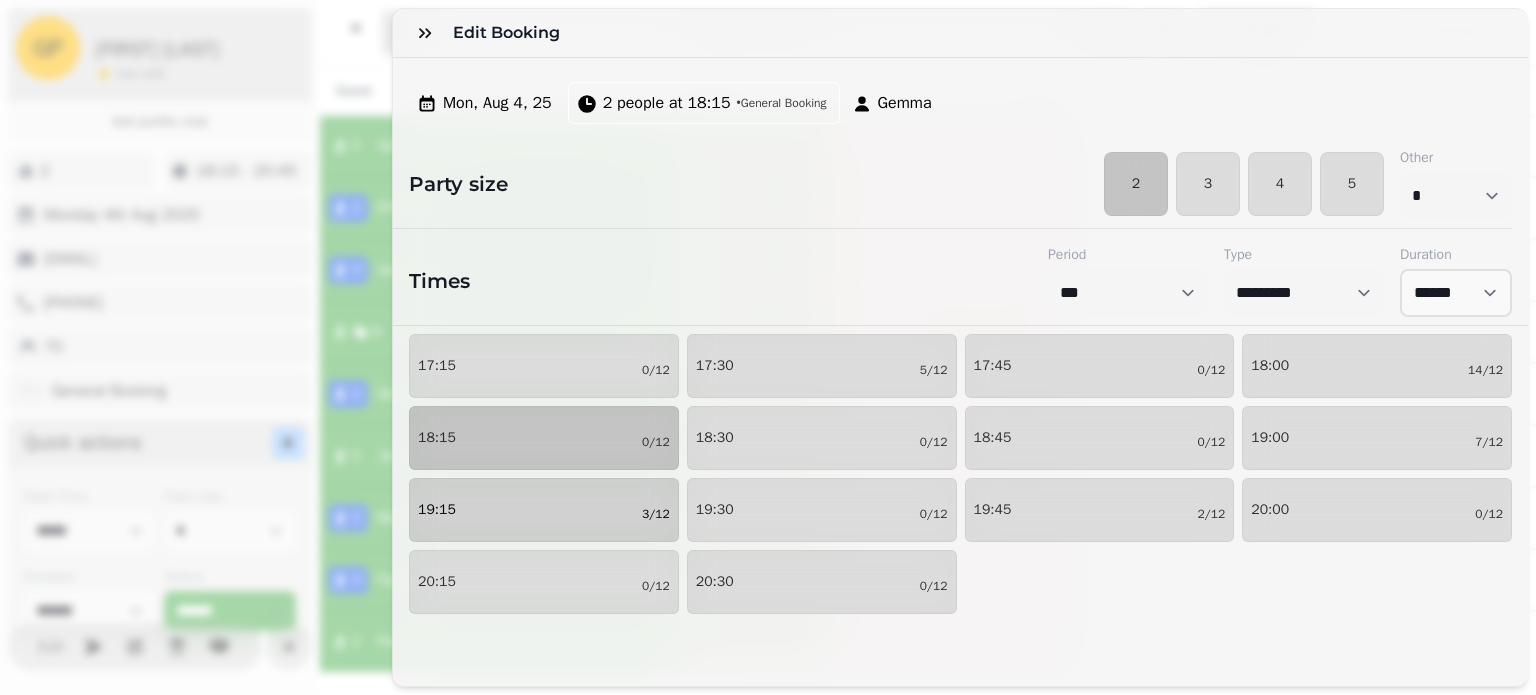 click on "19:15 3/12" at bounding box center (544, 510) 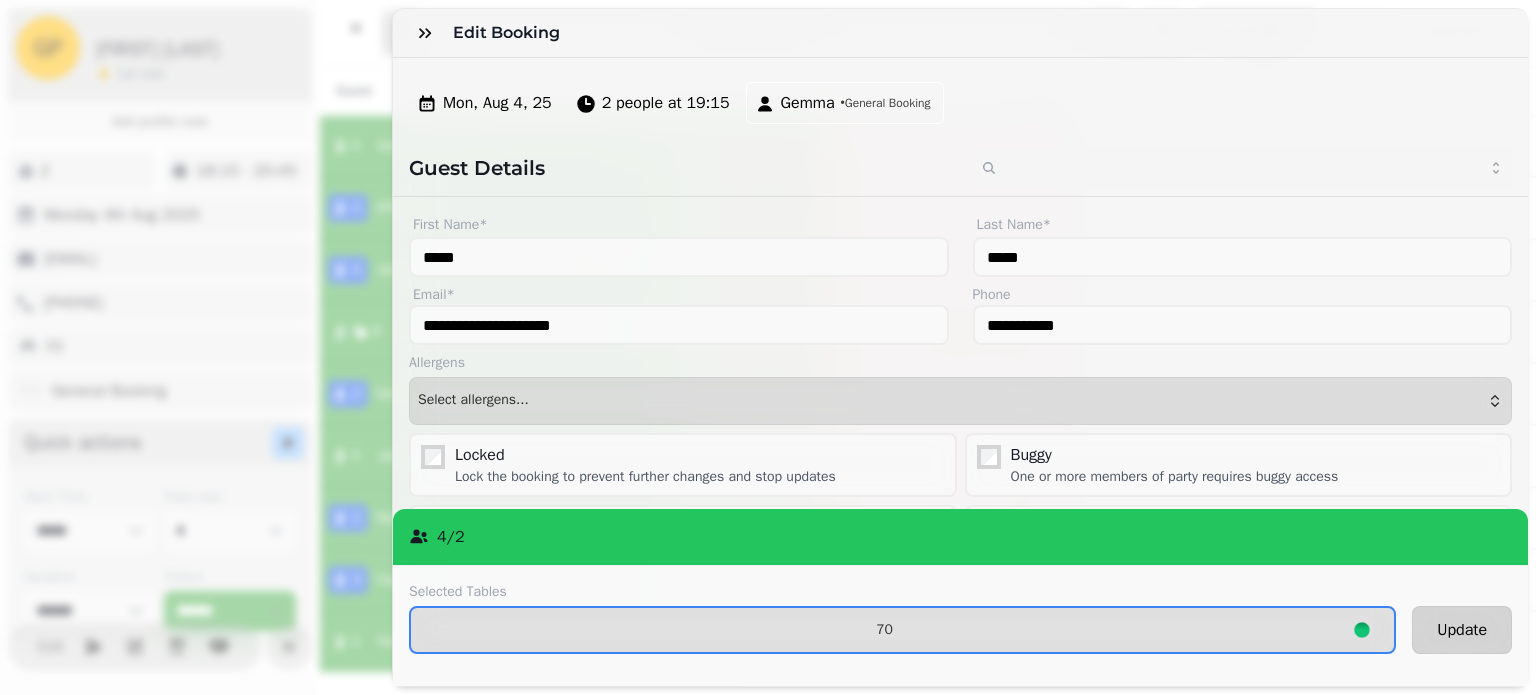 click on "Update" at bounding box center (1462, 630) 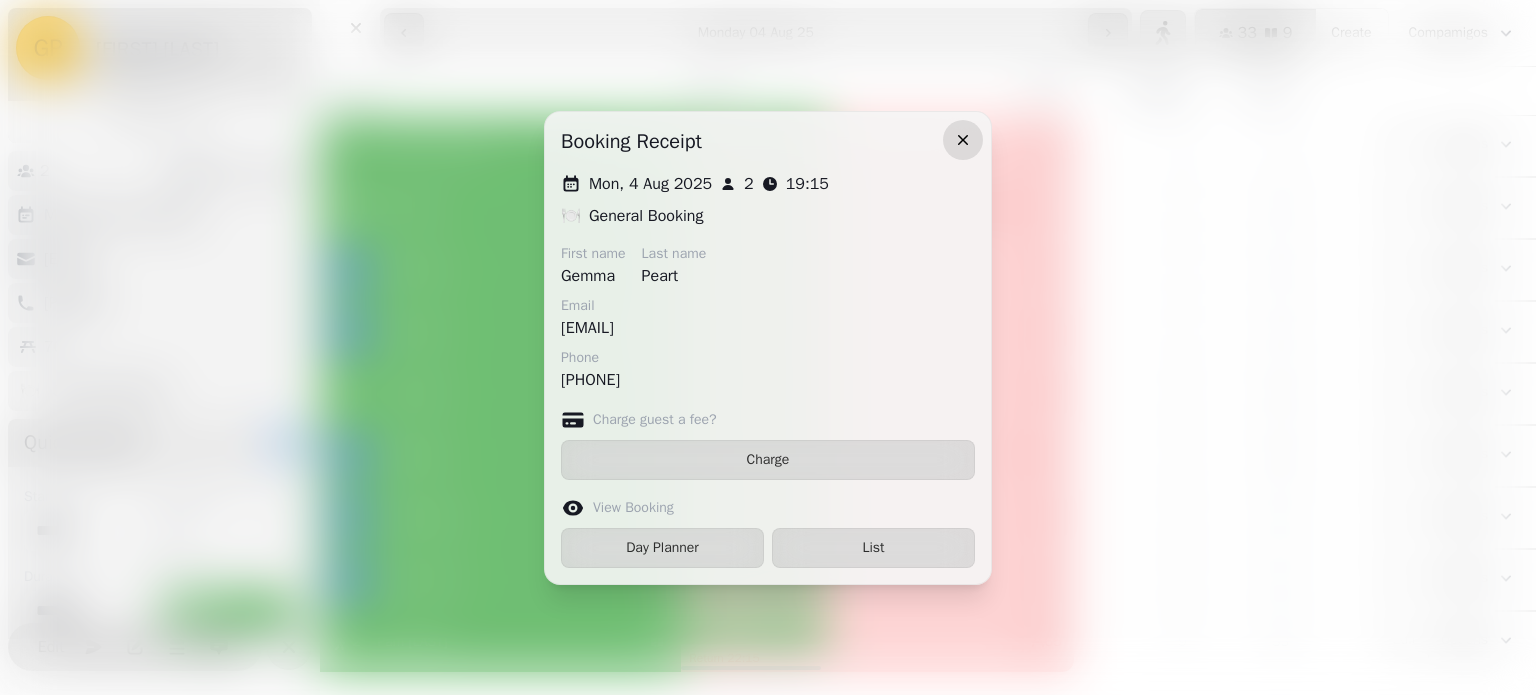 click 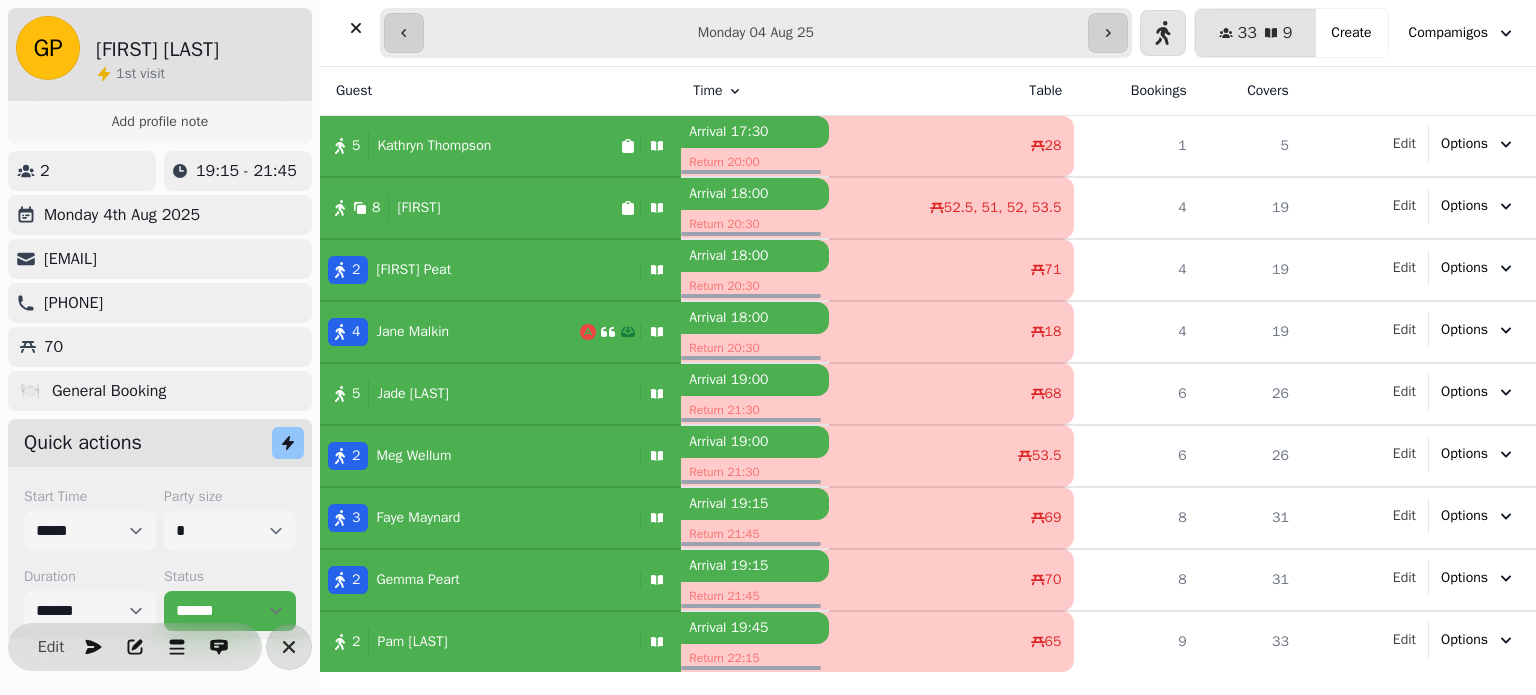 click on "4 [FIRST]   [LAST]" at bounding box center (500, 332) 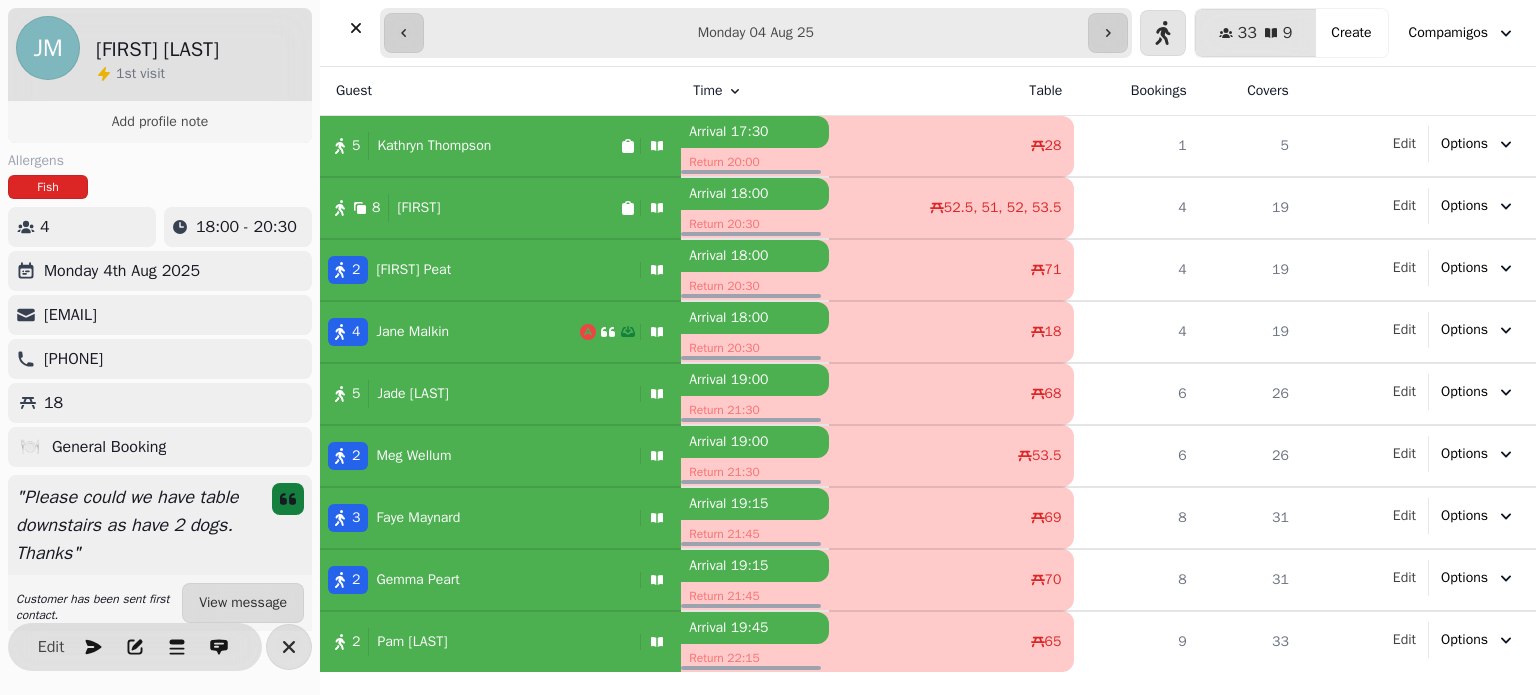 click on "8 [FIRST]" at bounding box center (470, 208) 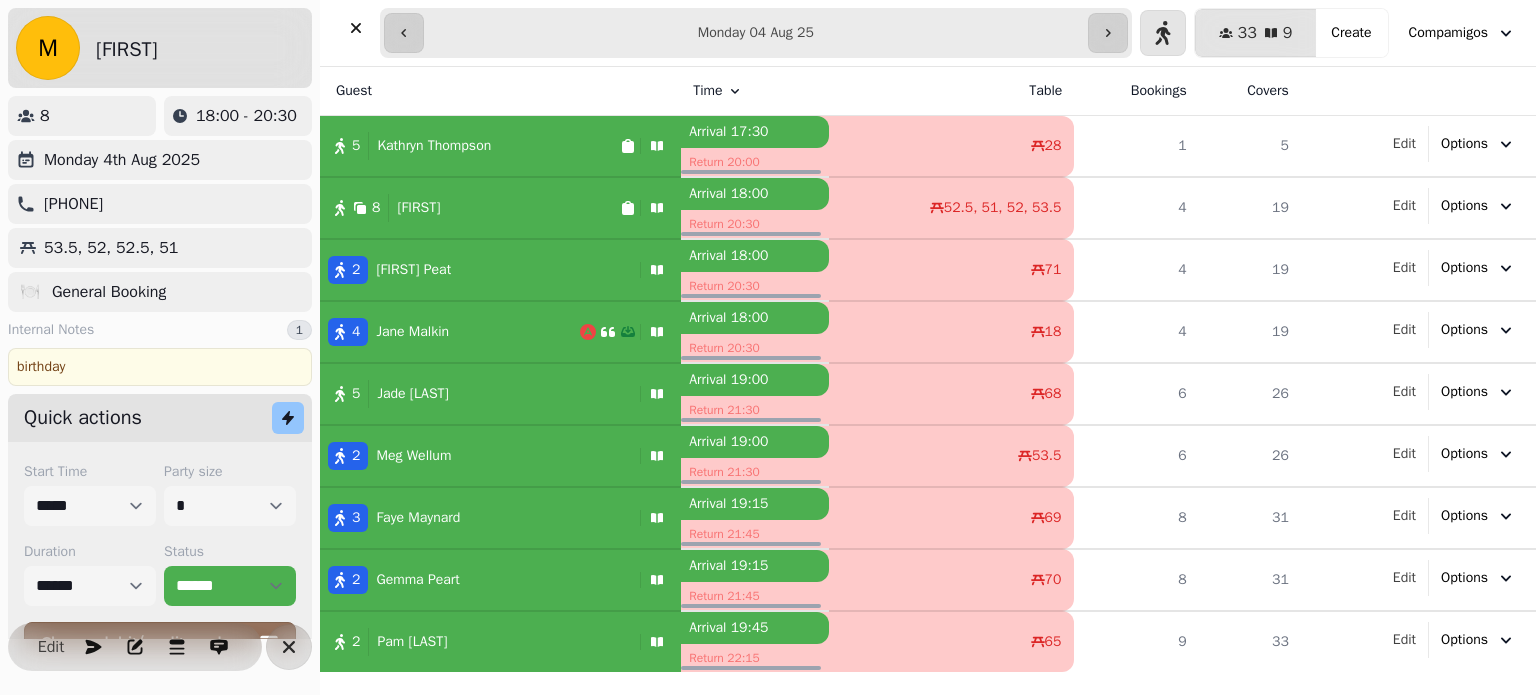 select on "*" 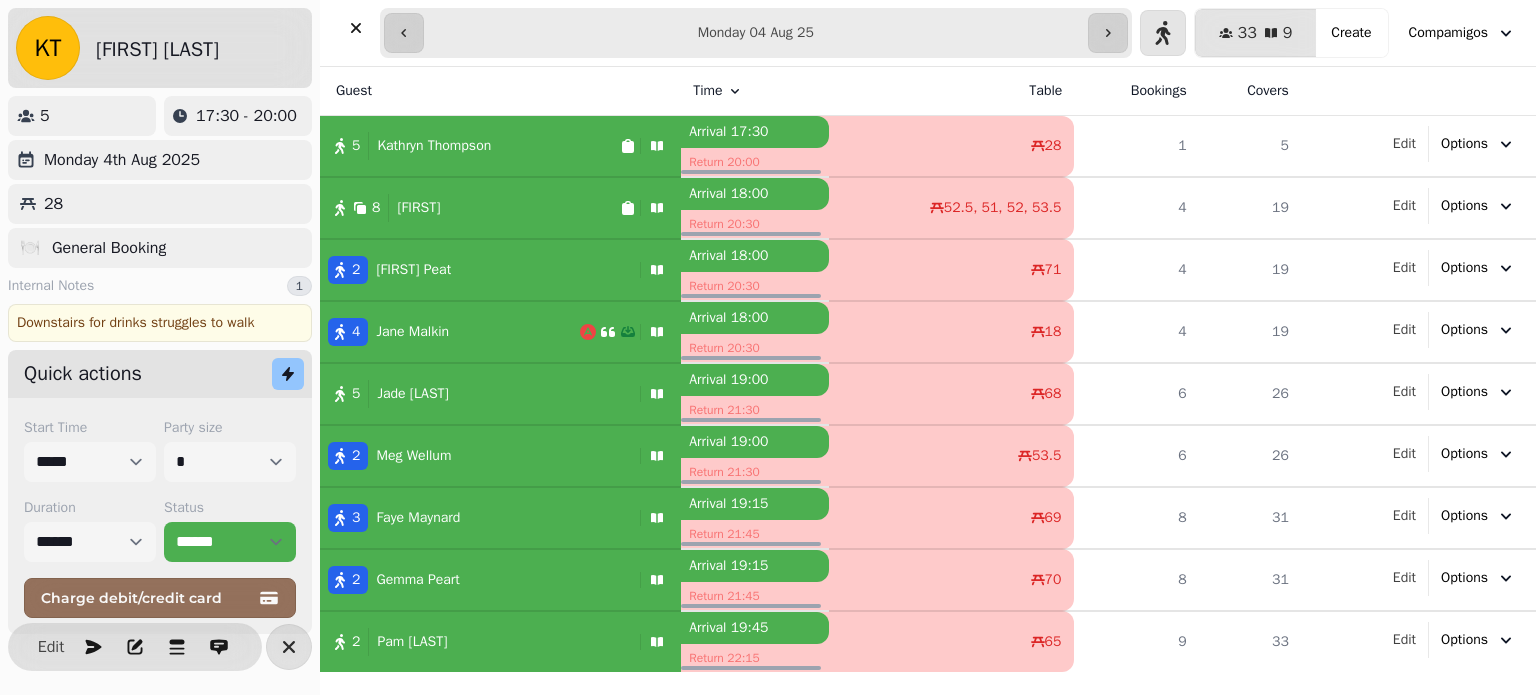 click on "8 [FIRST]" at bounding box center [500, 208] 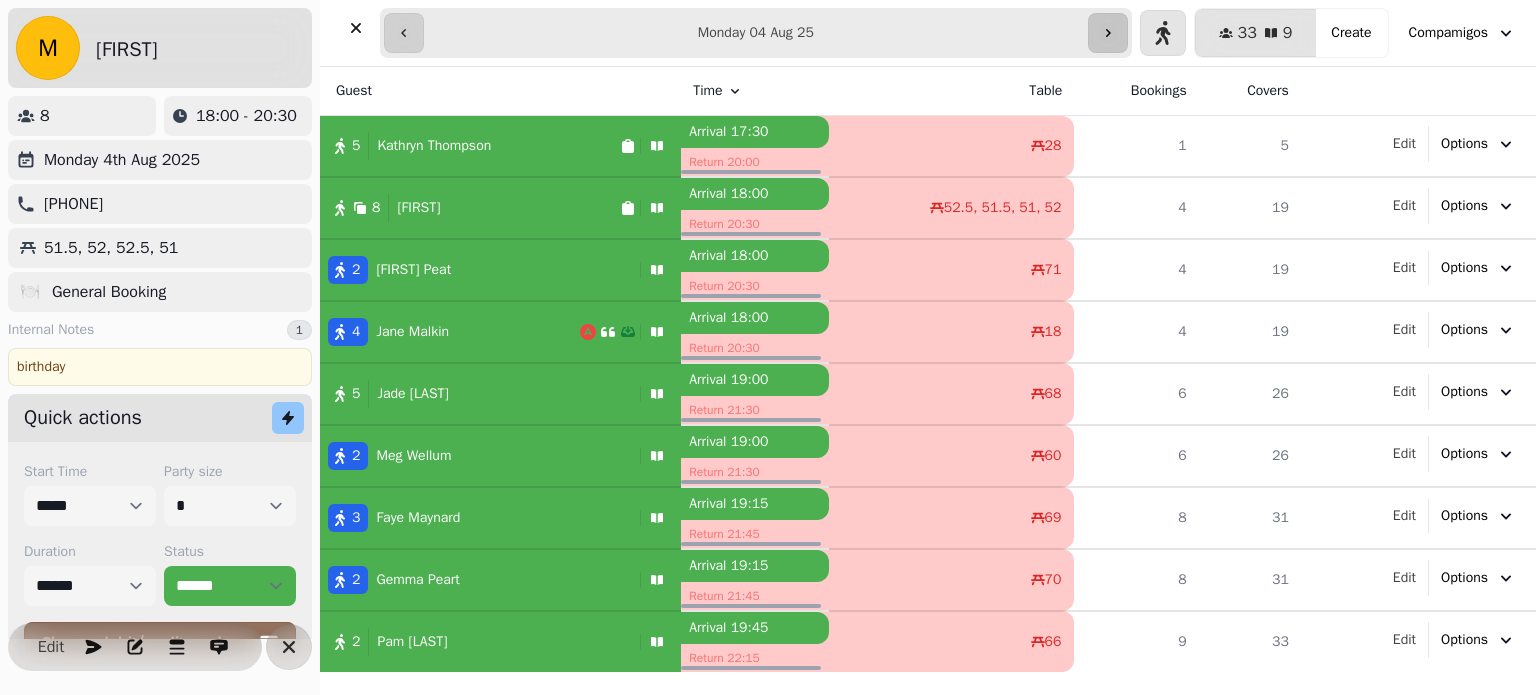 click 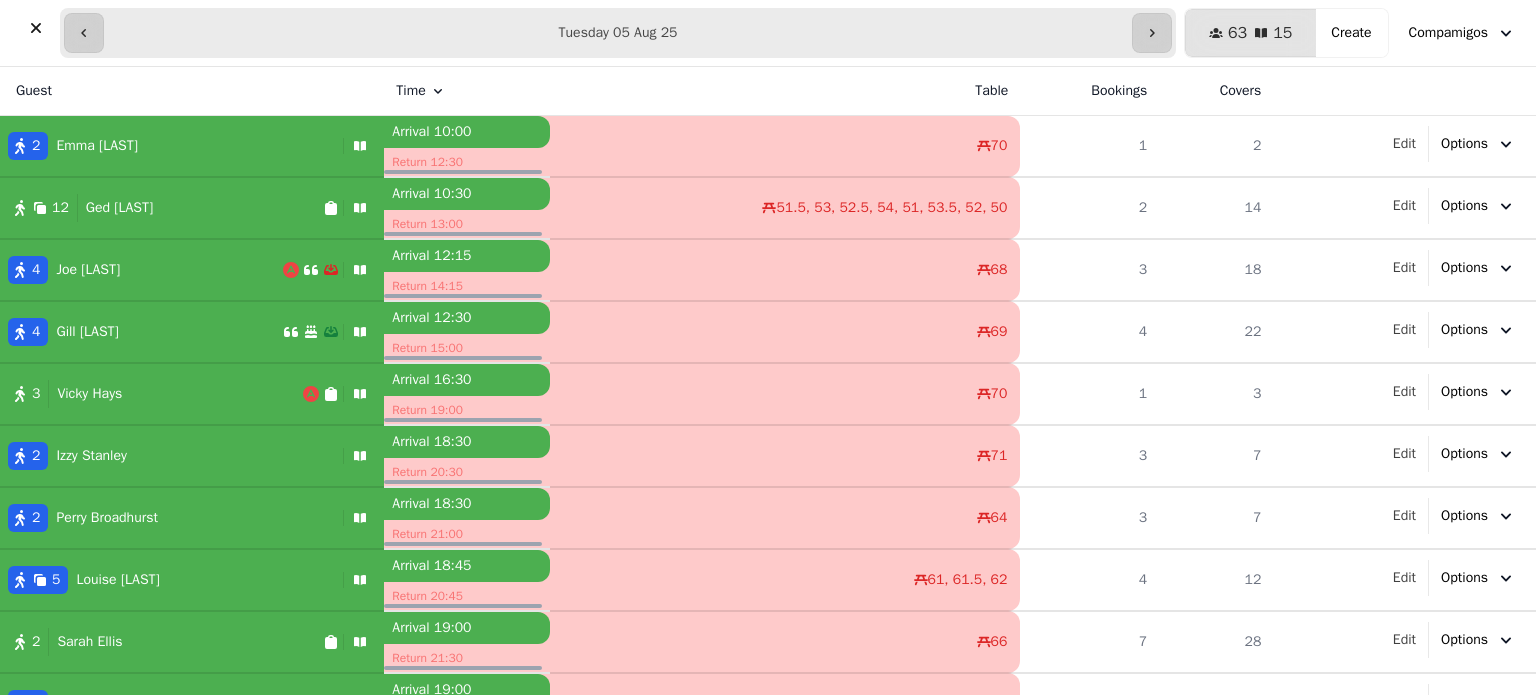 click on "12 [FIRST]   [LAST]" at bounding box center [161, 208] 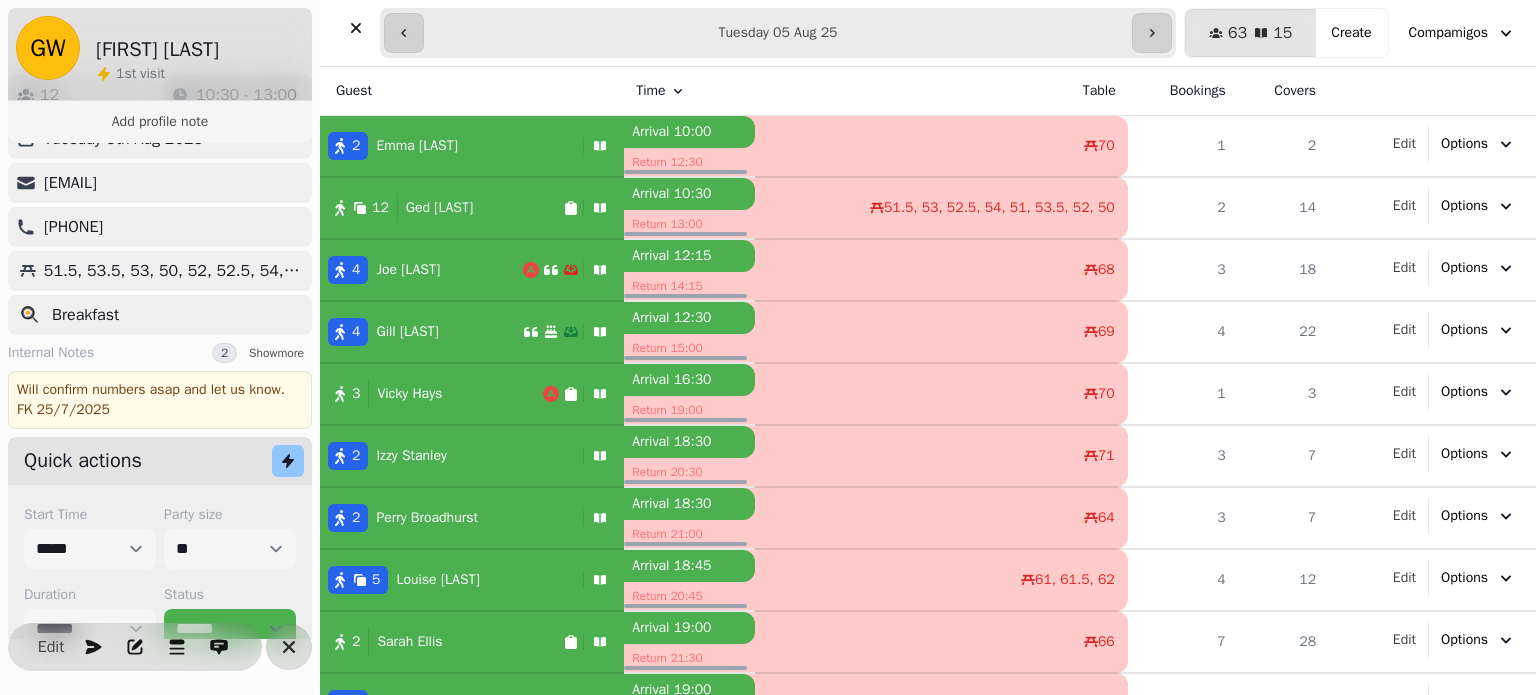 scroll, scrollTop: 0, scrollLeft: 0, axis: both 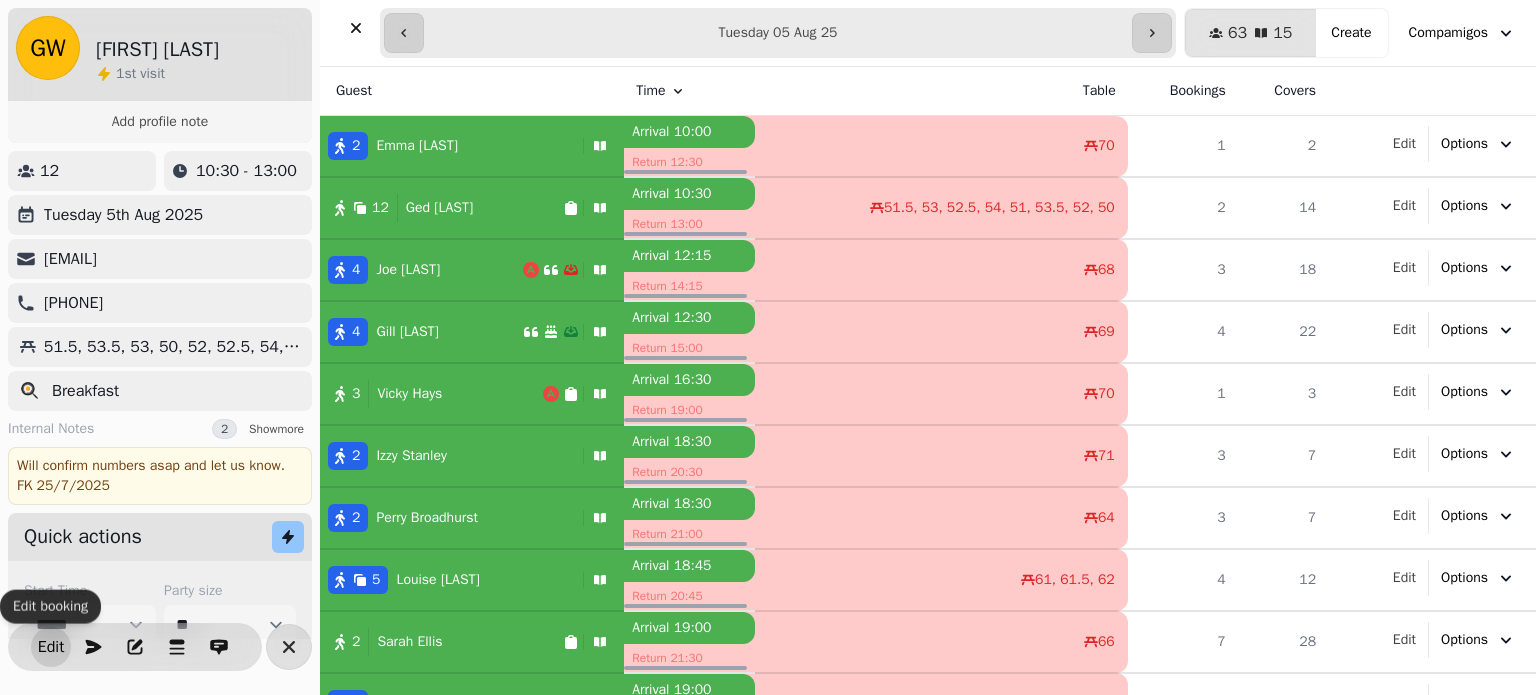 click on "Edit" at bounding box center (51, 647) 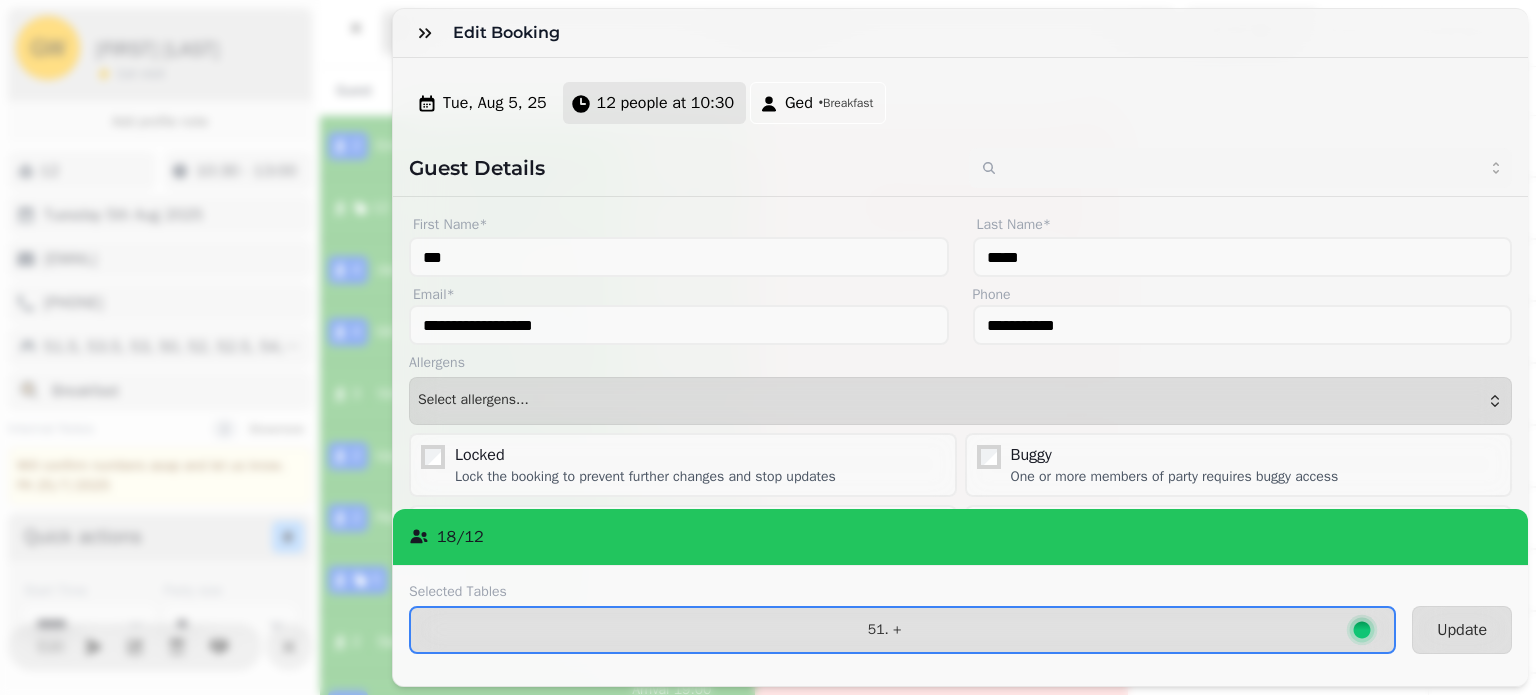 click on "12 people at 10:30" at bounding box center (665, 103) 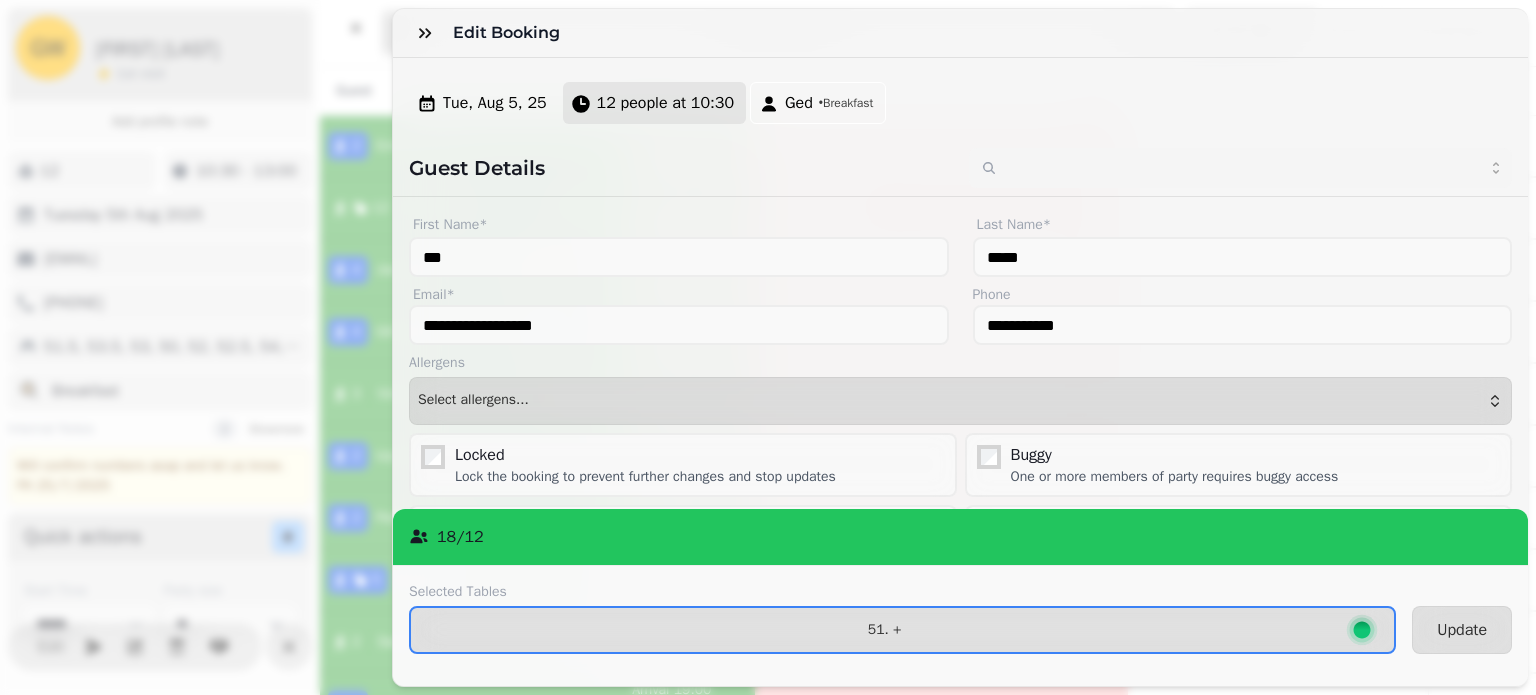 select on "**" 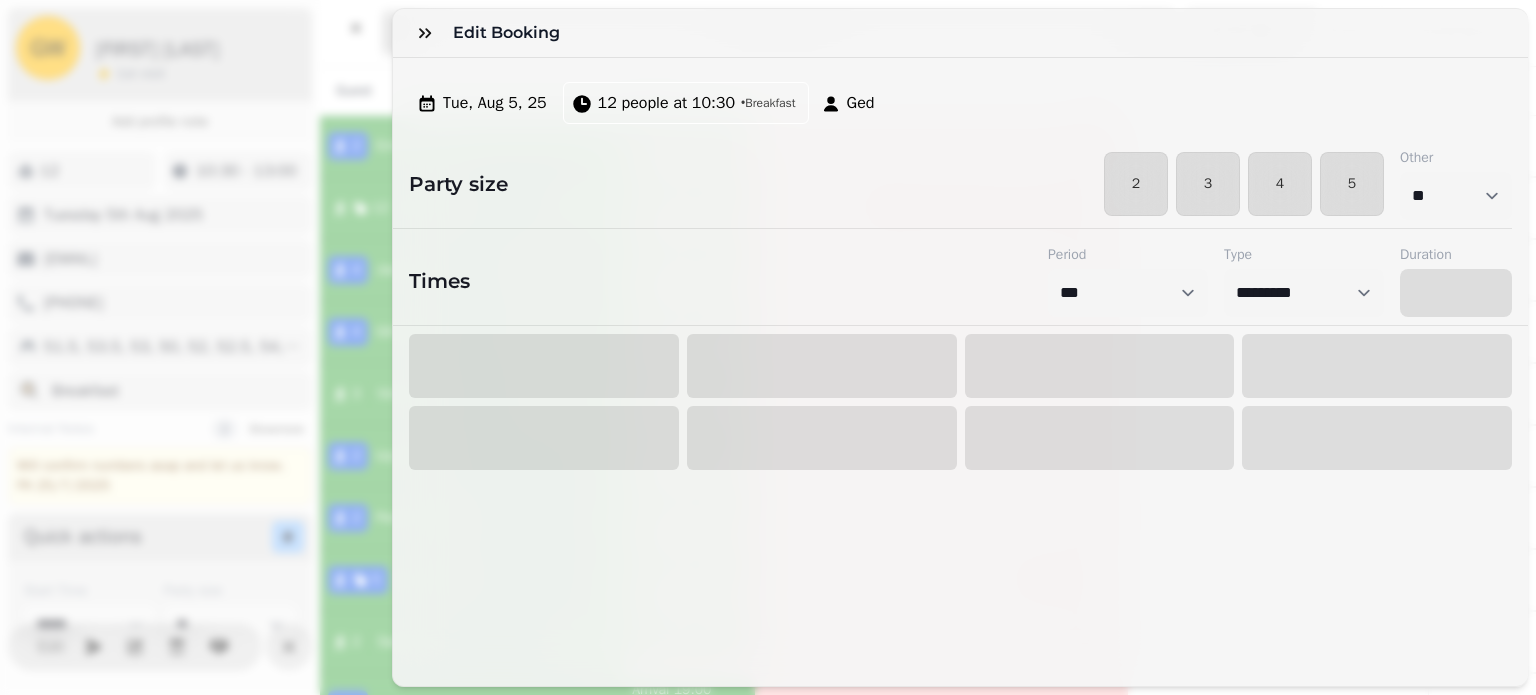 select on "****" 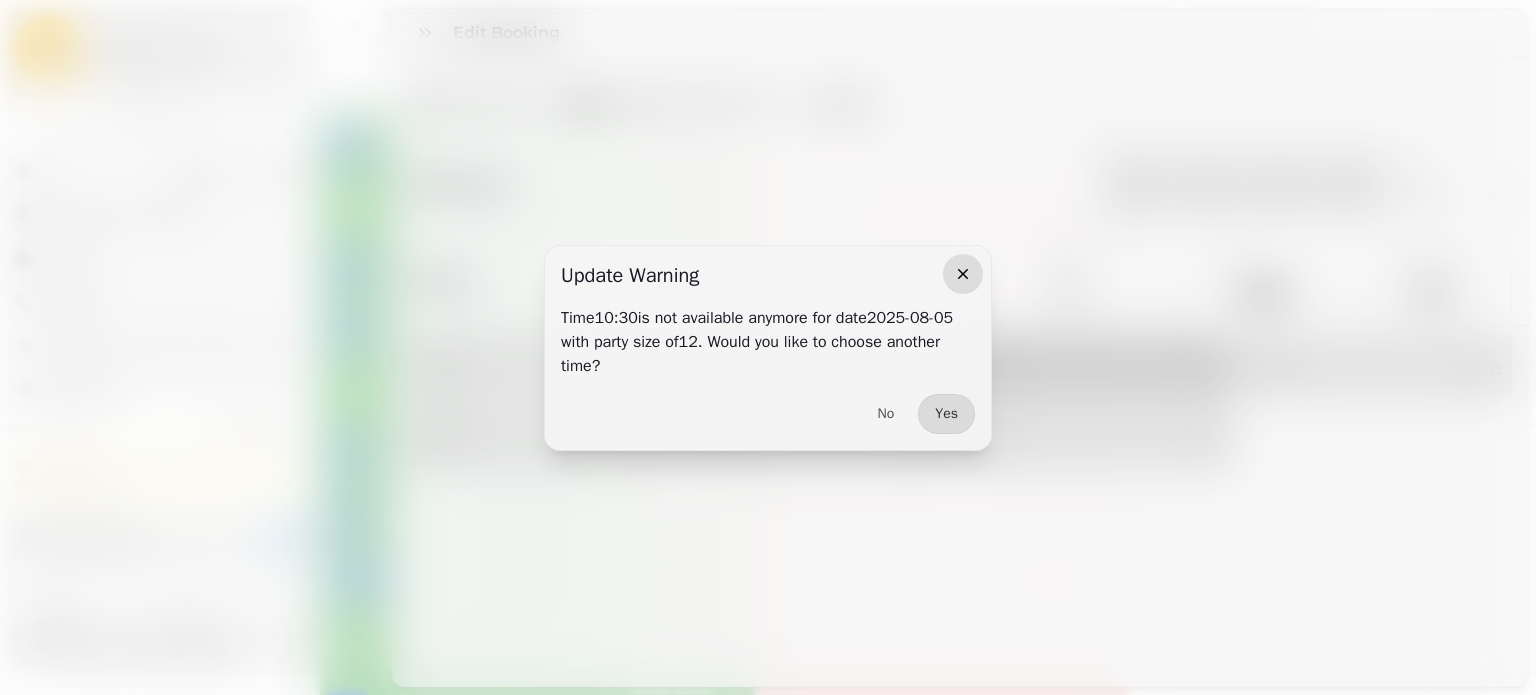 click 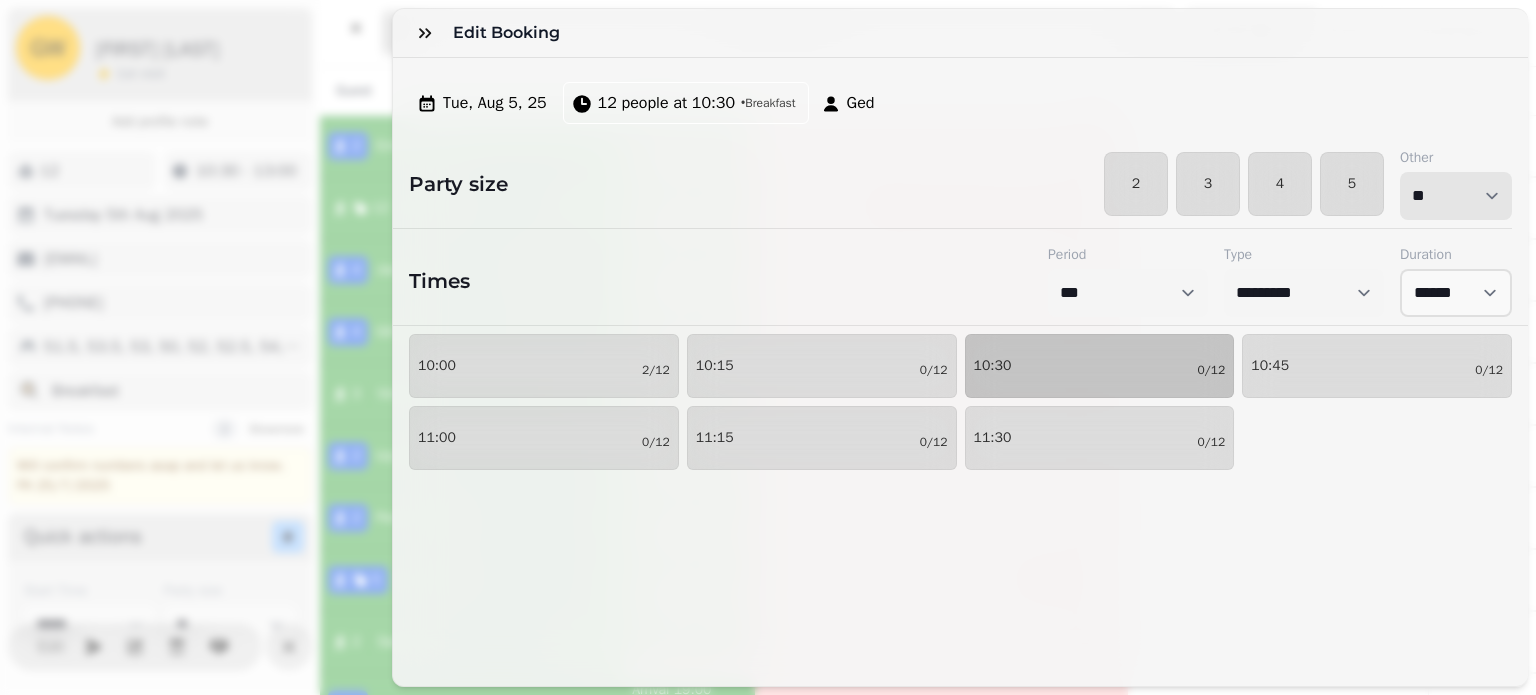 click on "* * * * * * * * * ** ** ** ** ** ** ** ** ** ** ** ** ** ** ** ** ** ** ** ** ** ** ** ** ** ** ** ** ** ** ** ** ** ** ** ** ** ** ** ** ** ** ** ** ** ** ** ** ** ** ** ** ** ** ** ** ** ** ** ** ** ** ** ** ** ** ** ** ** ** ** ** ** ** ** ** ** ** ** ** ** ** ** ** ** ** ** ** ** ** *** *** *** *** *** *** *** *** *** *** *** *** *** *** *** *** *** *** *** *** ***" at bounding box center (1456, 196) 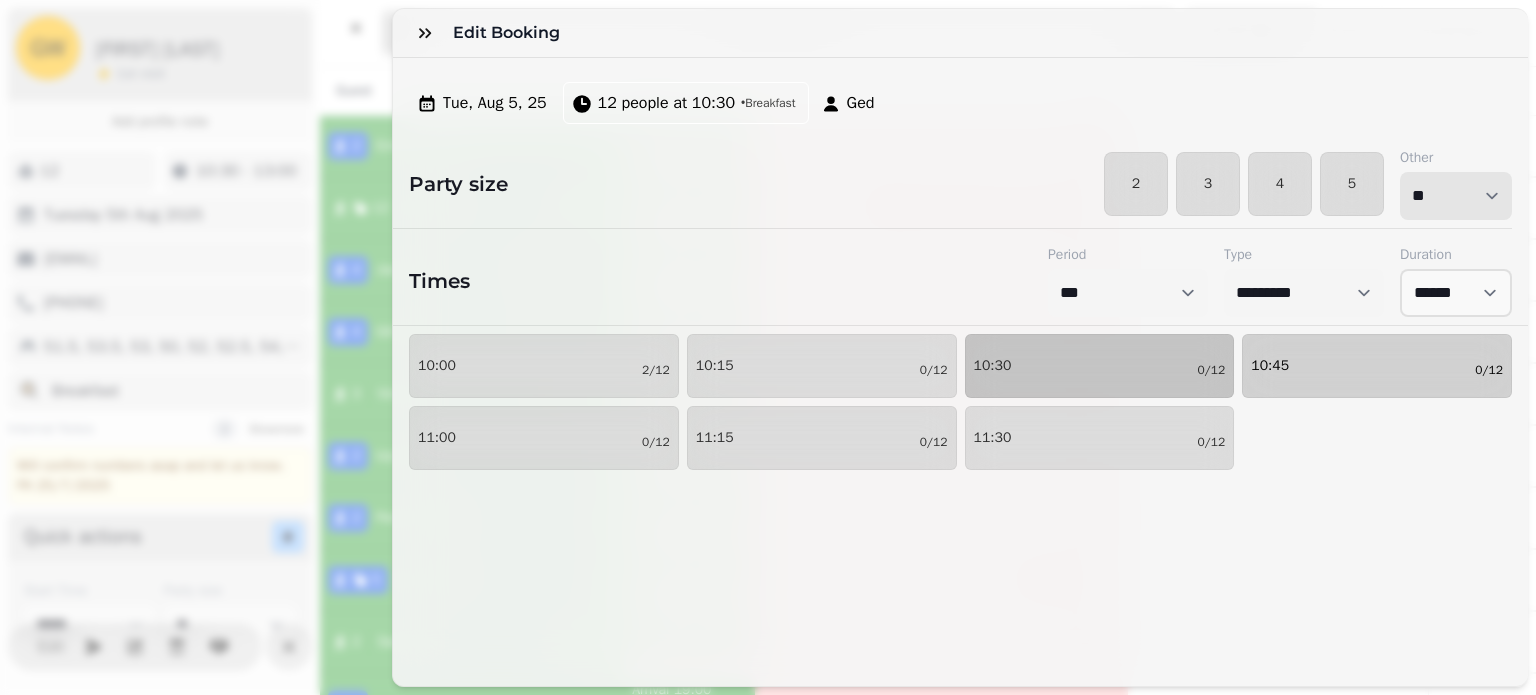 select on "**" 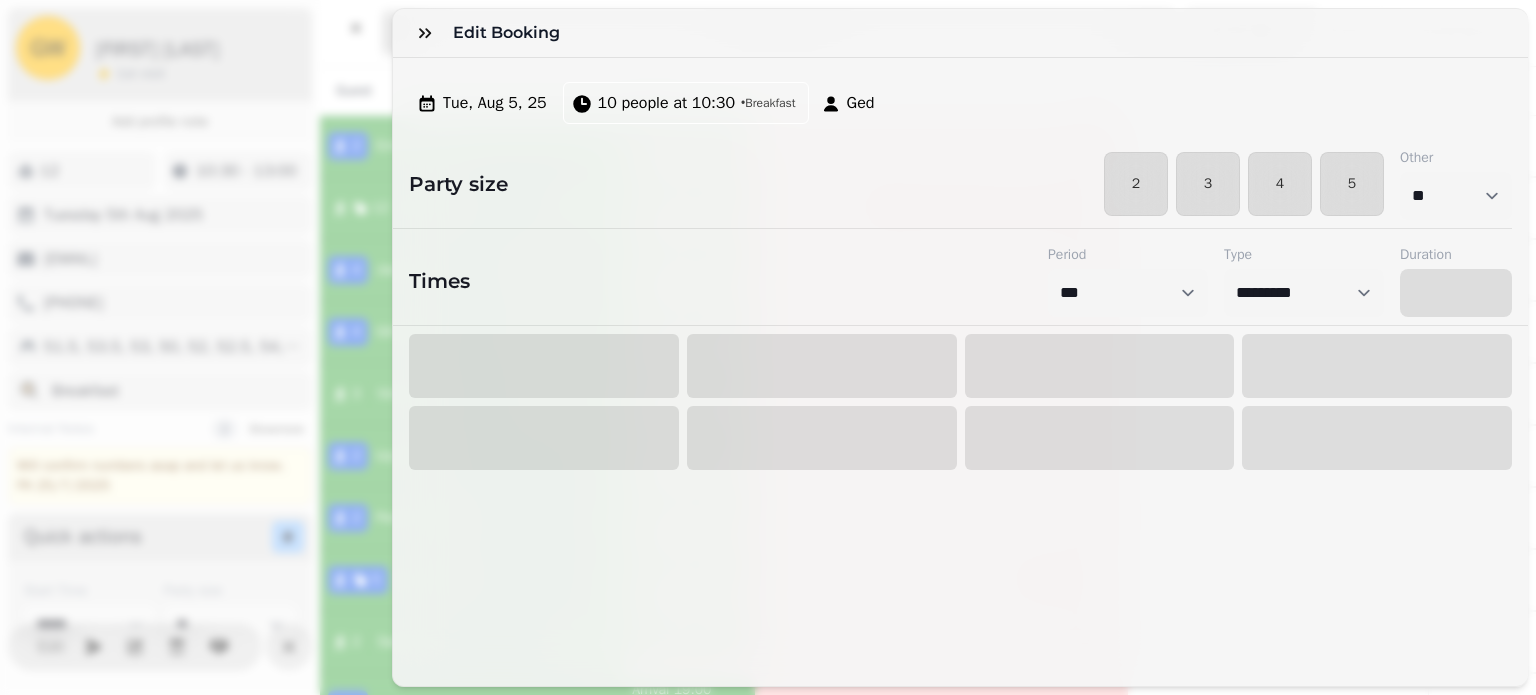 select on "****" 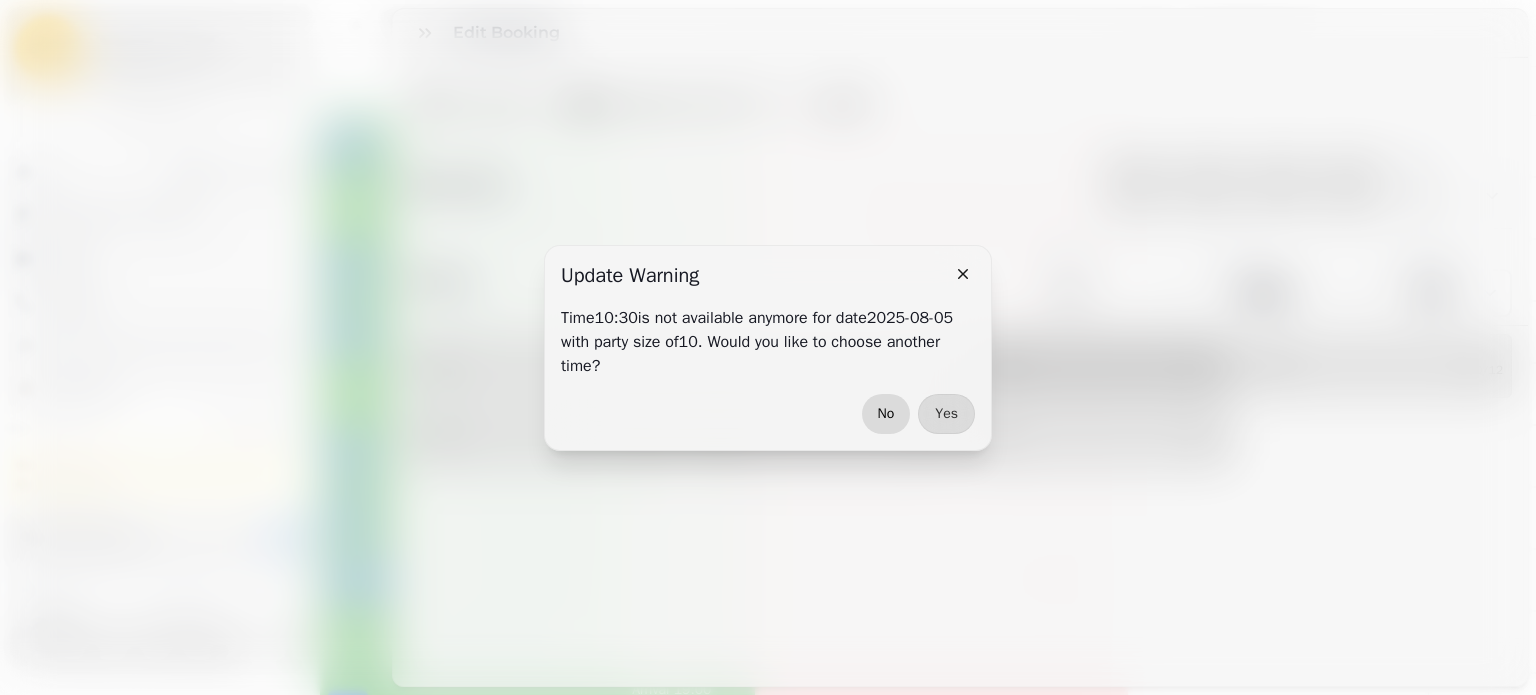 click on "No" at bounding box center (886, 414) 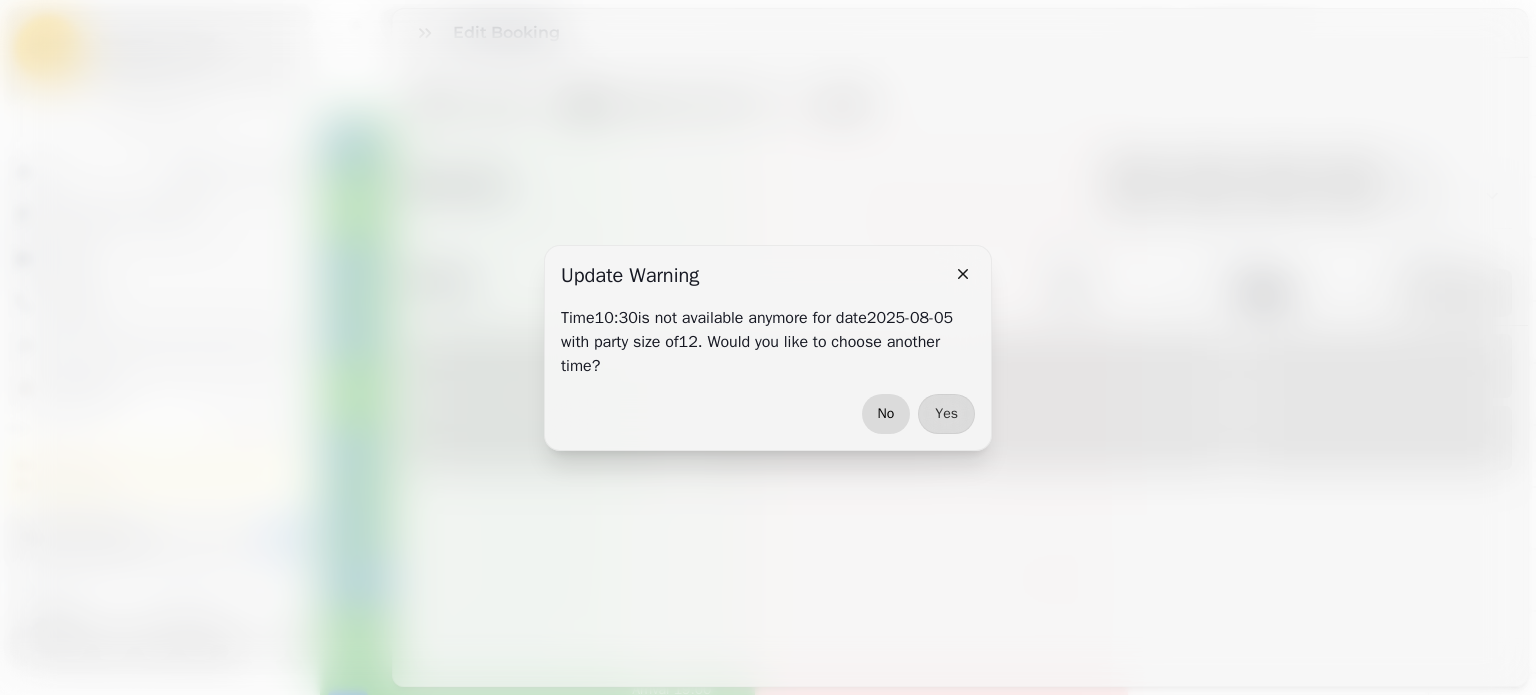 select on "****" 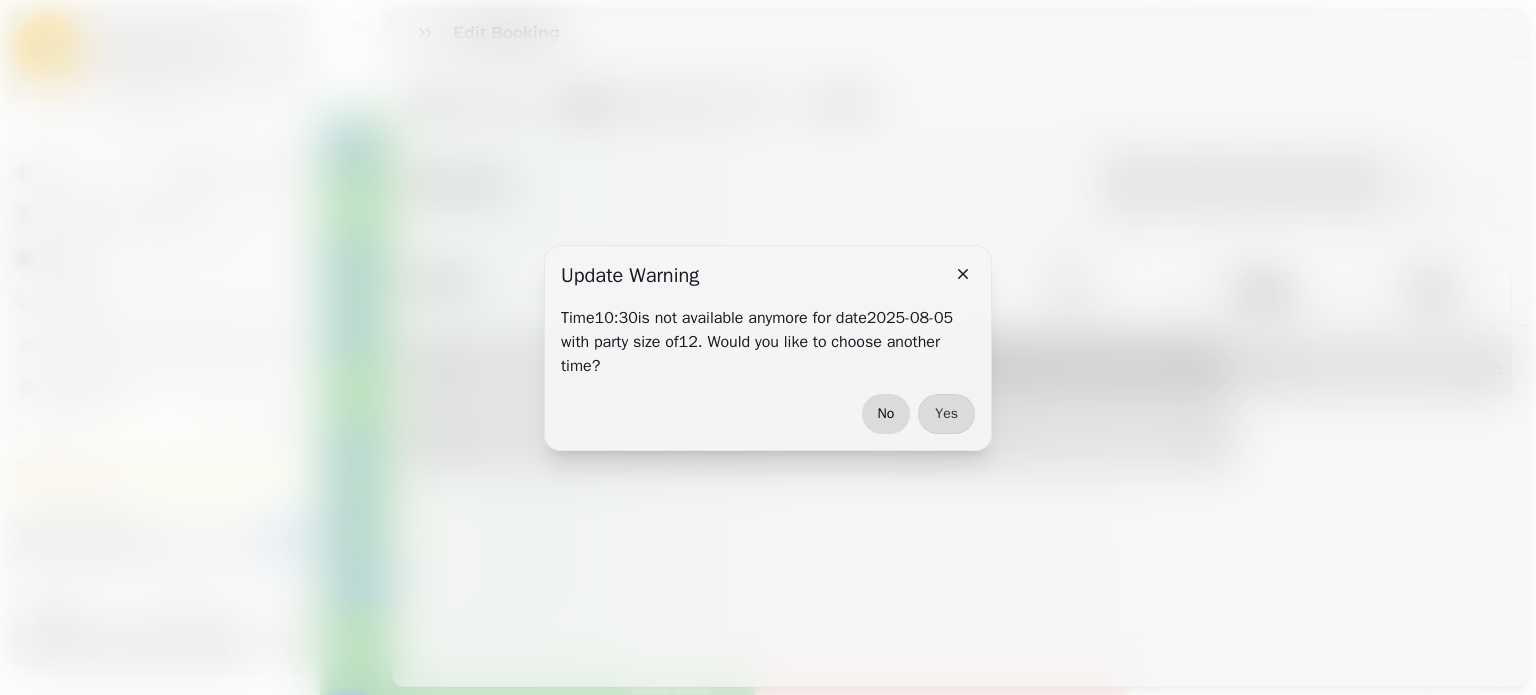 click on "No" at bounding box center [886, 414] 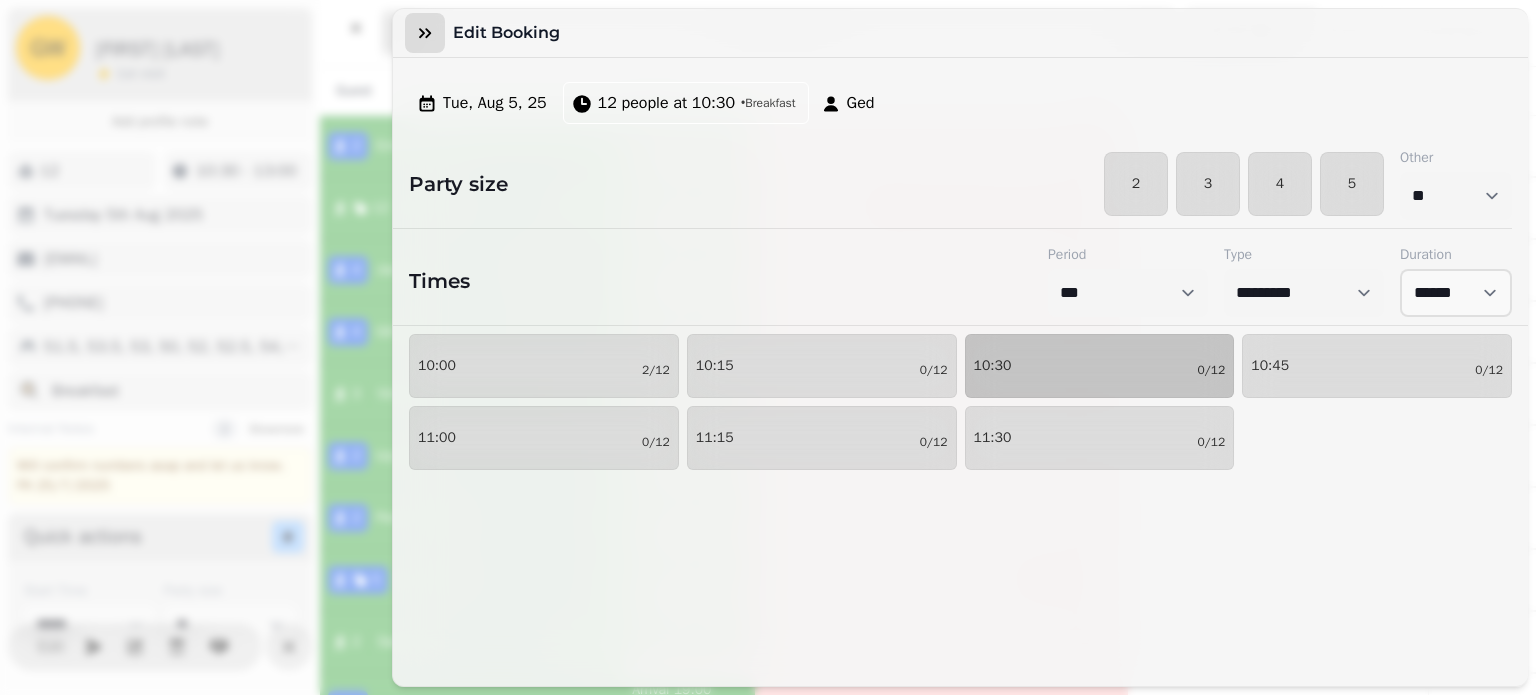click 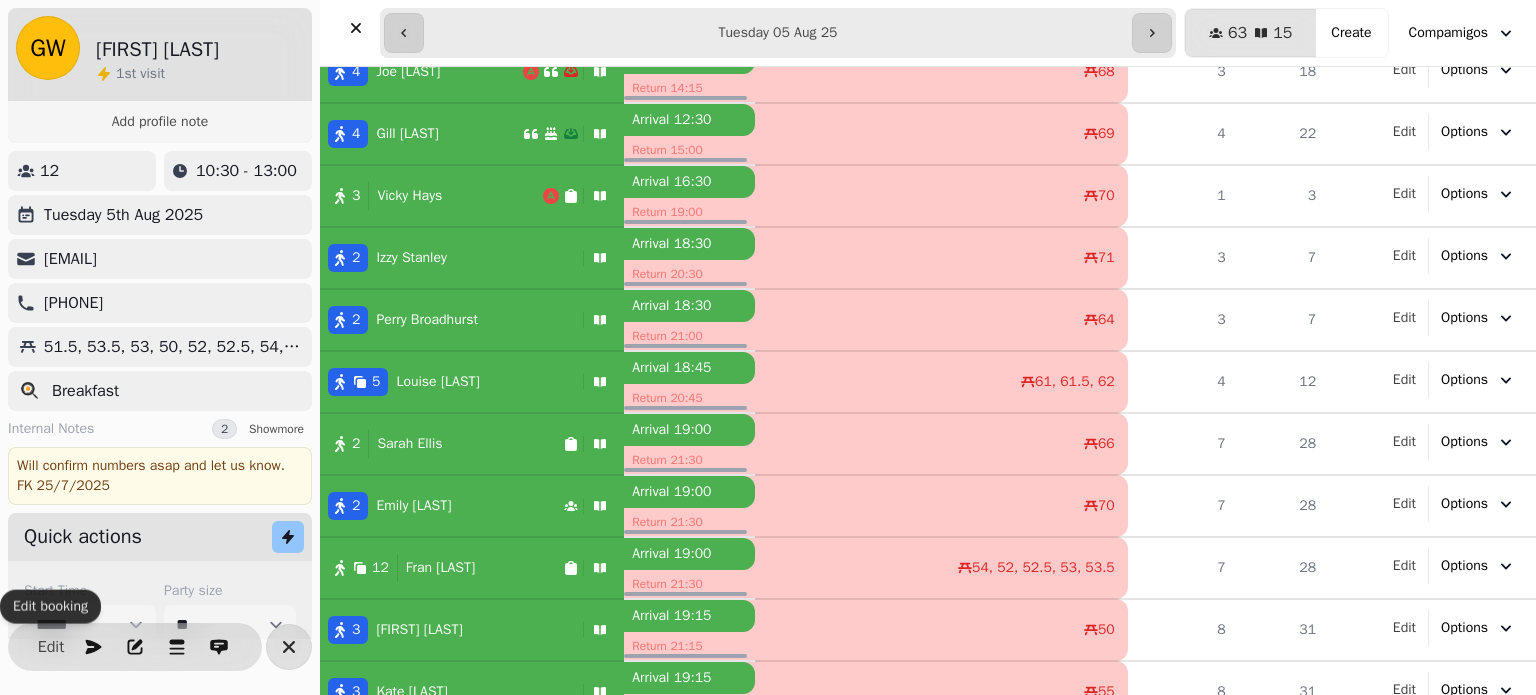 scroll, scrollTop: 342, scrollLeft: 0, axis: vertical 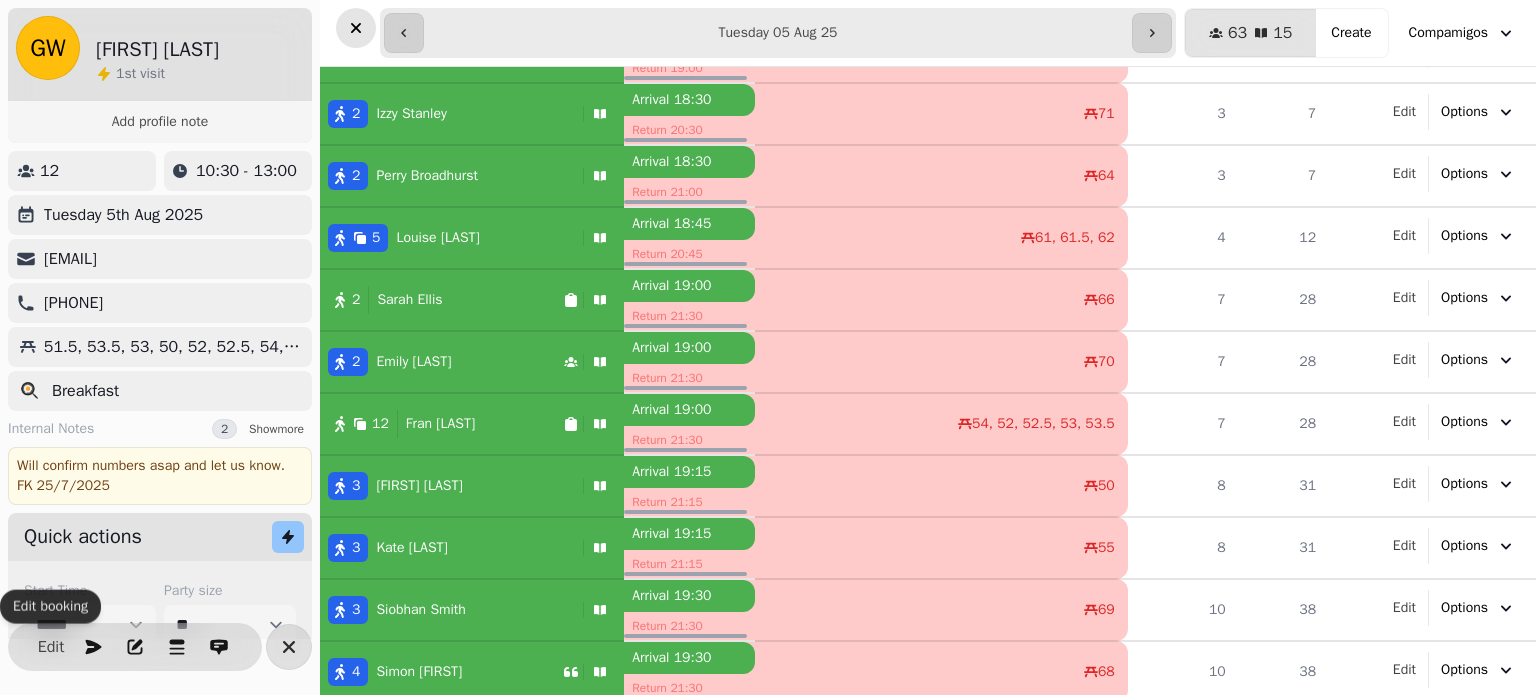 click 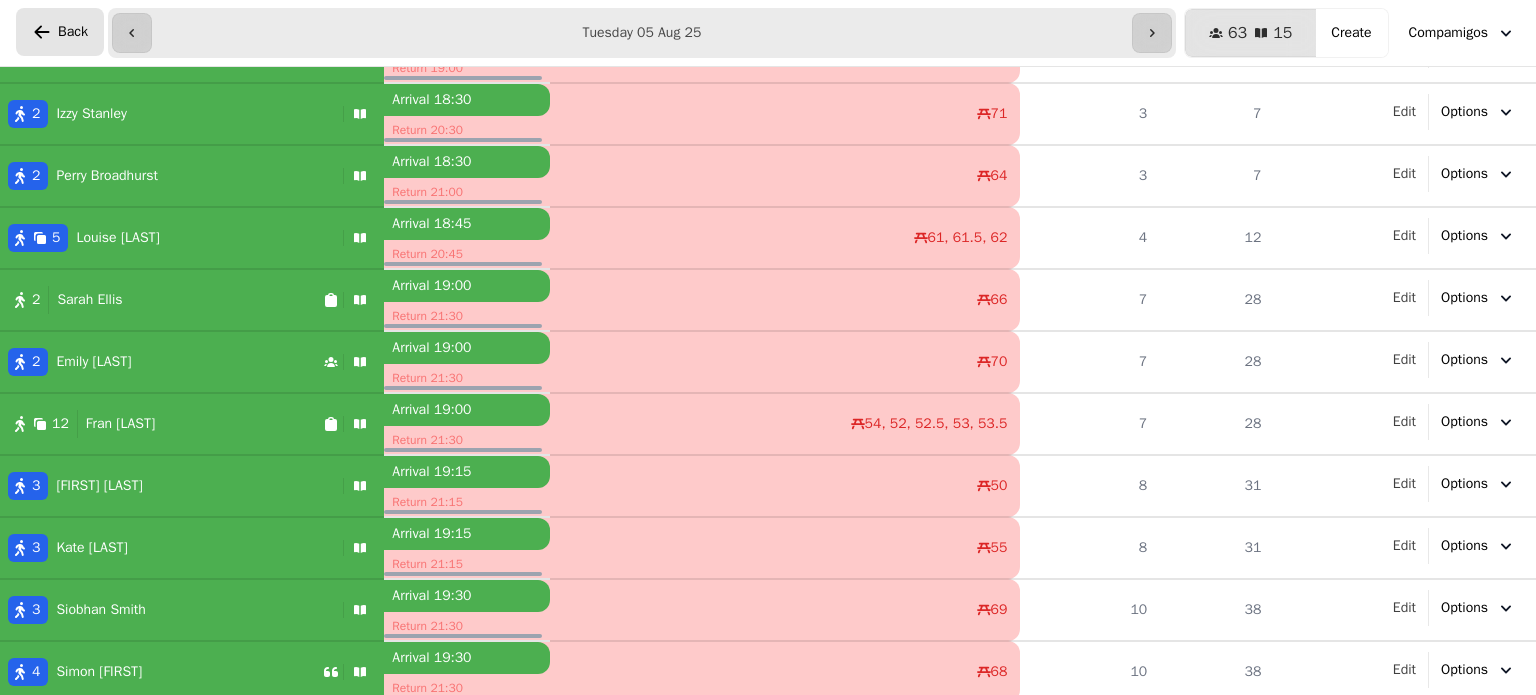 click on "Back" at bounding box center (60, 32) 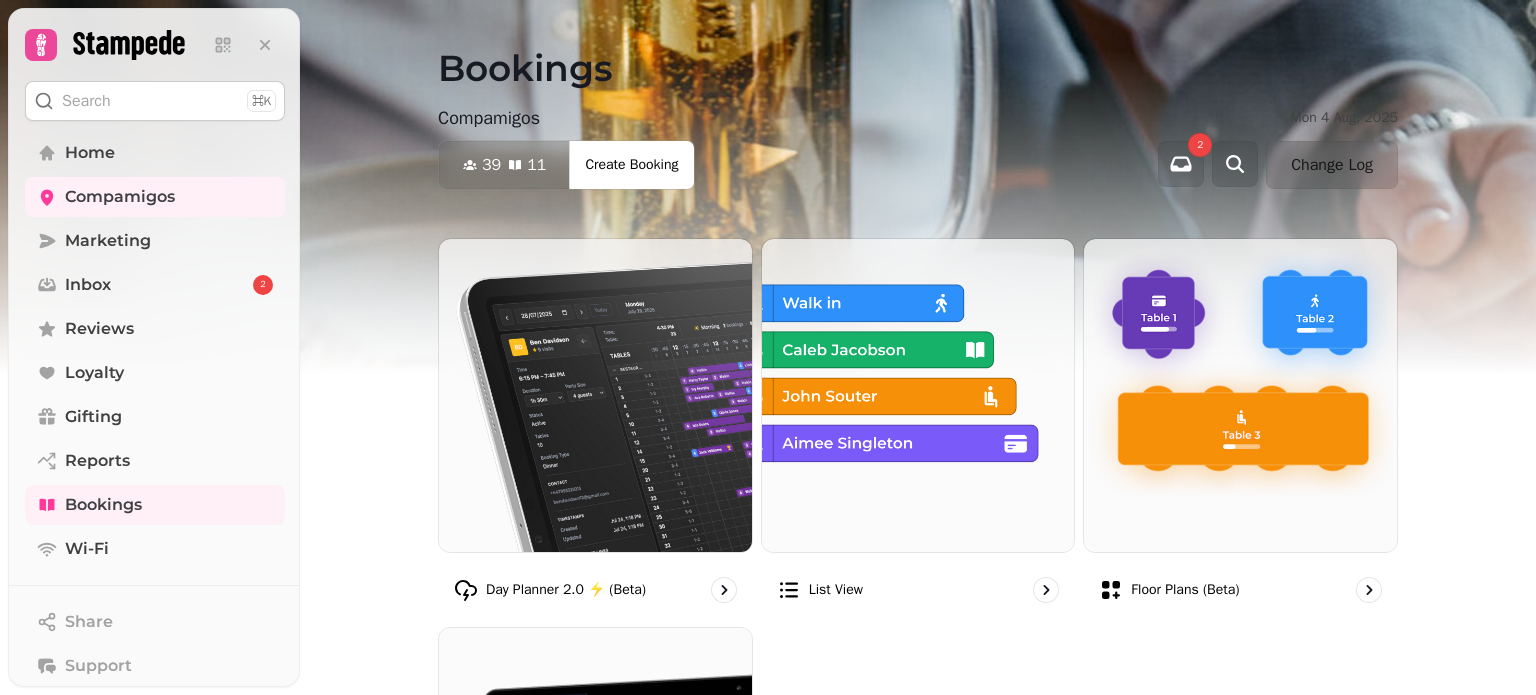 click on "39" at bounding box center (491, 165) 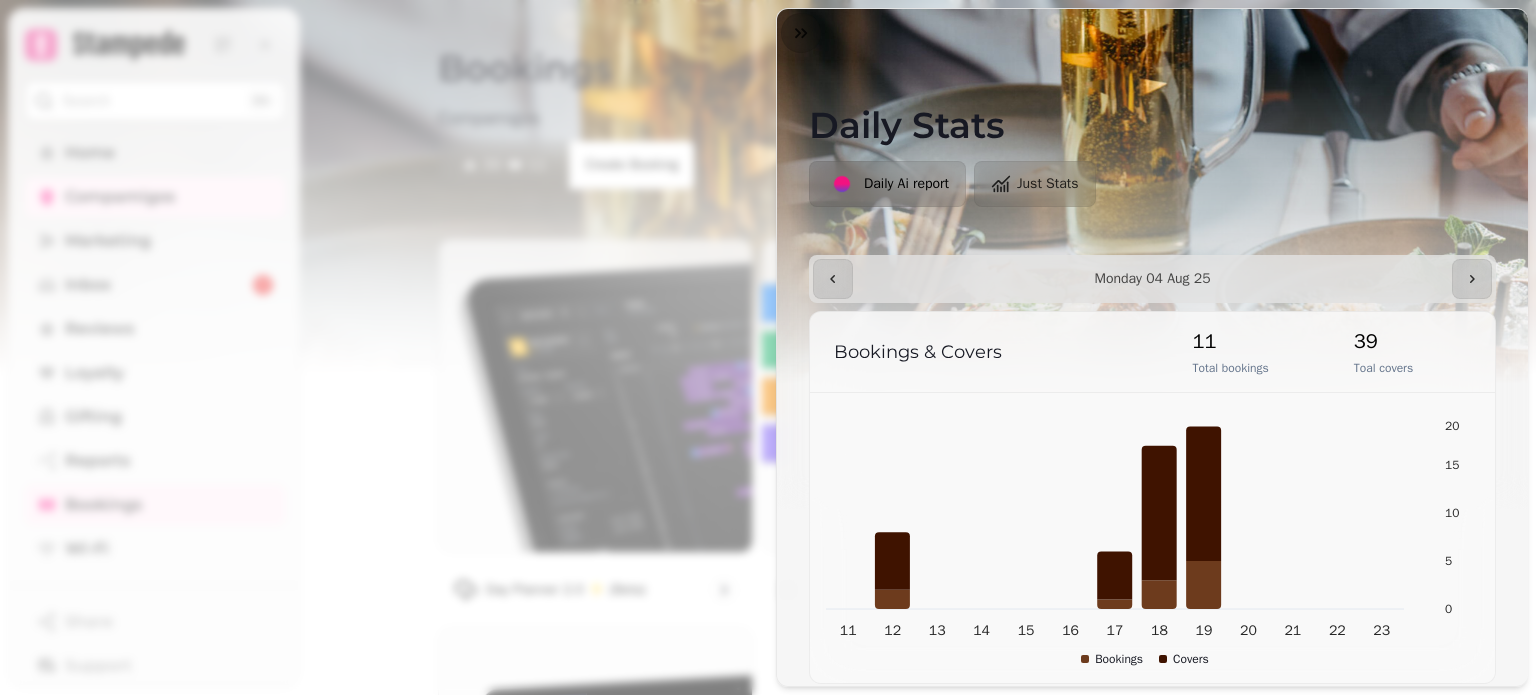 click on "**********" at bounding box center (768, 363) 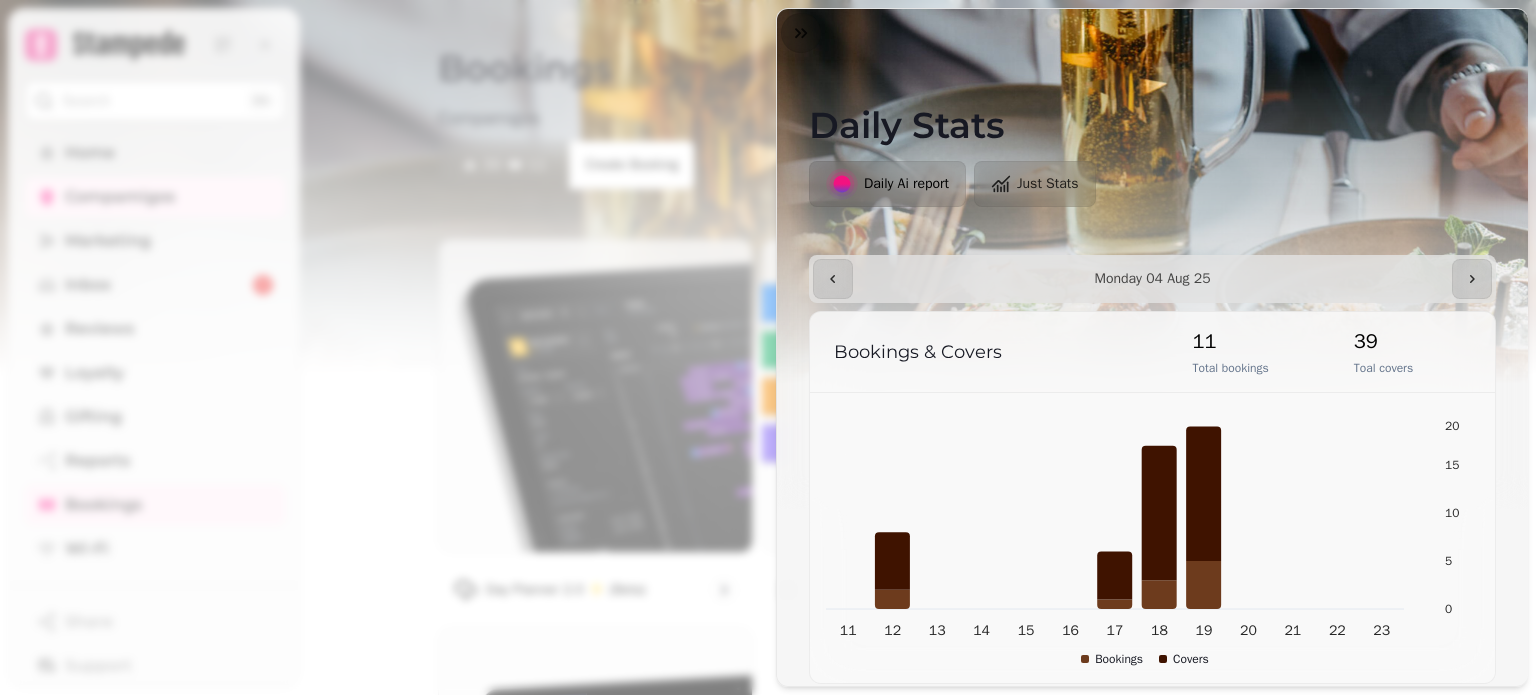 click on "**********" at bounding box center (768, 363) 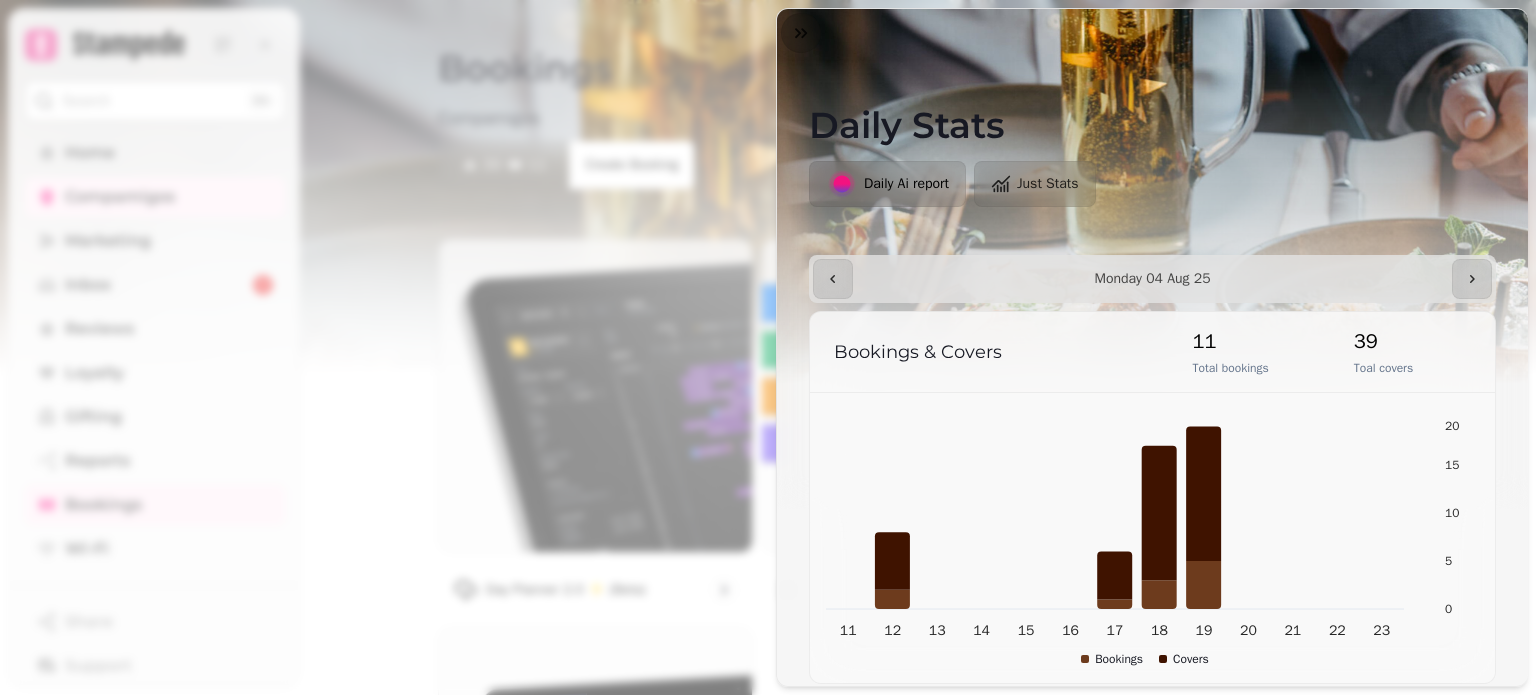 click on "**********" at bounding box center (768, 363) 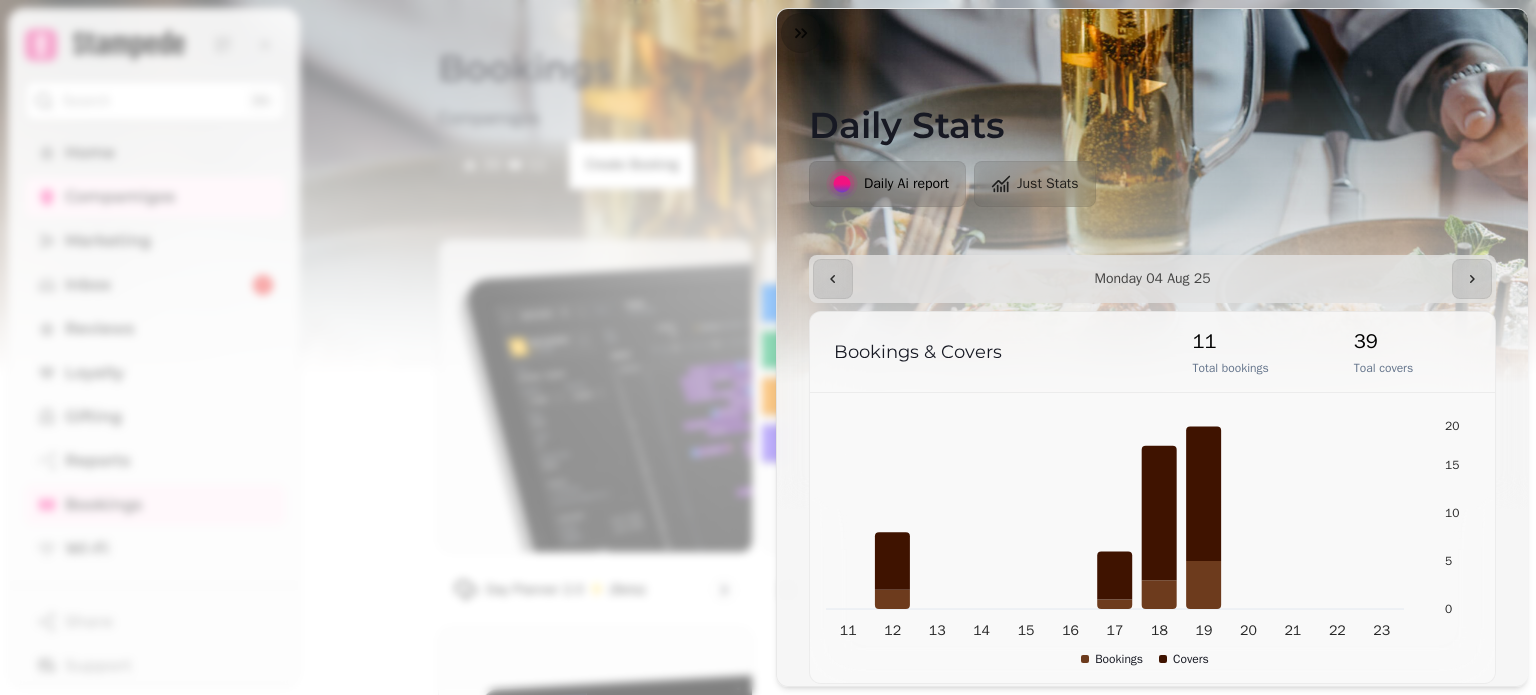 click on "**********" at bounding box center (768, 363) 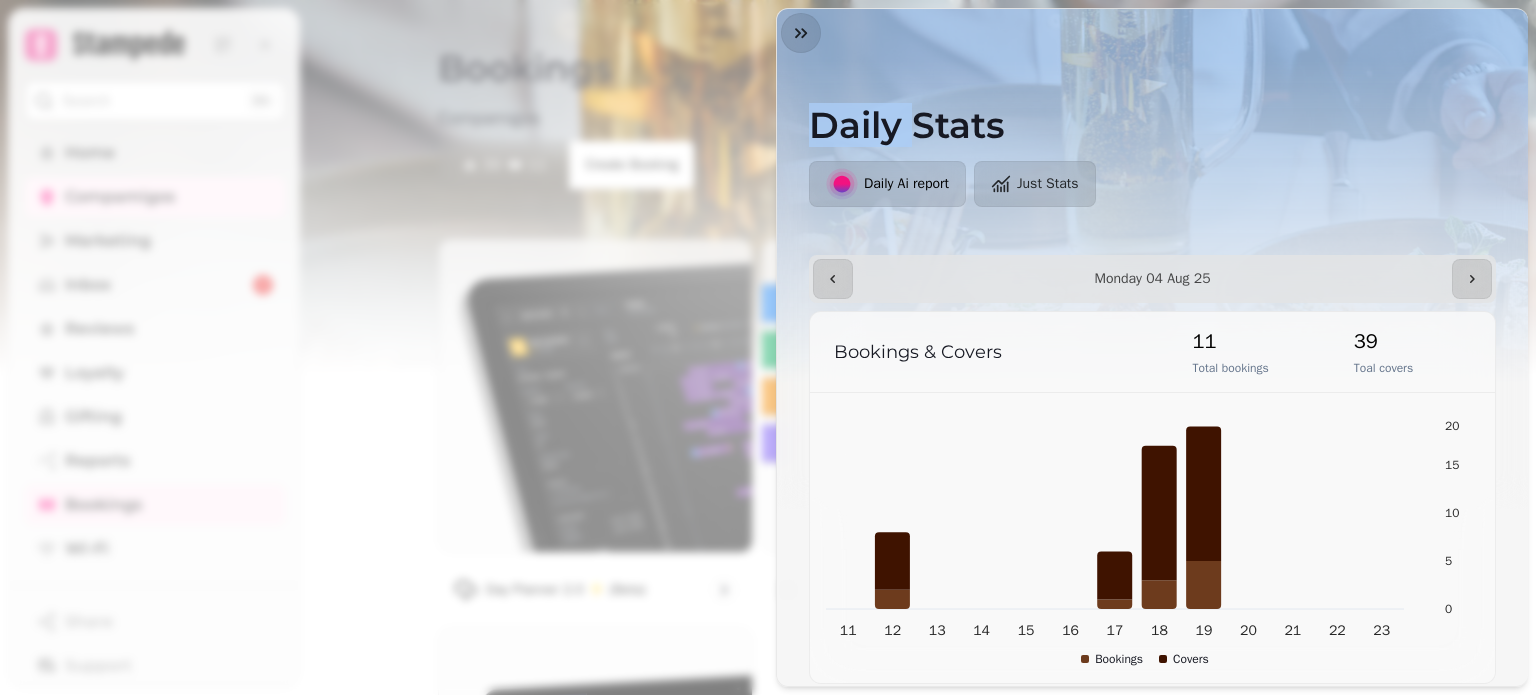click on "**********" at bounding box center (768, 363) 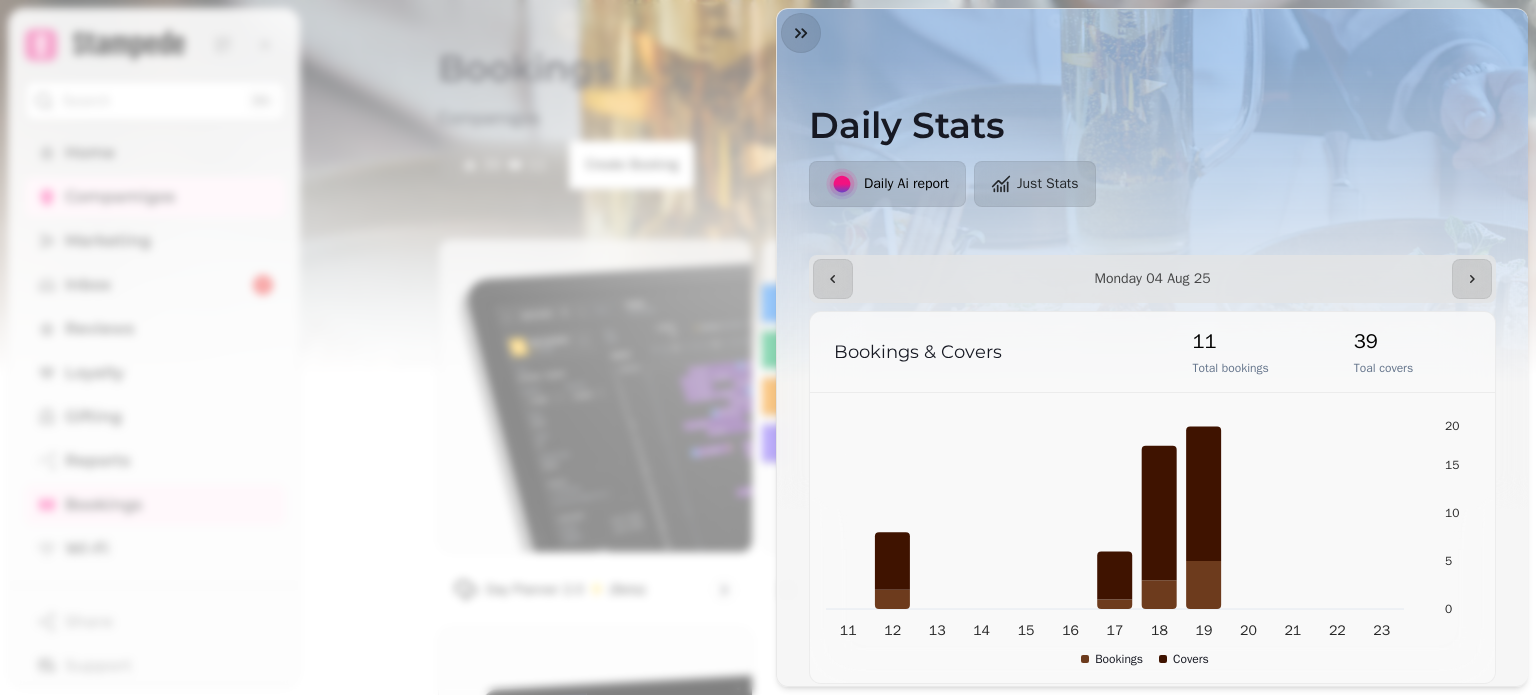 click on "**********" at bounding box center (768, 363) 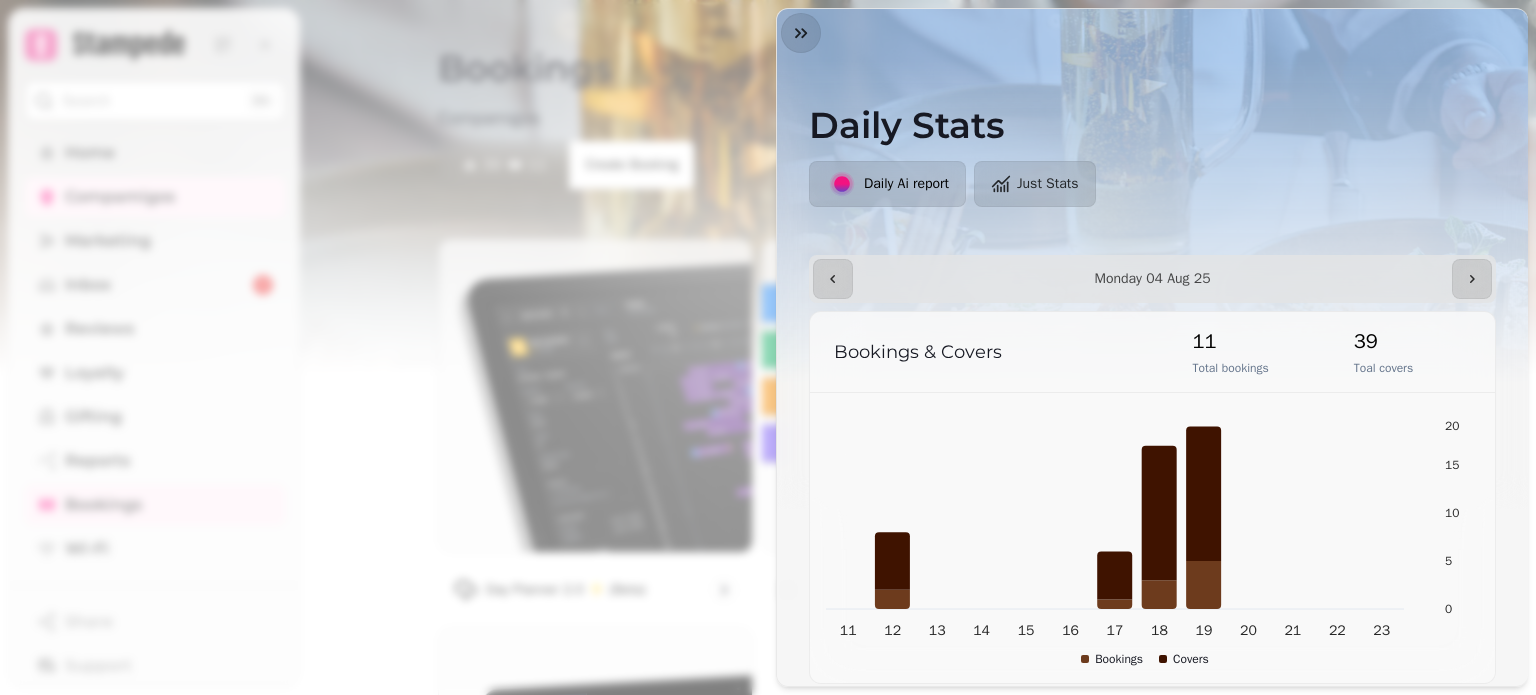 click on "**********" at bounding box center [768, 363] 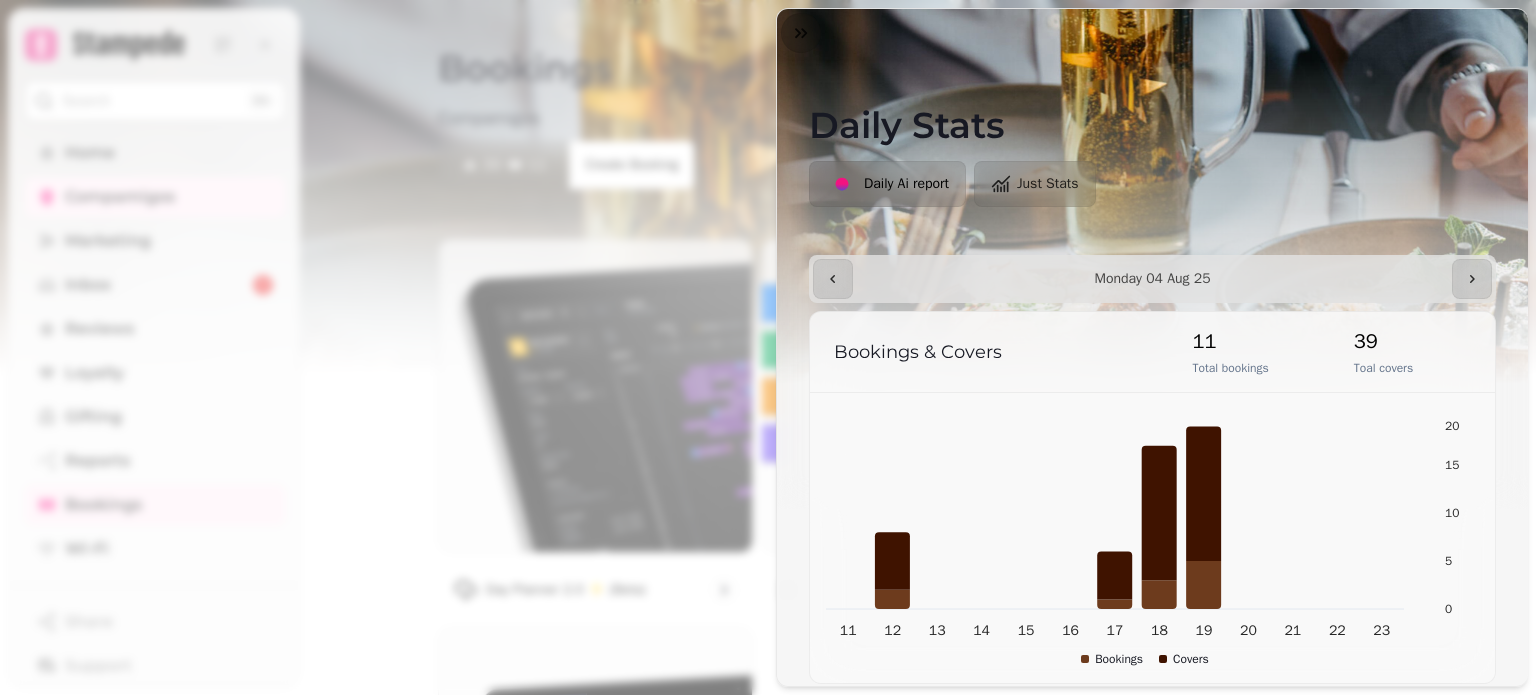 click on "**********" at bounding box center (768, 363) 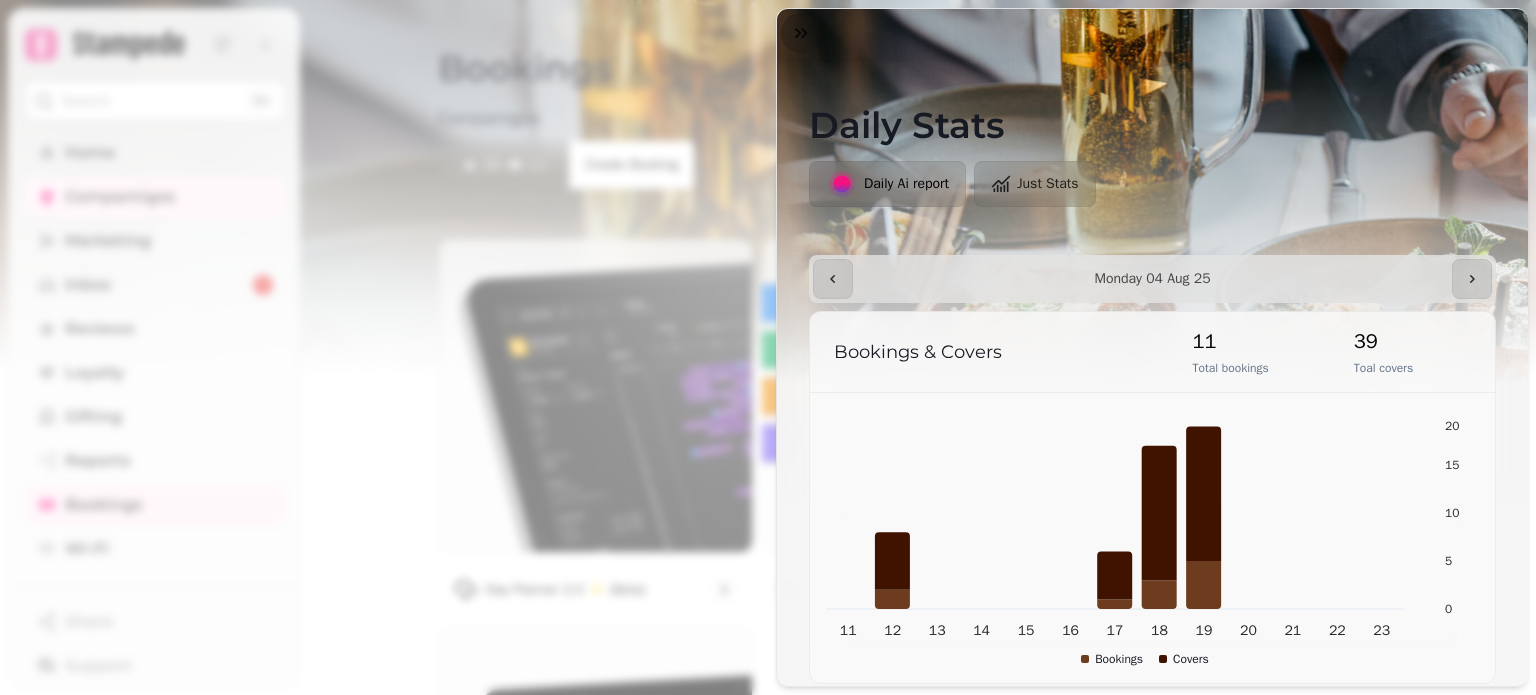 drag, startPoint x: 400, startPoint y: 247, endPoint x: 380, endPoint y: 232, distance: 25 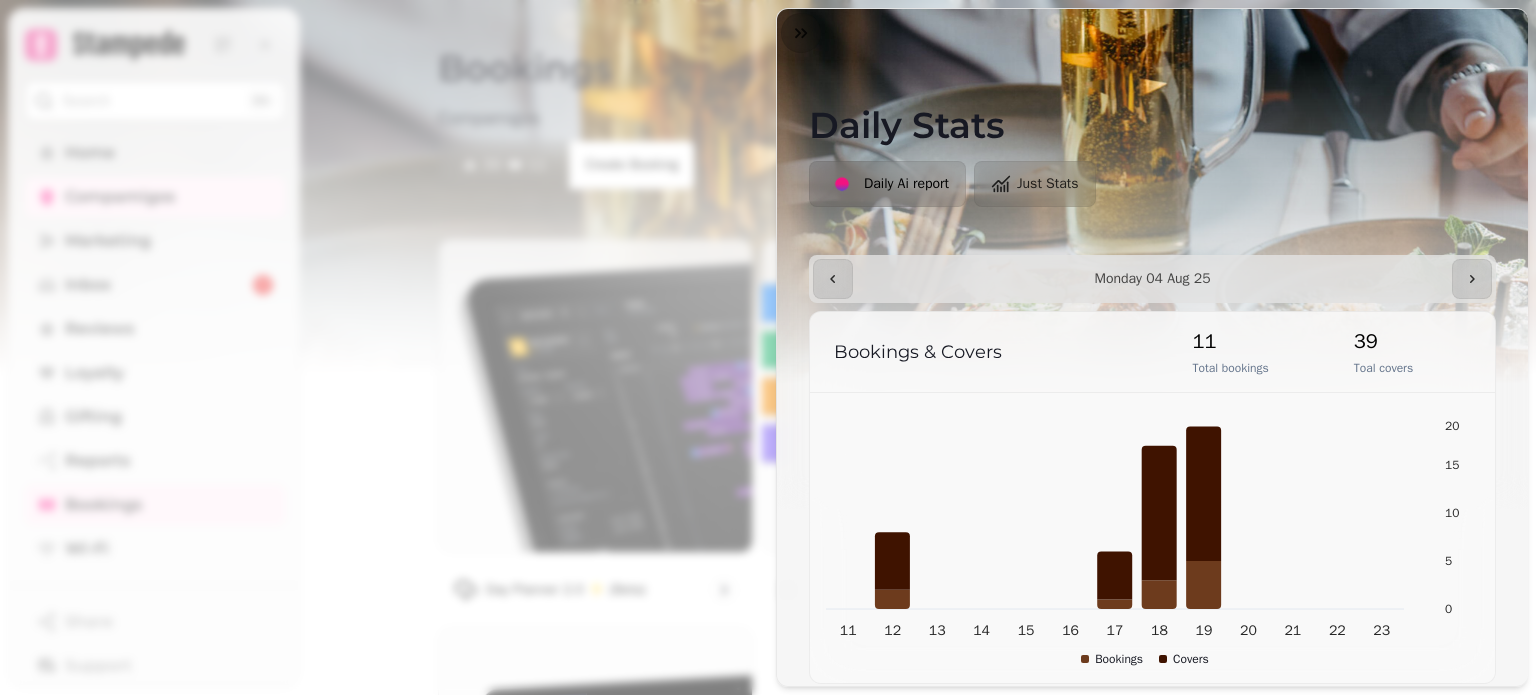 click on "**********" at bounding box center [768, 363] 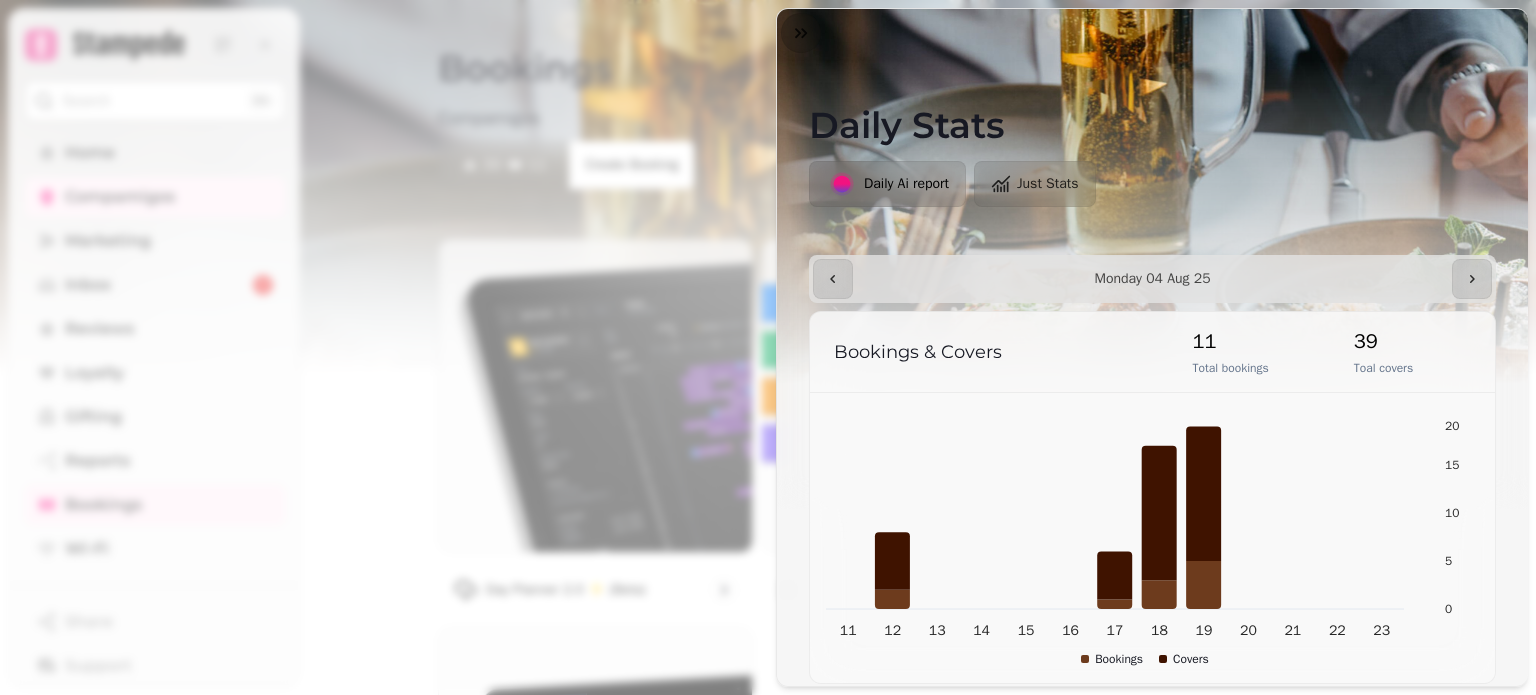 click on "**********" at bounding box center [768, 363] 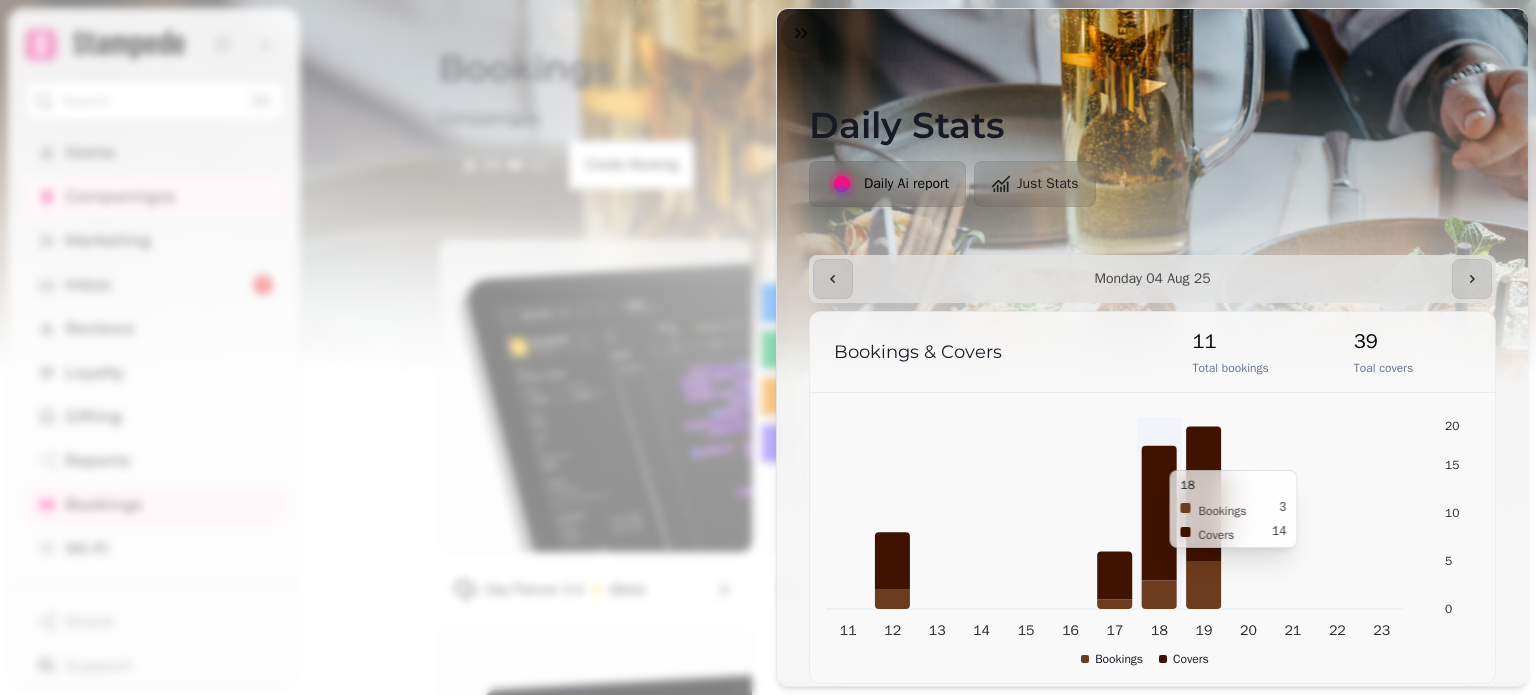 click 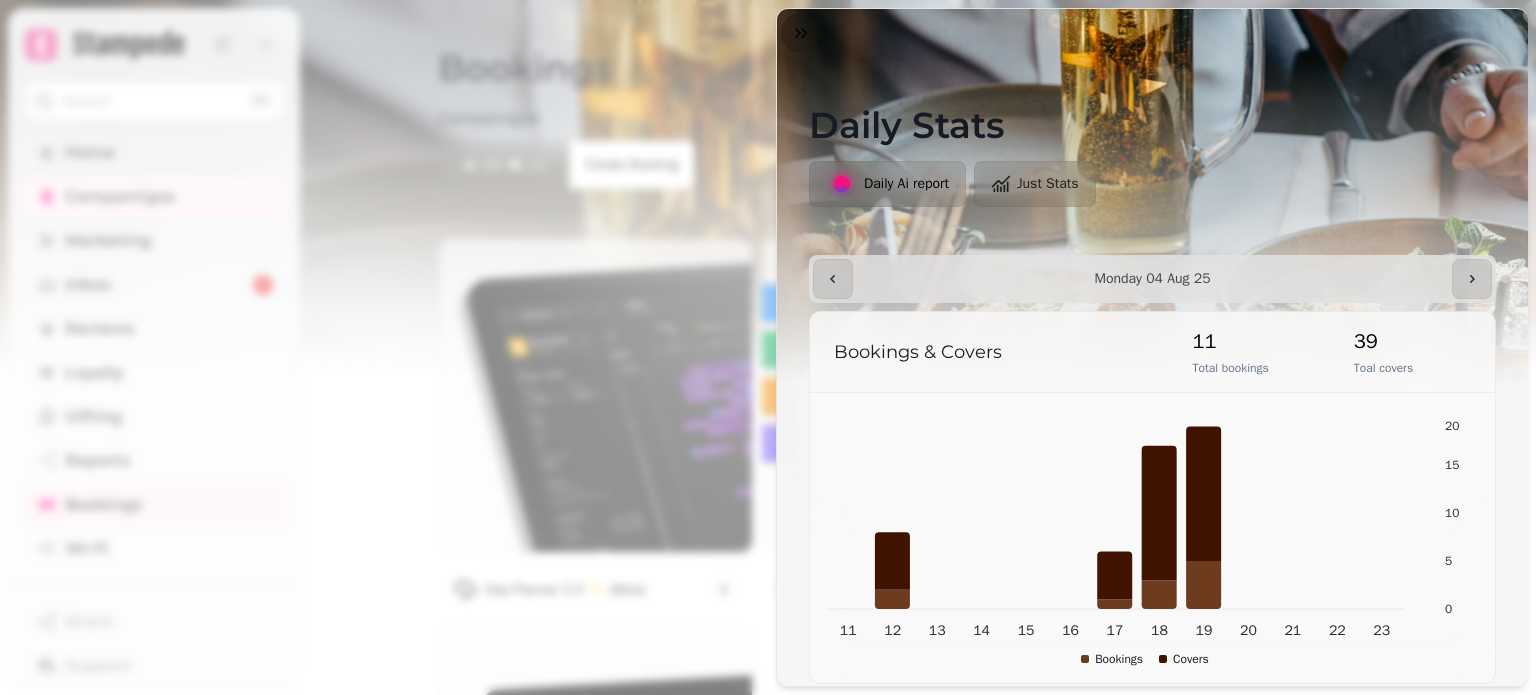 click on "**********" at bounding box center (768, 363) 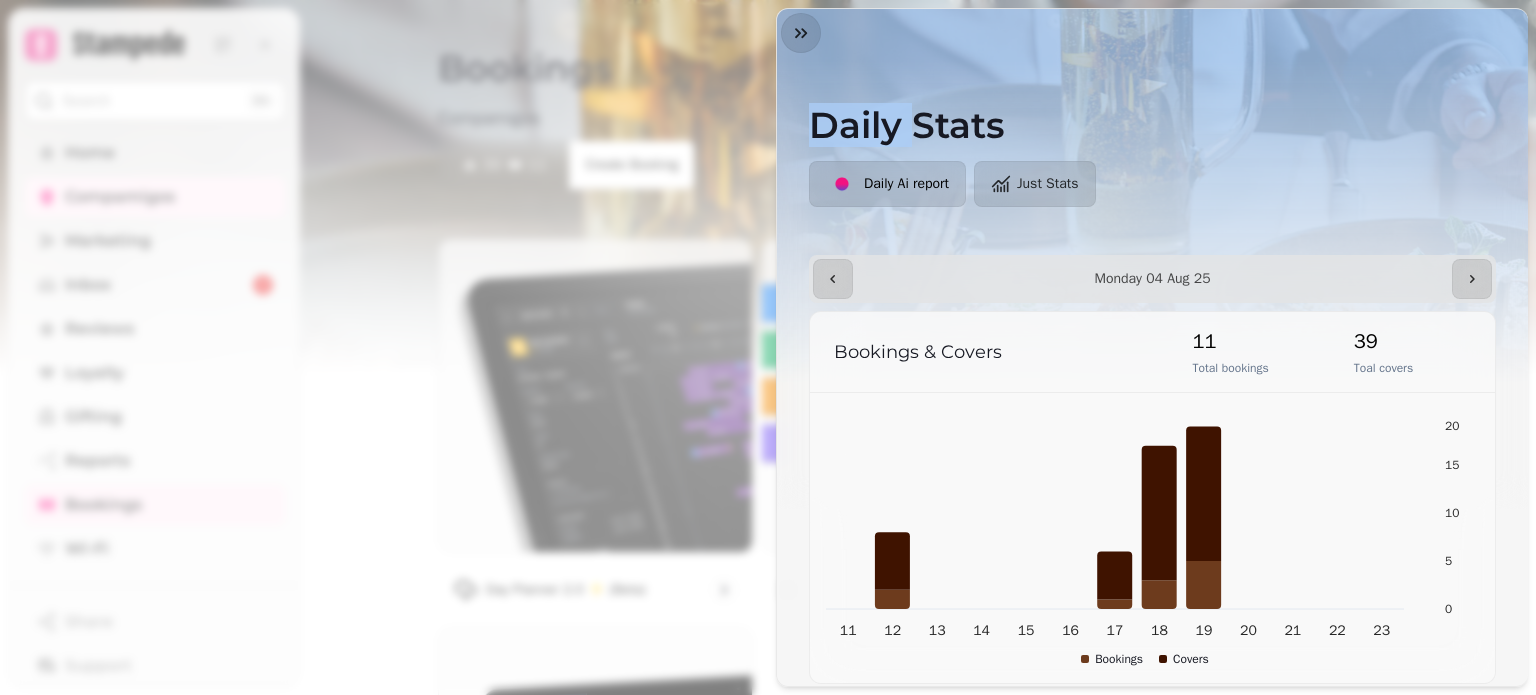 click on "**********" at bounding box center [768, 363] 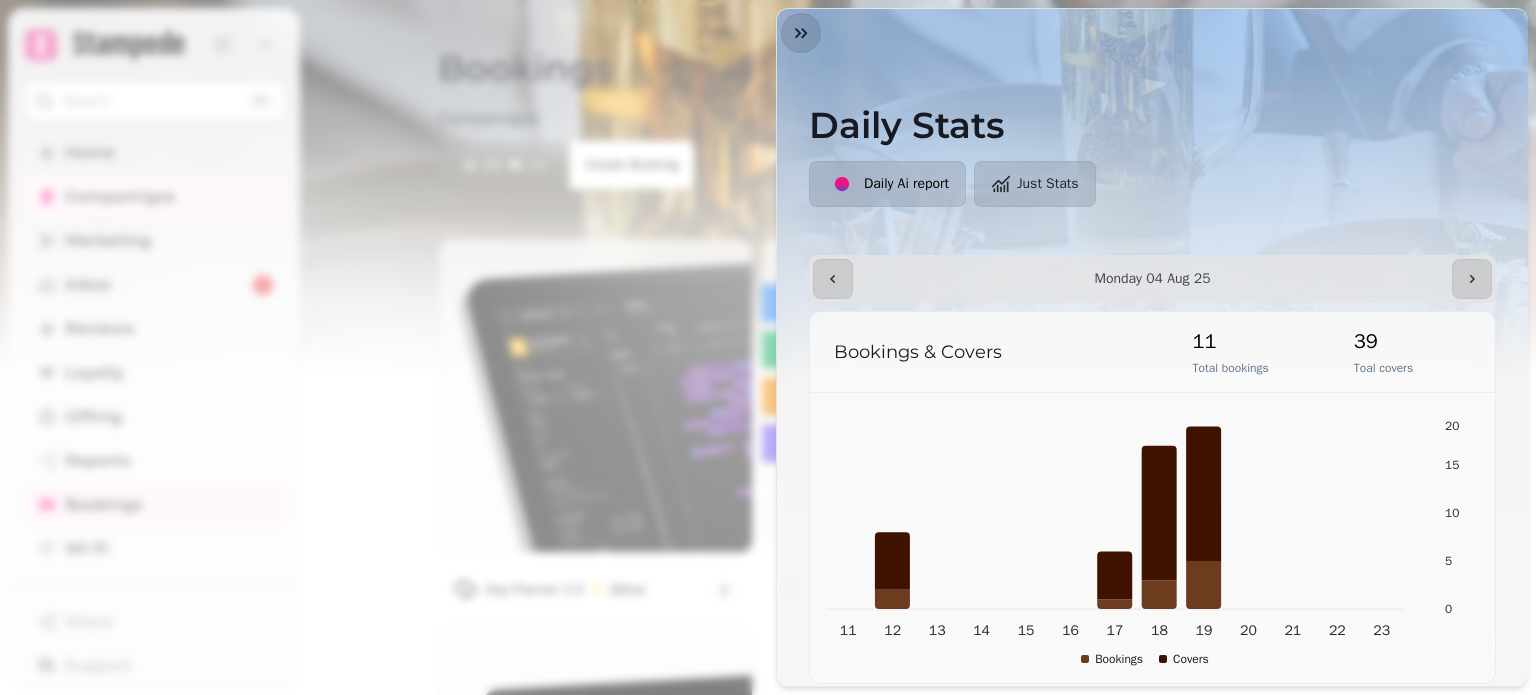 click on "**********" at bounding box center (768, 363) 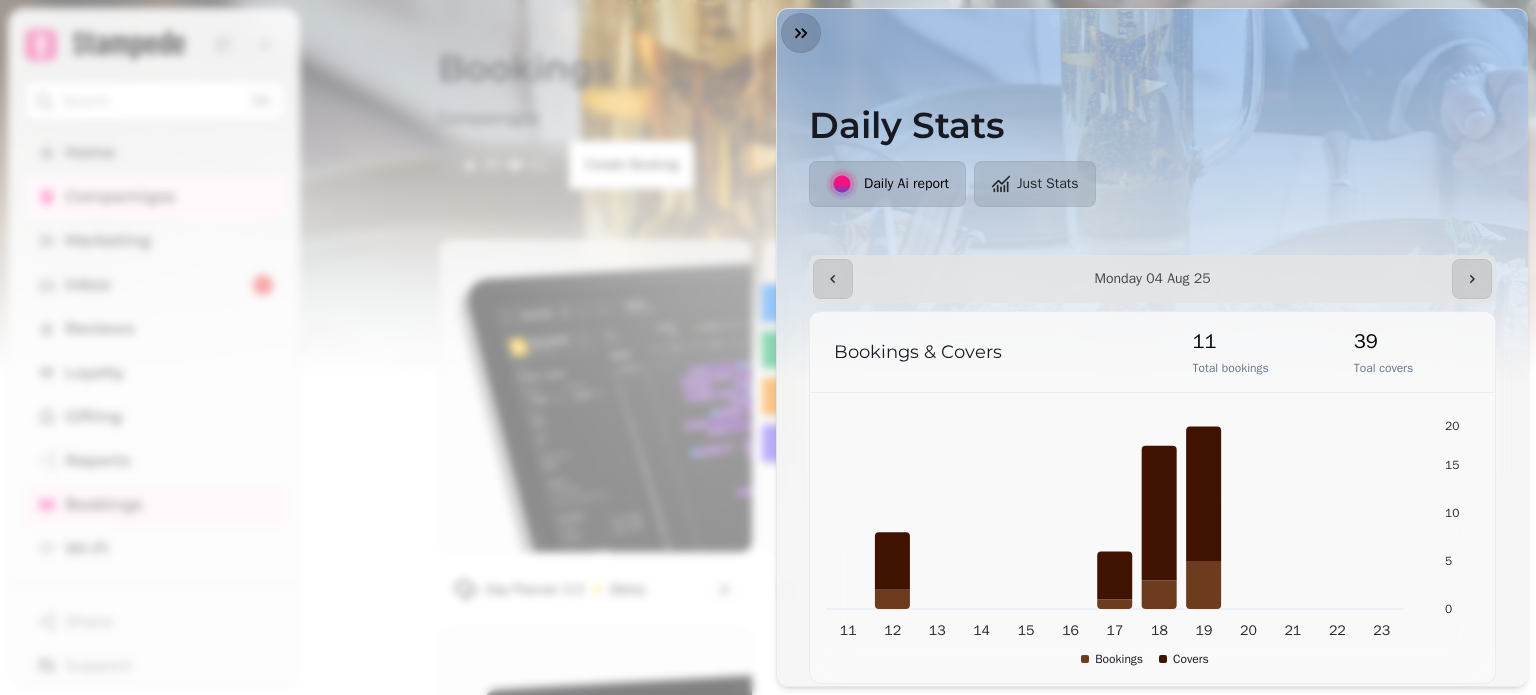 click 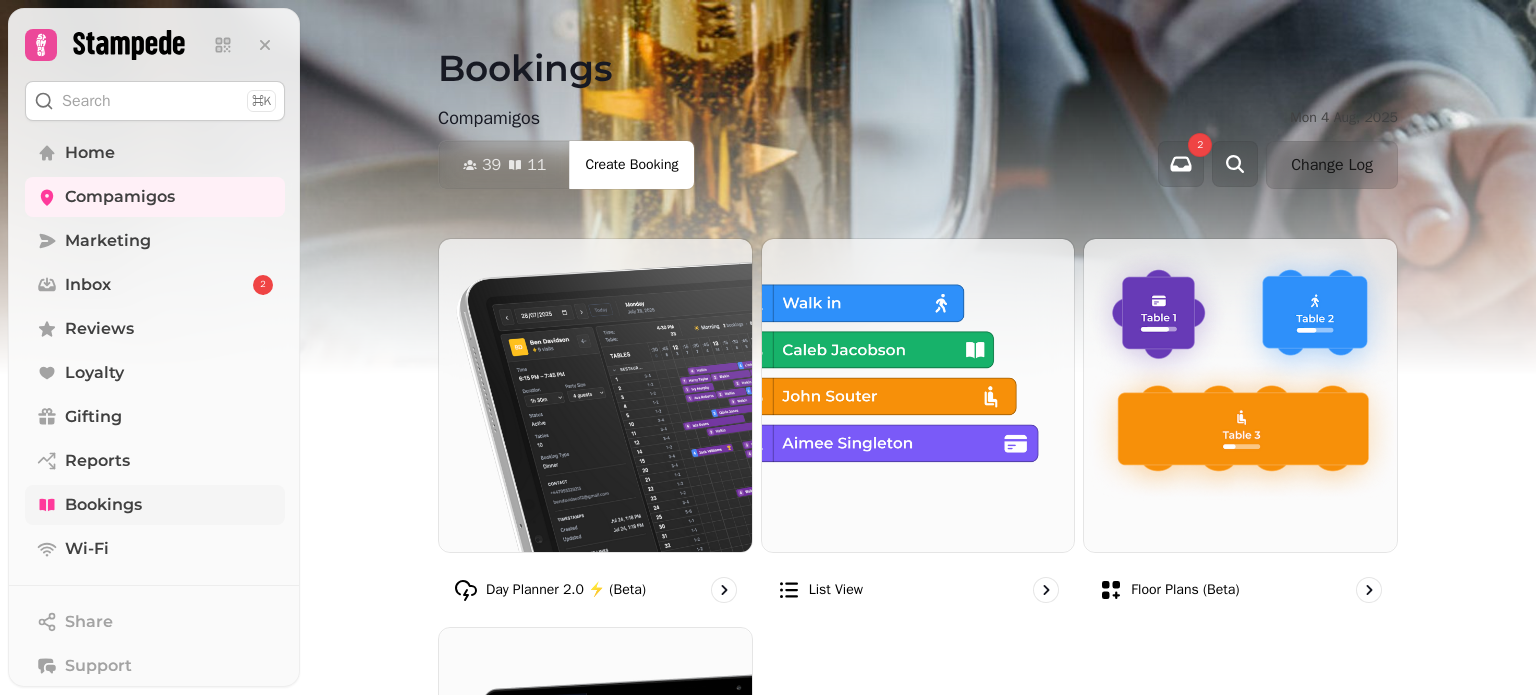 click on "Bookings" at bounding box center (103, 505) 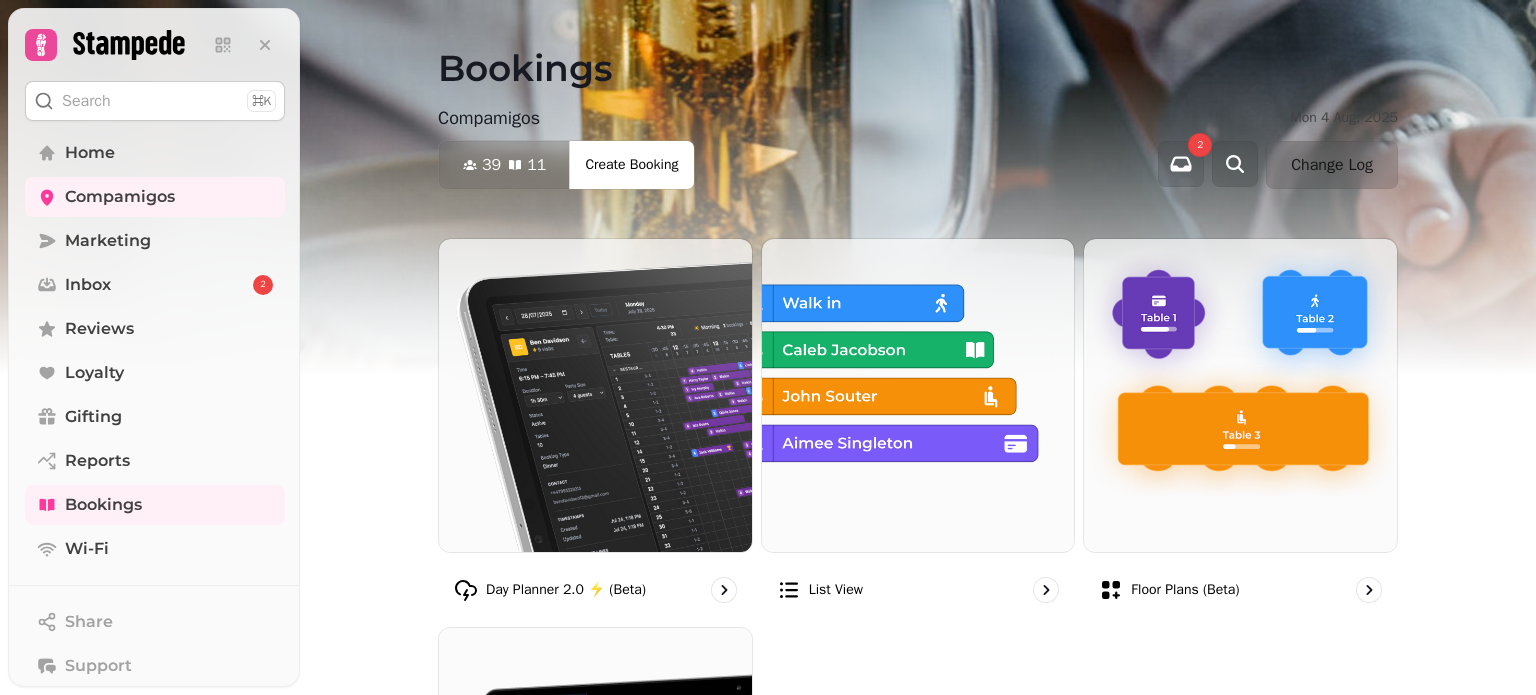 click 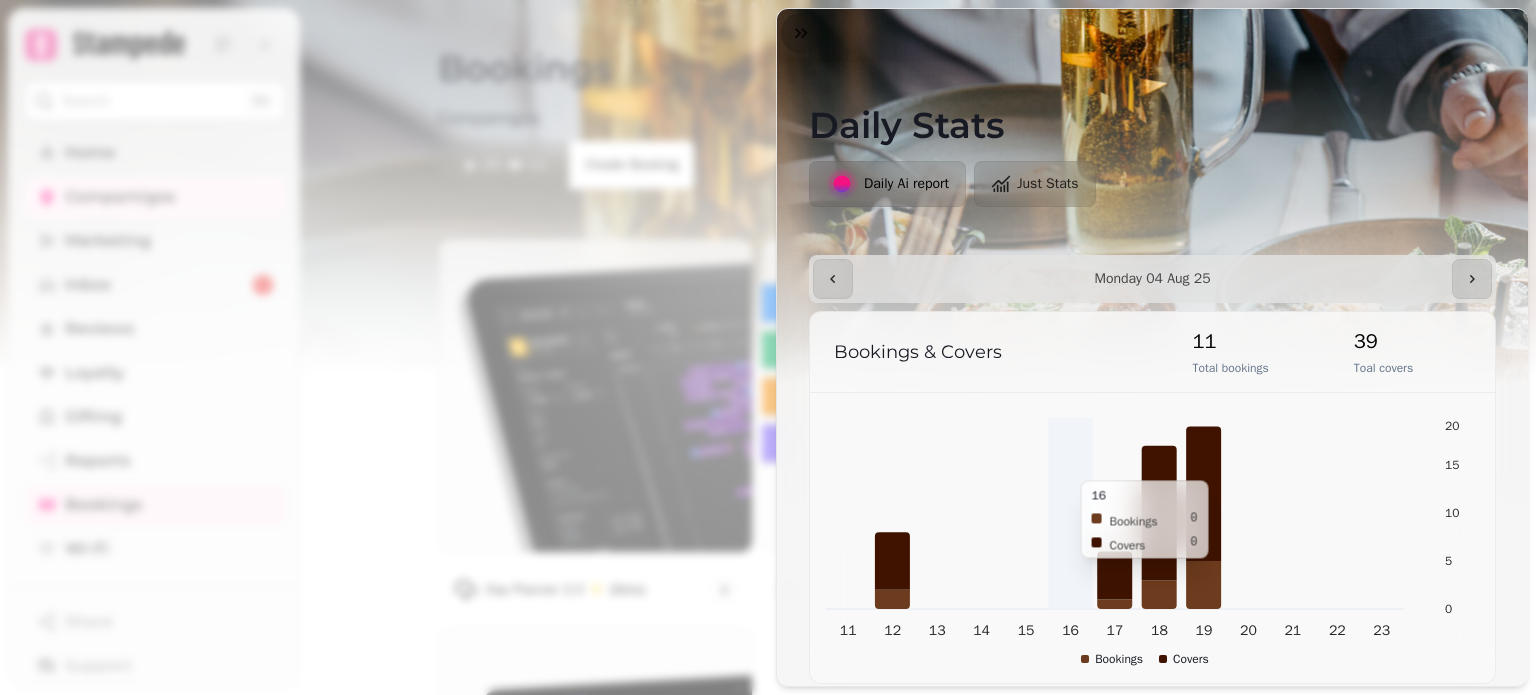 scroll, scrollTop: 12, scrollLeft: 0, axis: vertical 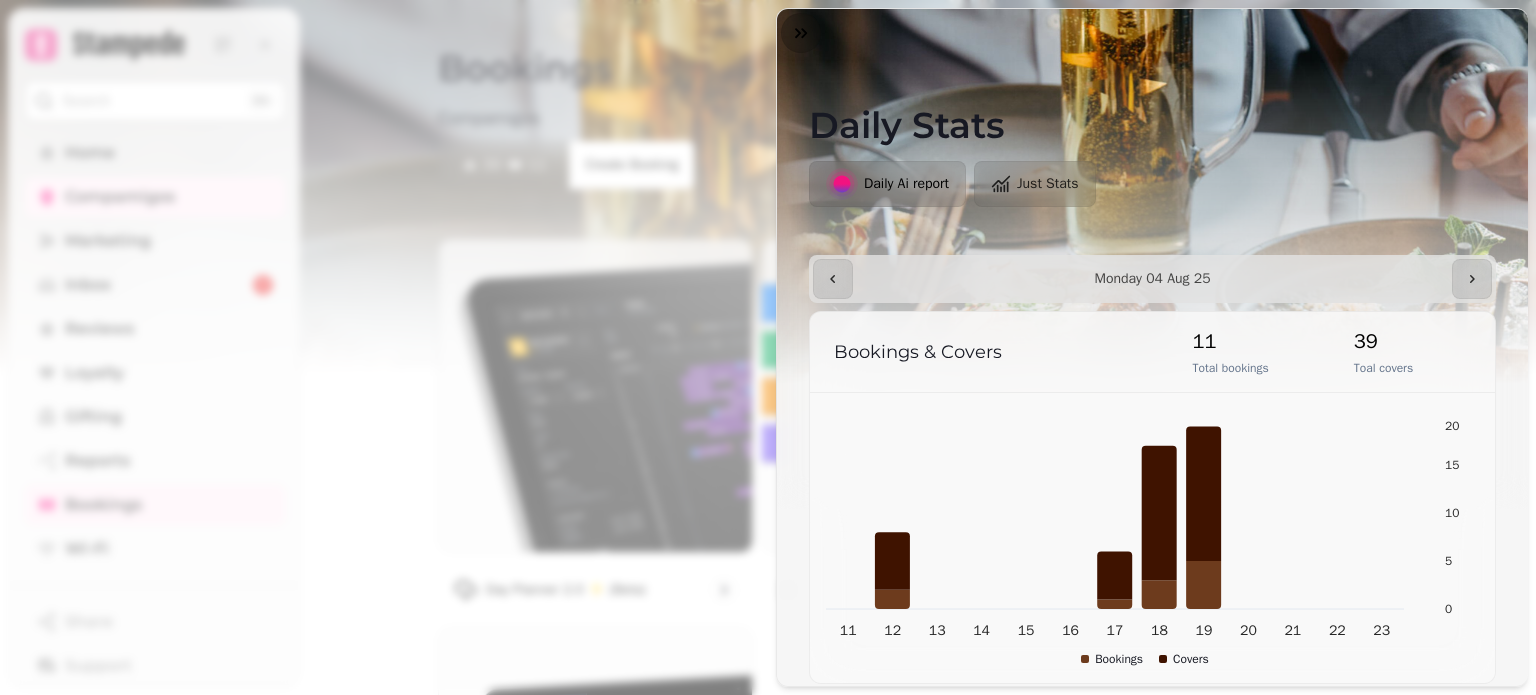 click 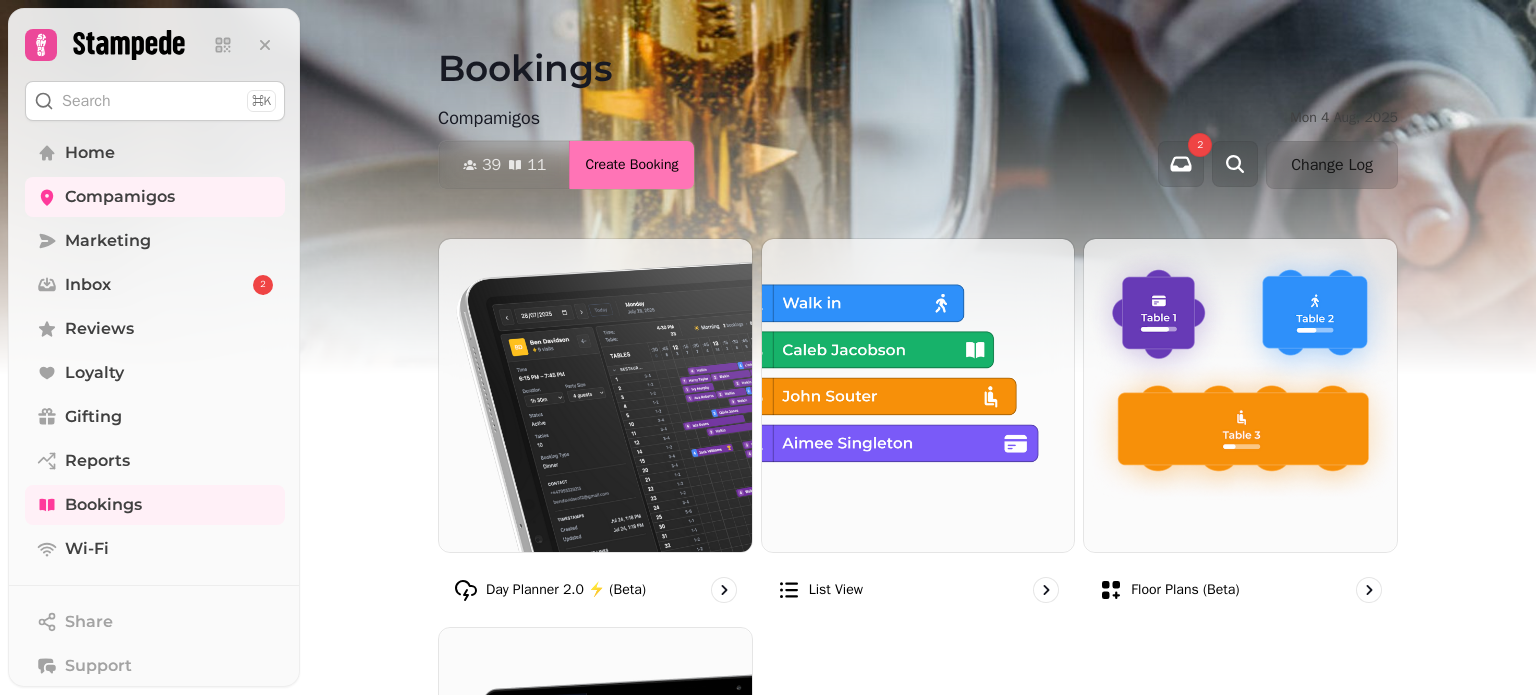 click on "Create Booking" at bounding box center [631, 165] 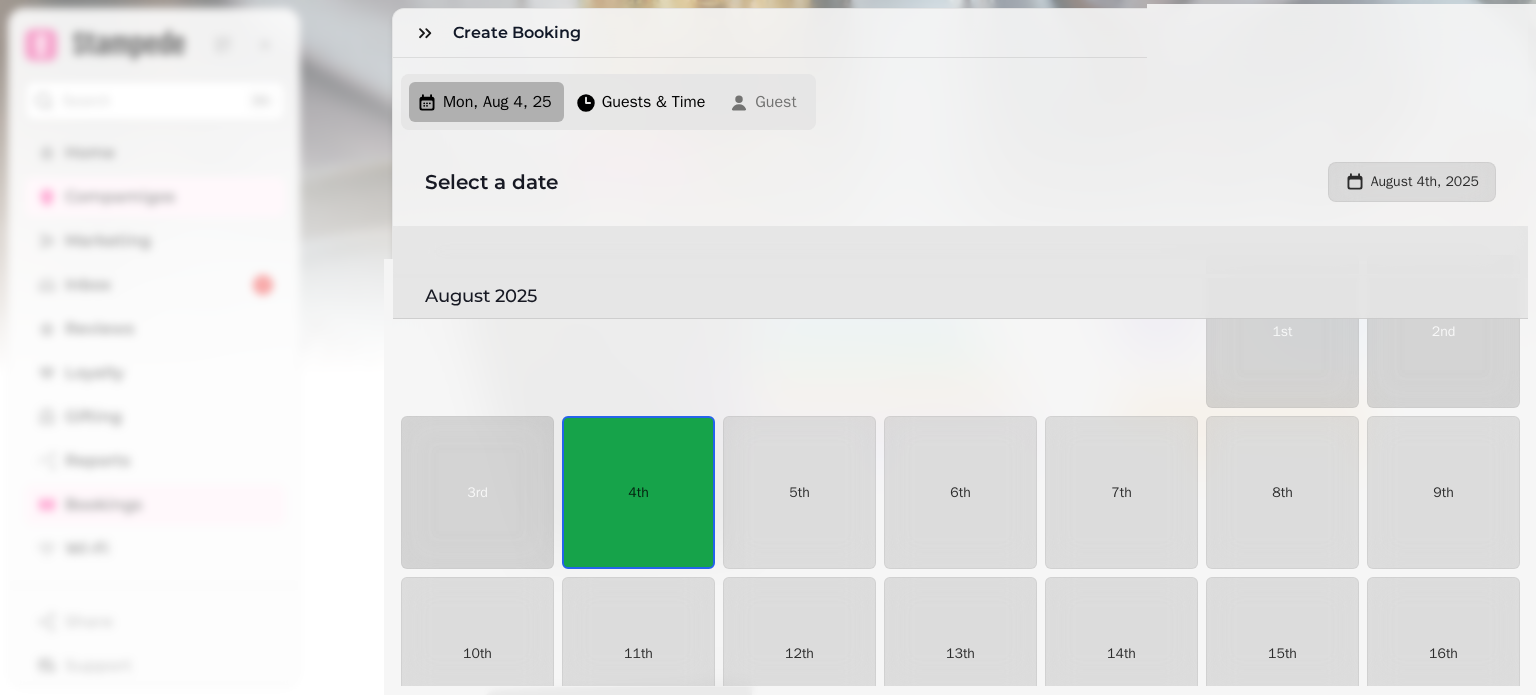 scroll, scrollTop: 128, scrollLeft: 0, axis: vertical 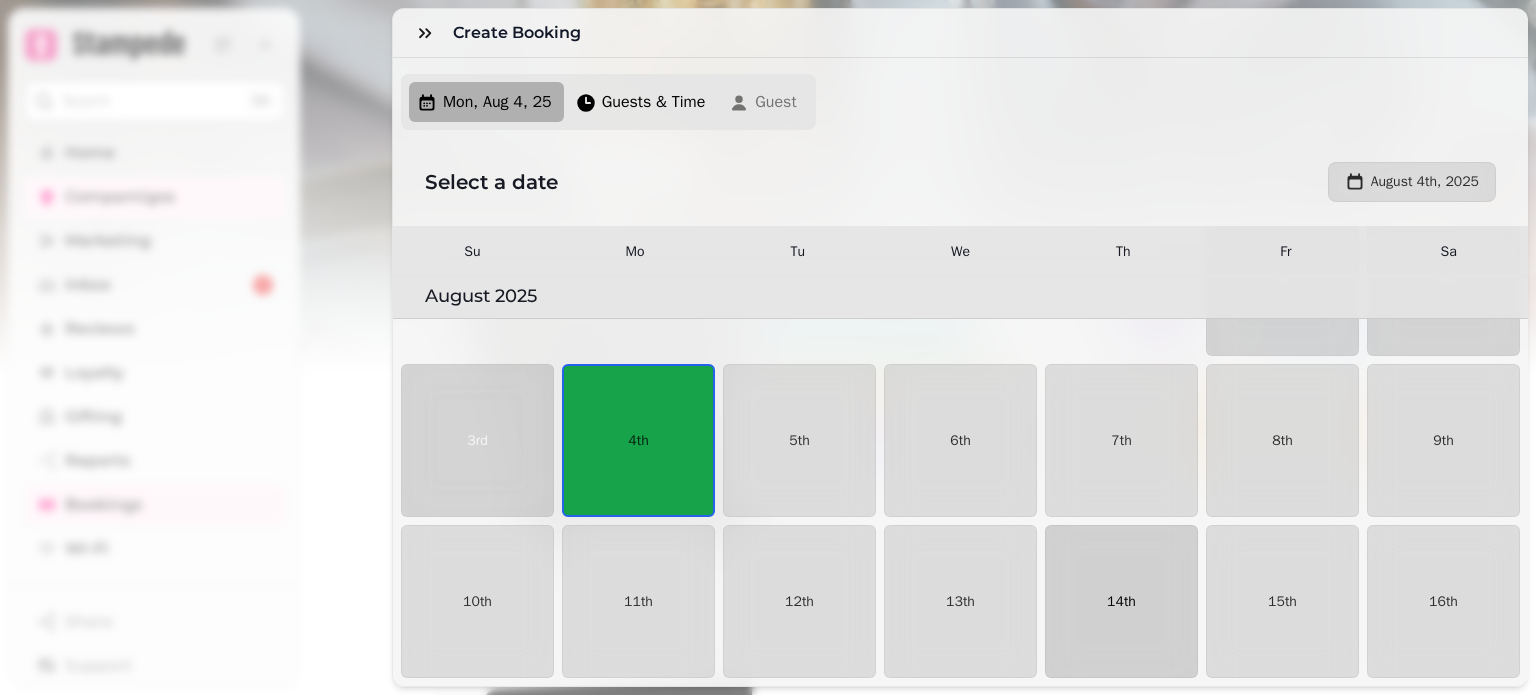 click on "14th" at bounding box center [1121, 602] 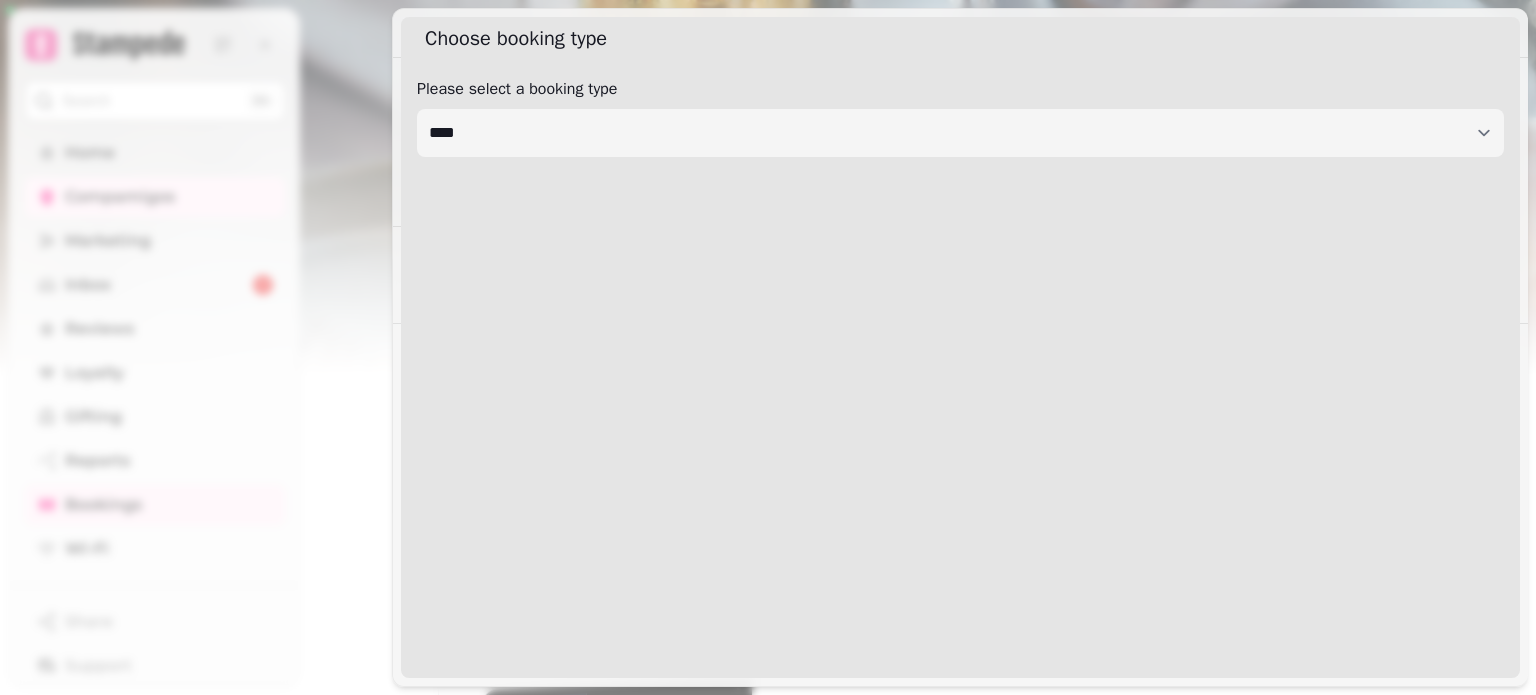 select on "****" 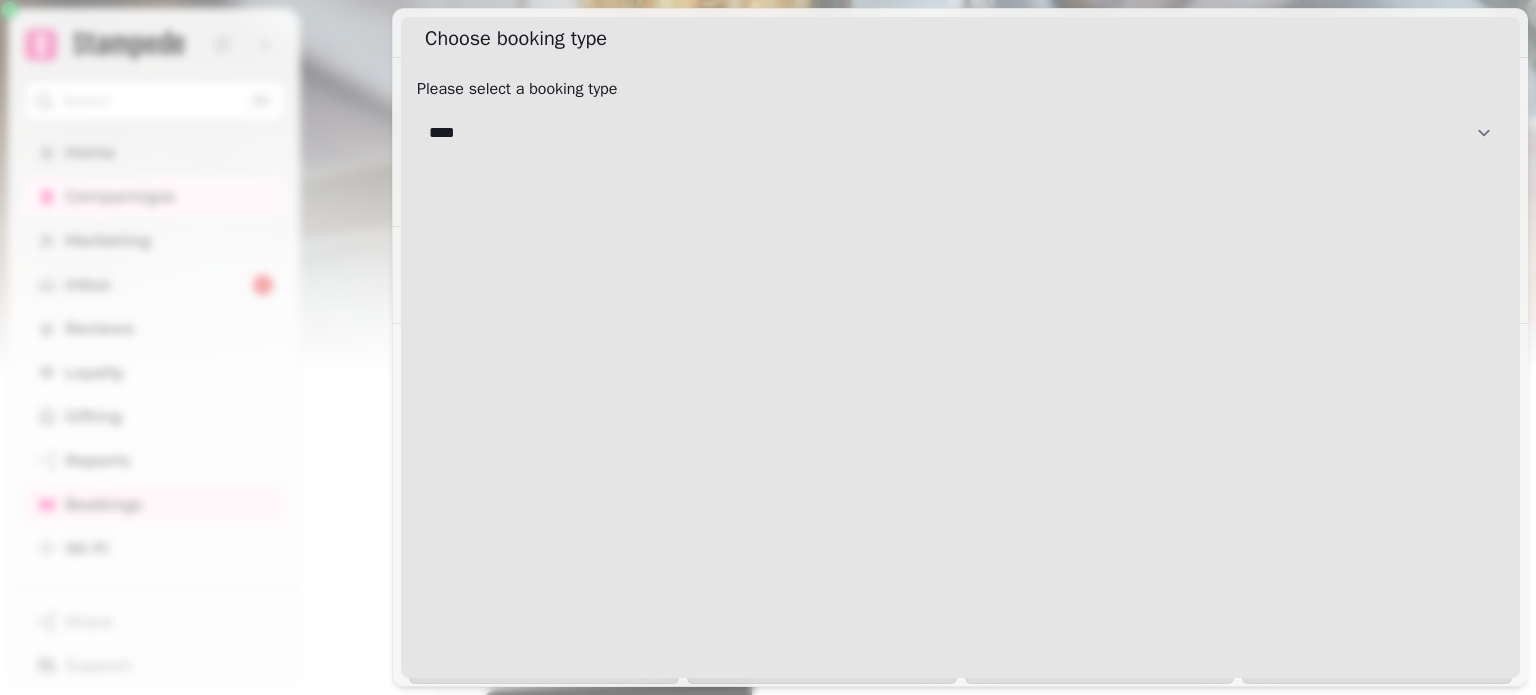 click on "**********" at bounding box center (960, 133) 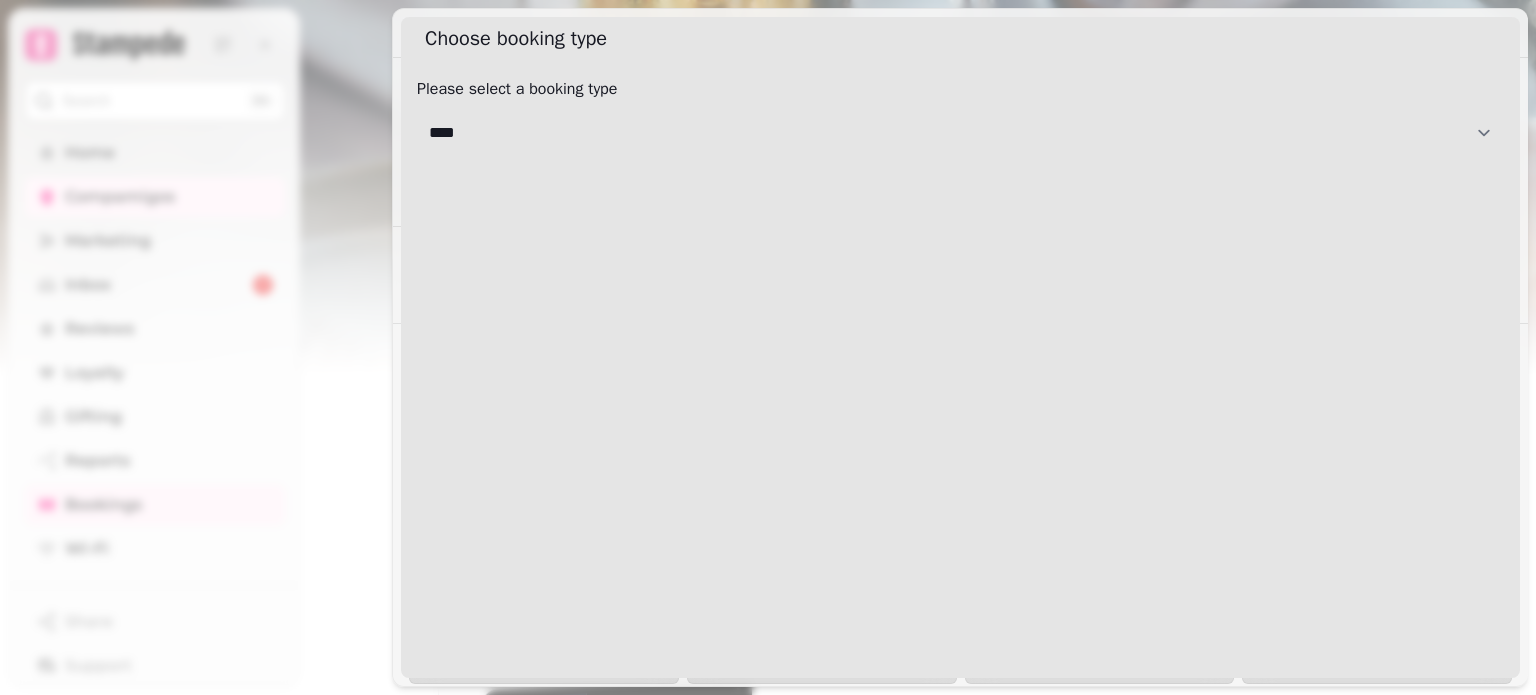 select on "**********" 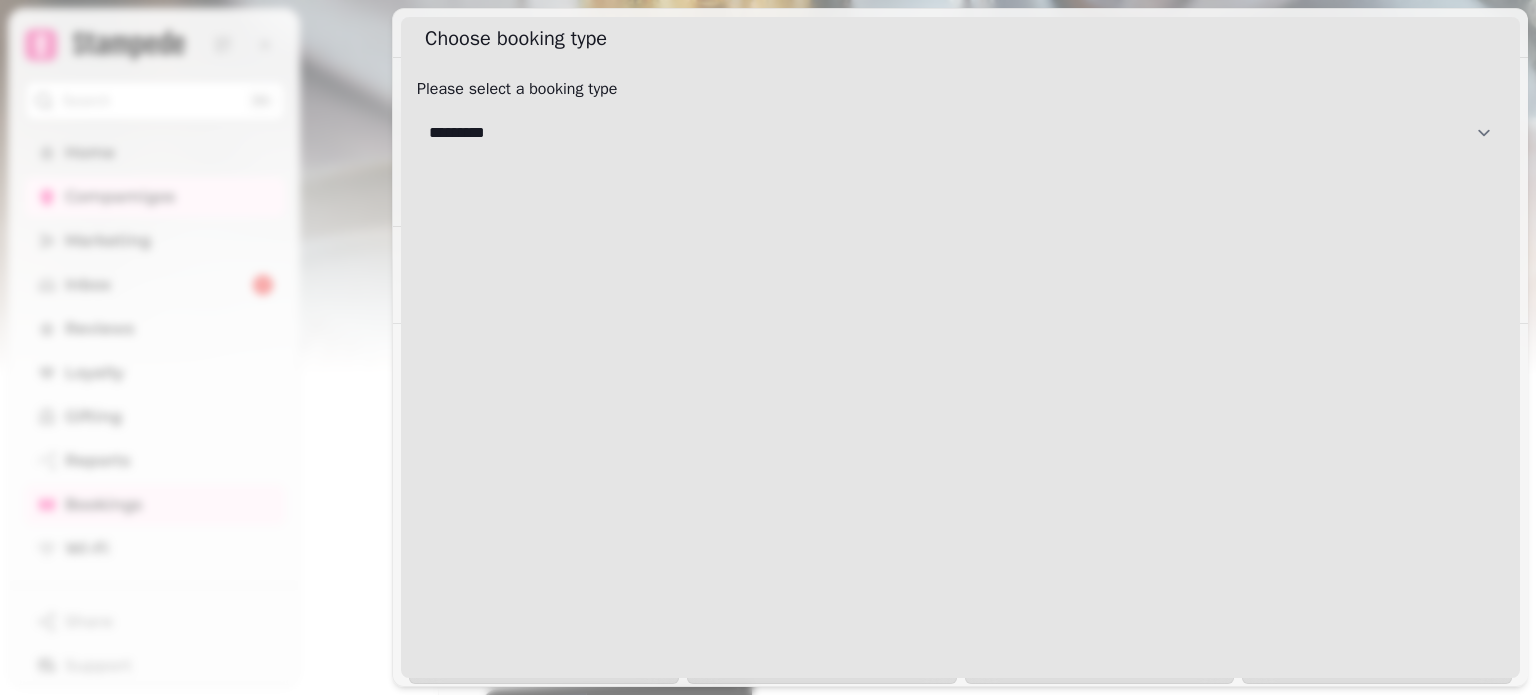 click on "**********" at bounding box center (960, 133) 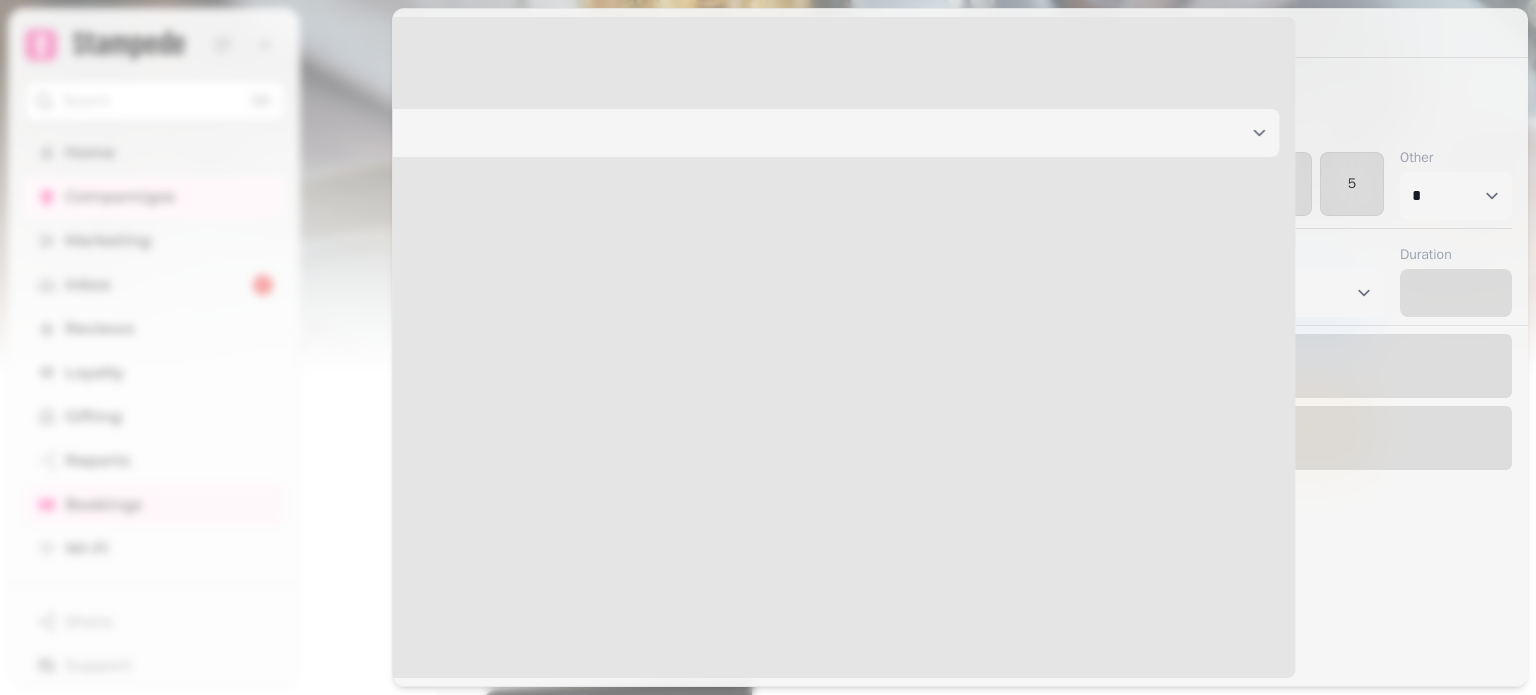 select on "****" 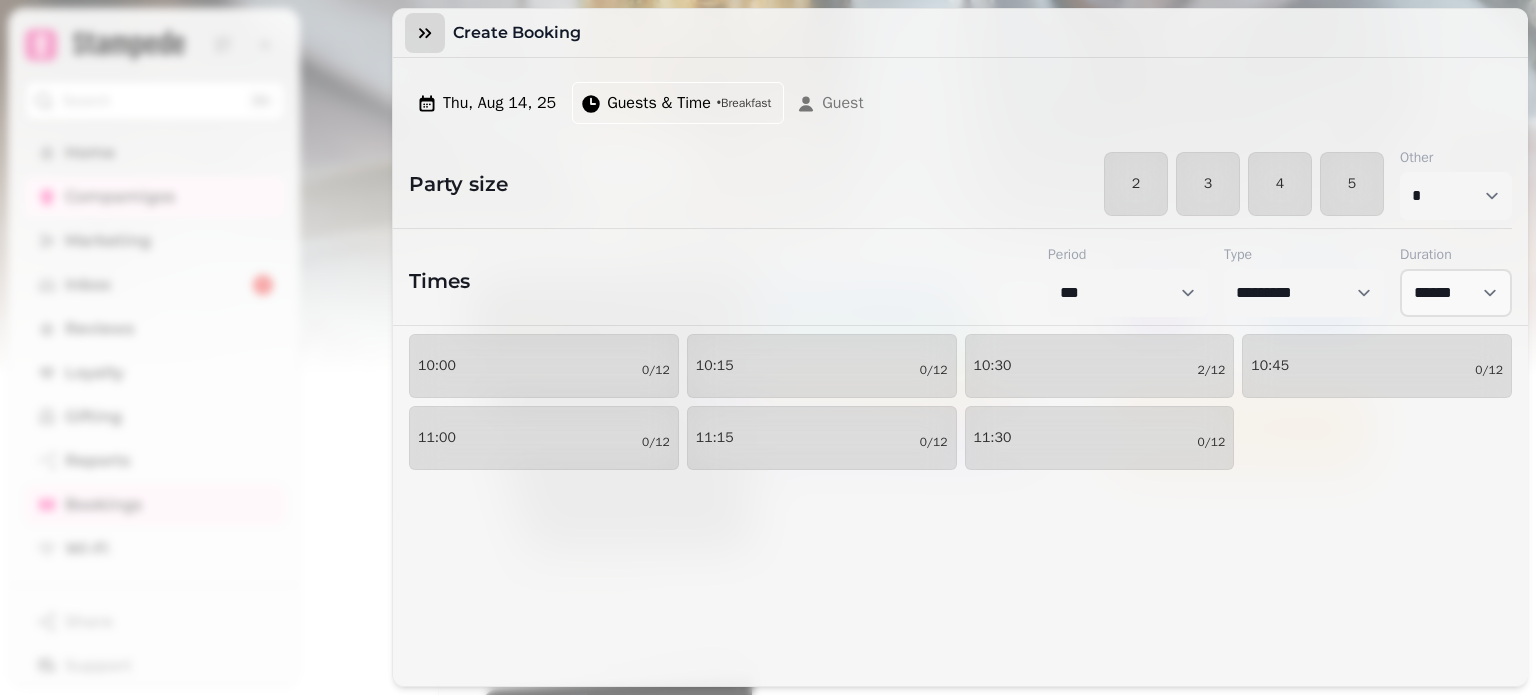 click 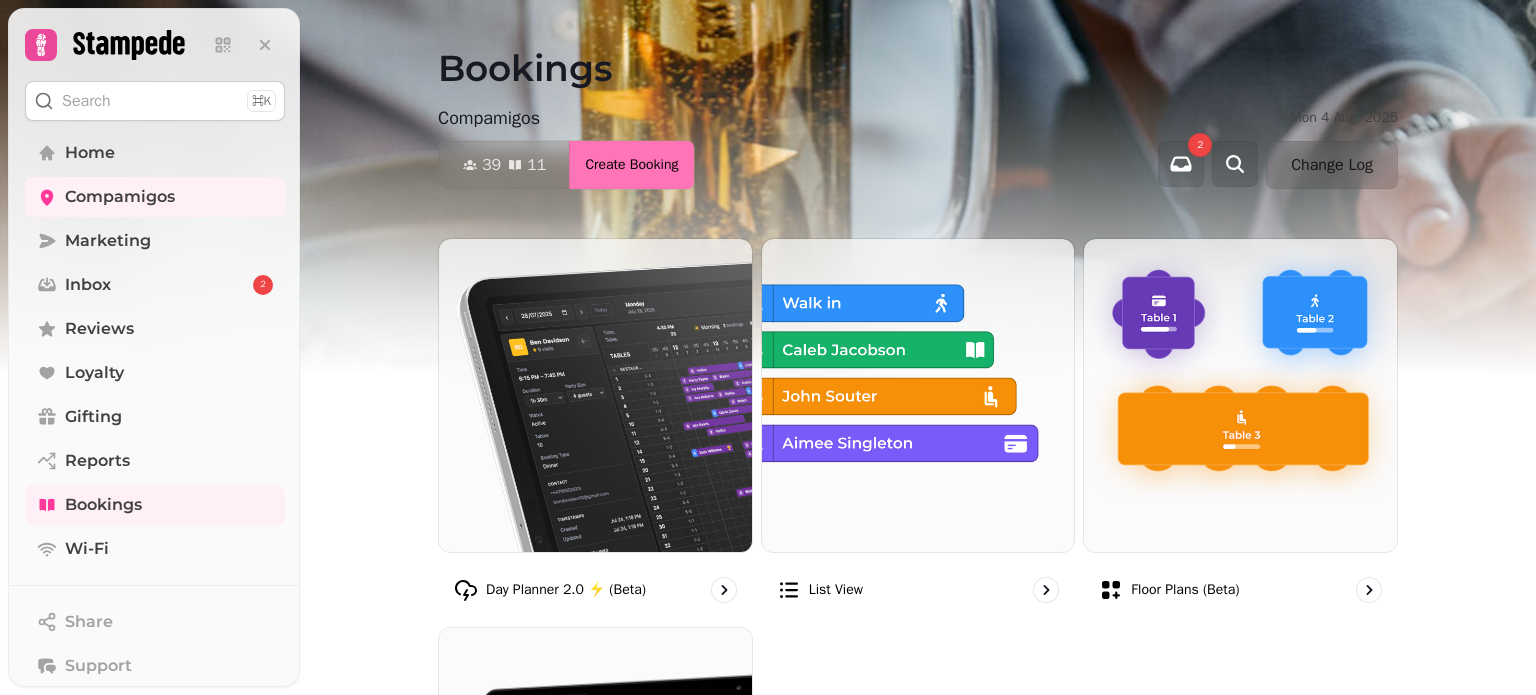 click on "Create Booking" at bounding box center (631, 165) 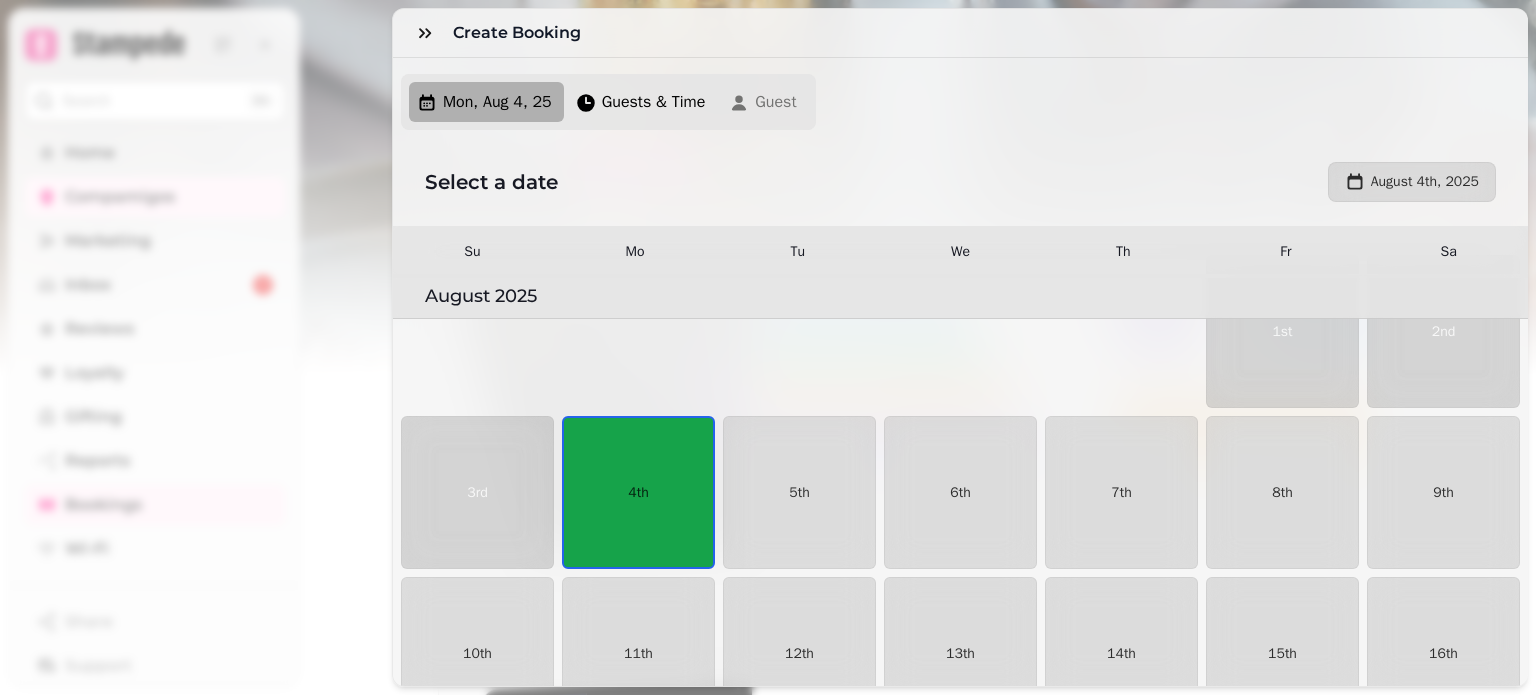 scroll, scrollTop: 128, scrollLeft: 0, axis: vertical 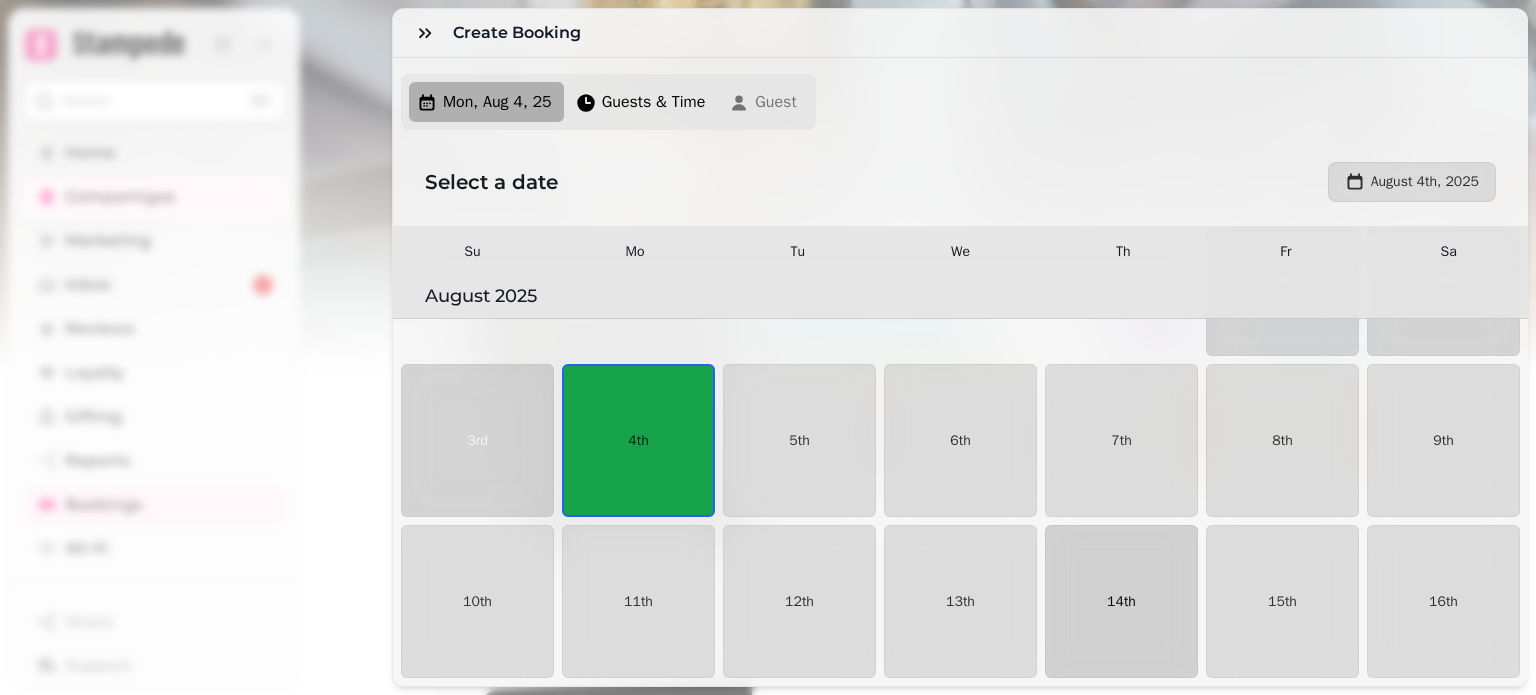 click on "14th" at bounding box center (1121, 601) 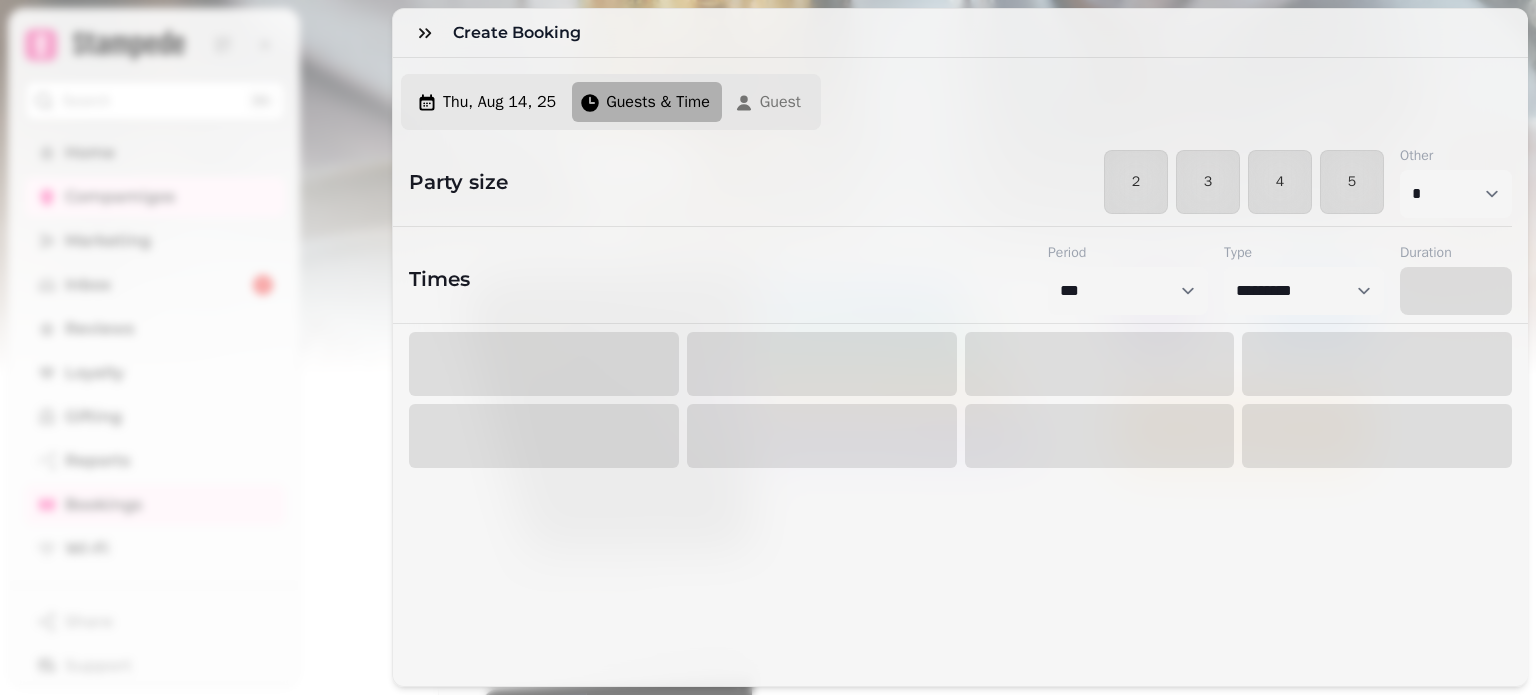 select on "****" 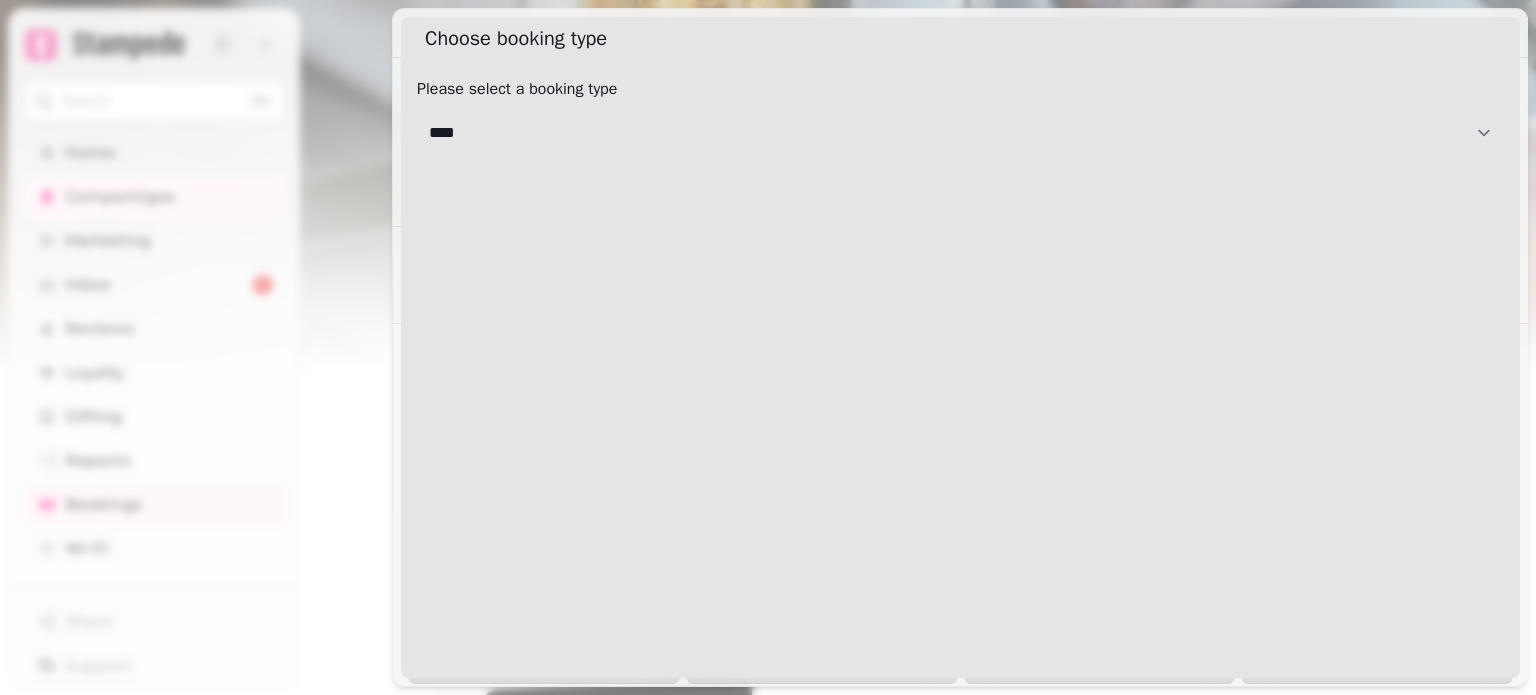 click on "**********" at bounding box center (960, 133) 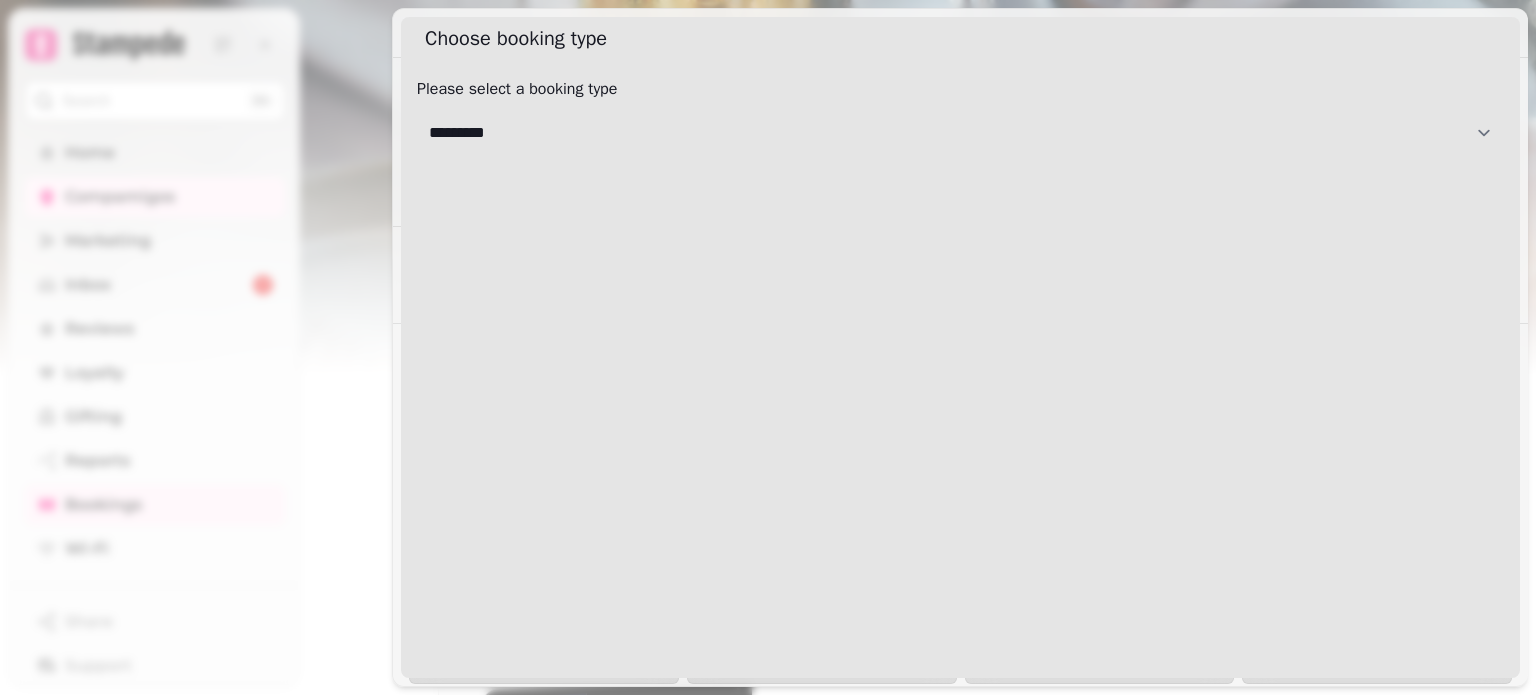 click on "**********" at bounding box center [960, 133] 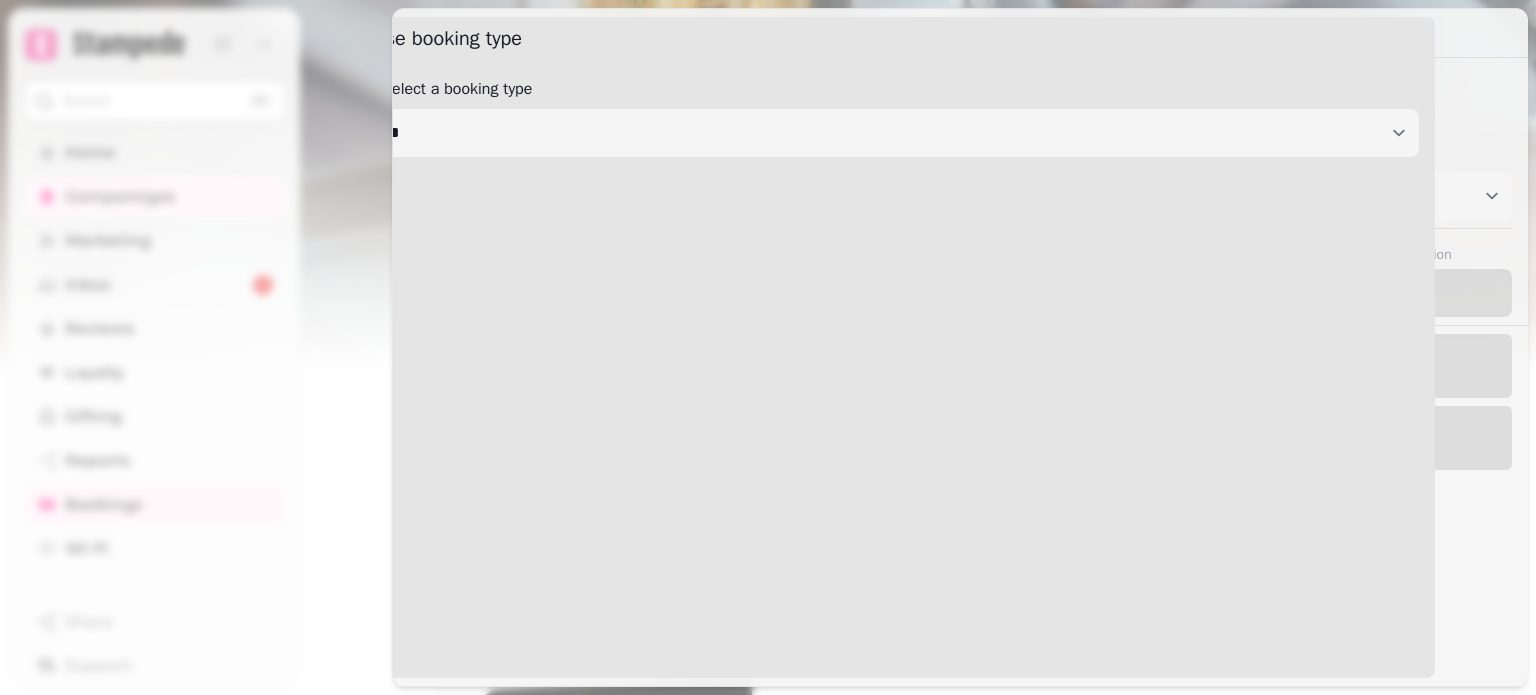 select on "****" 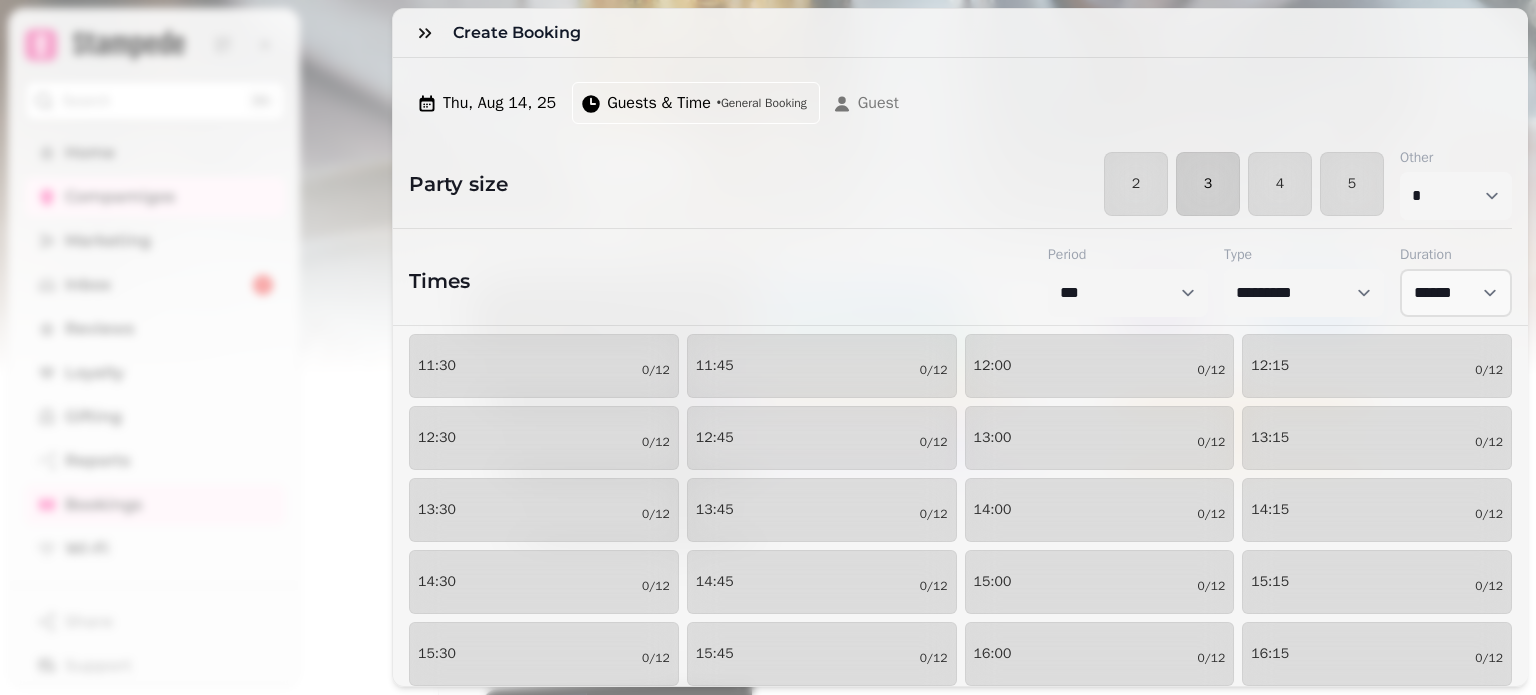 click on "3" at bounding box center (1208, 184) 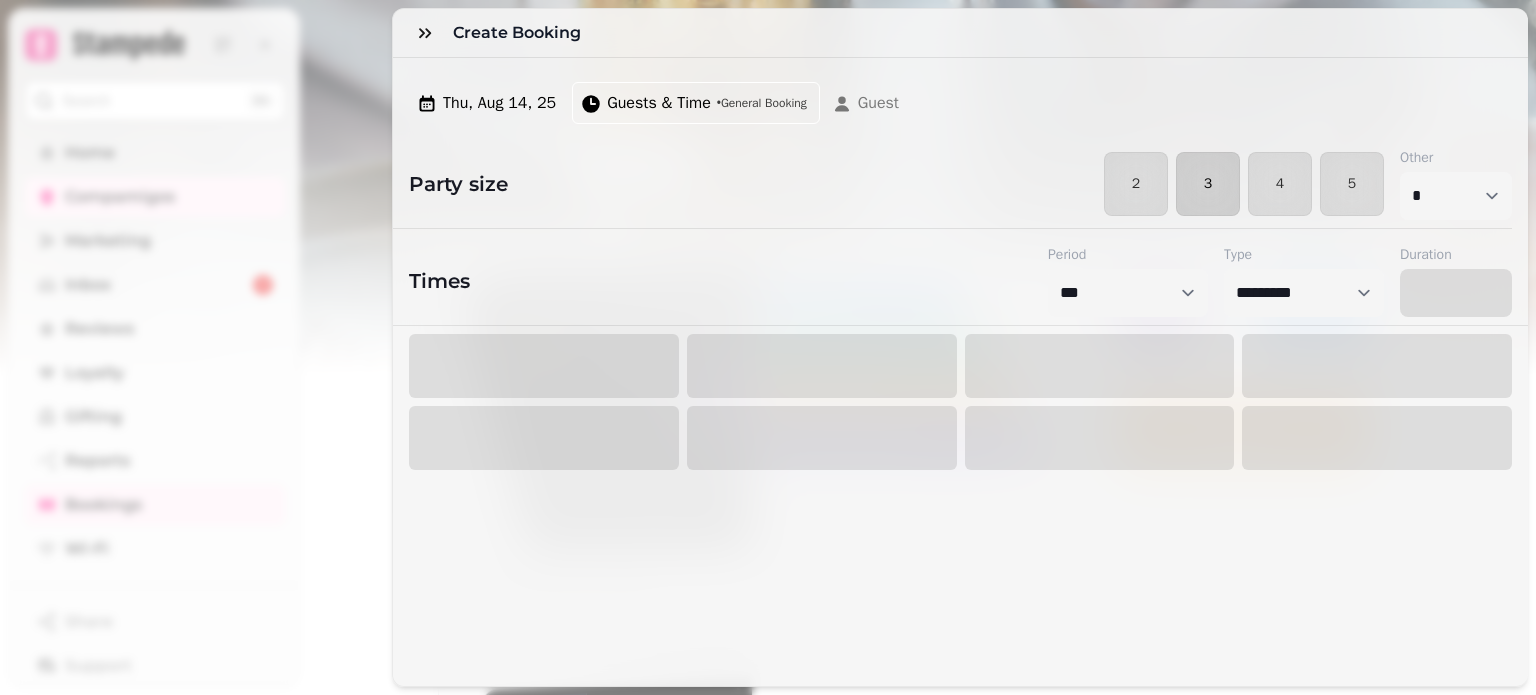select on "****" 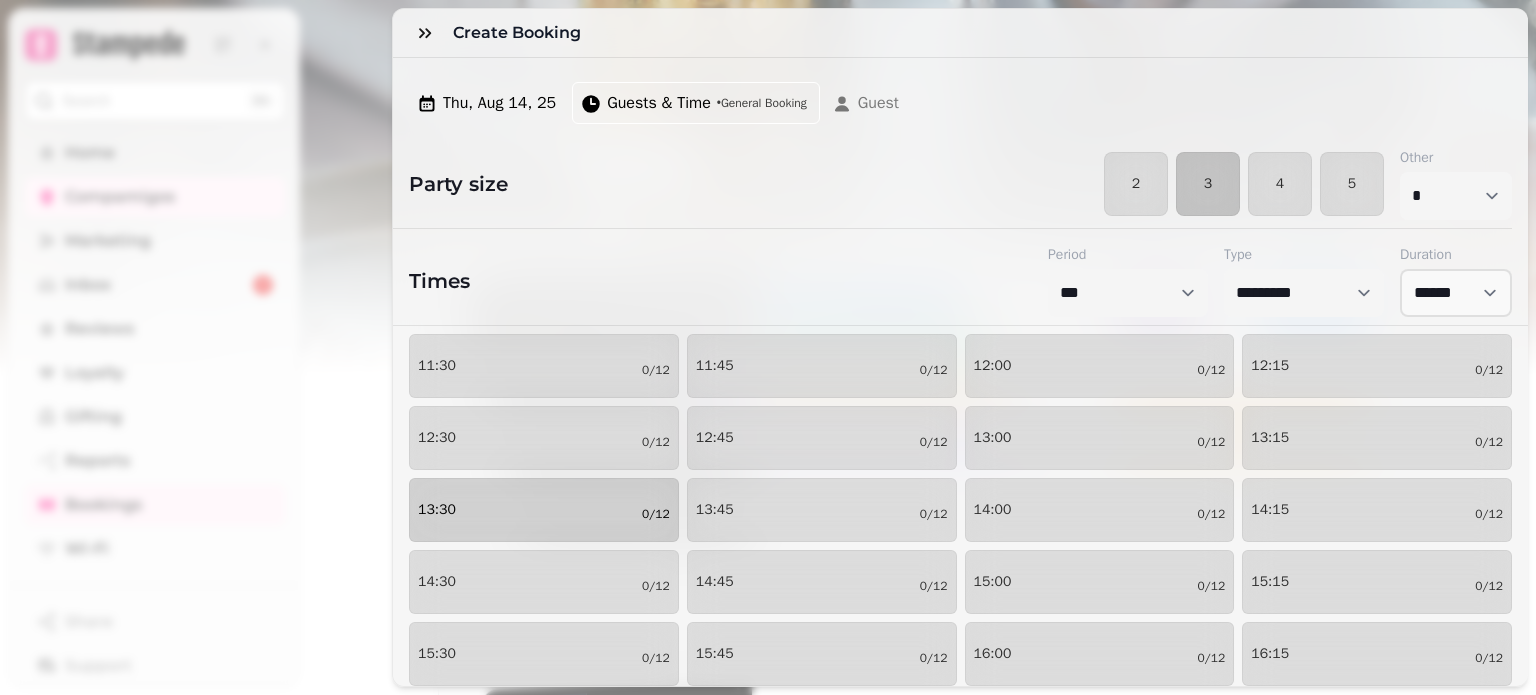 click on "13:30 0/12" at bounding box center (544, 510) 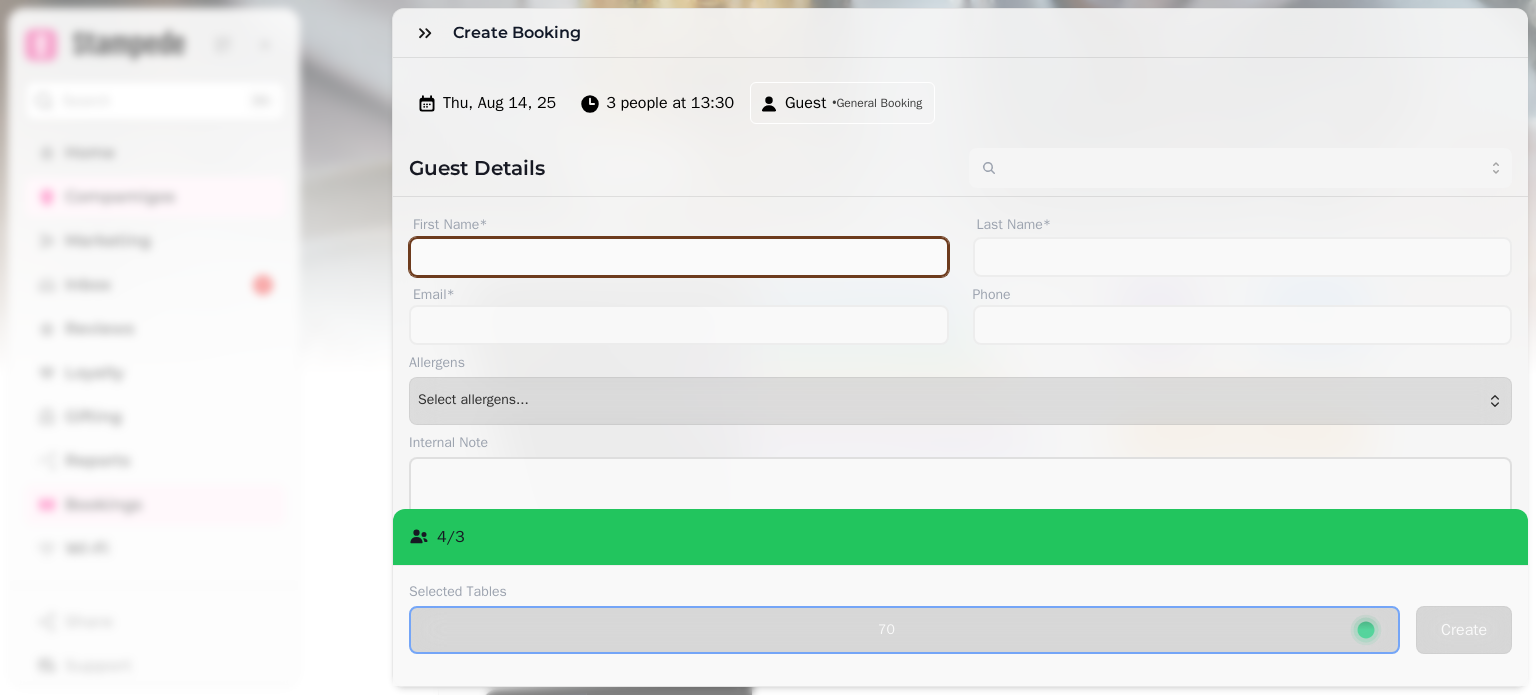click on "First Name*" at bounding box center [679, 257] 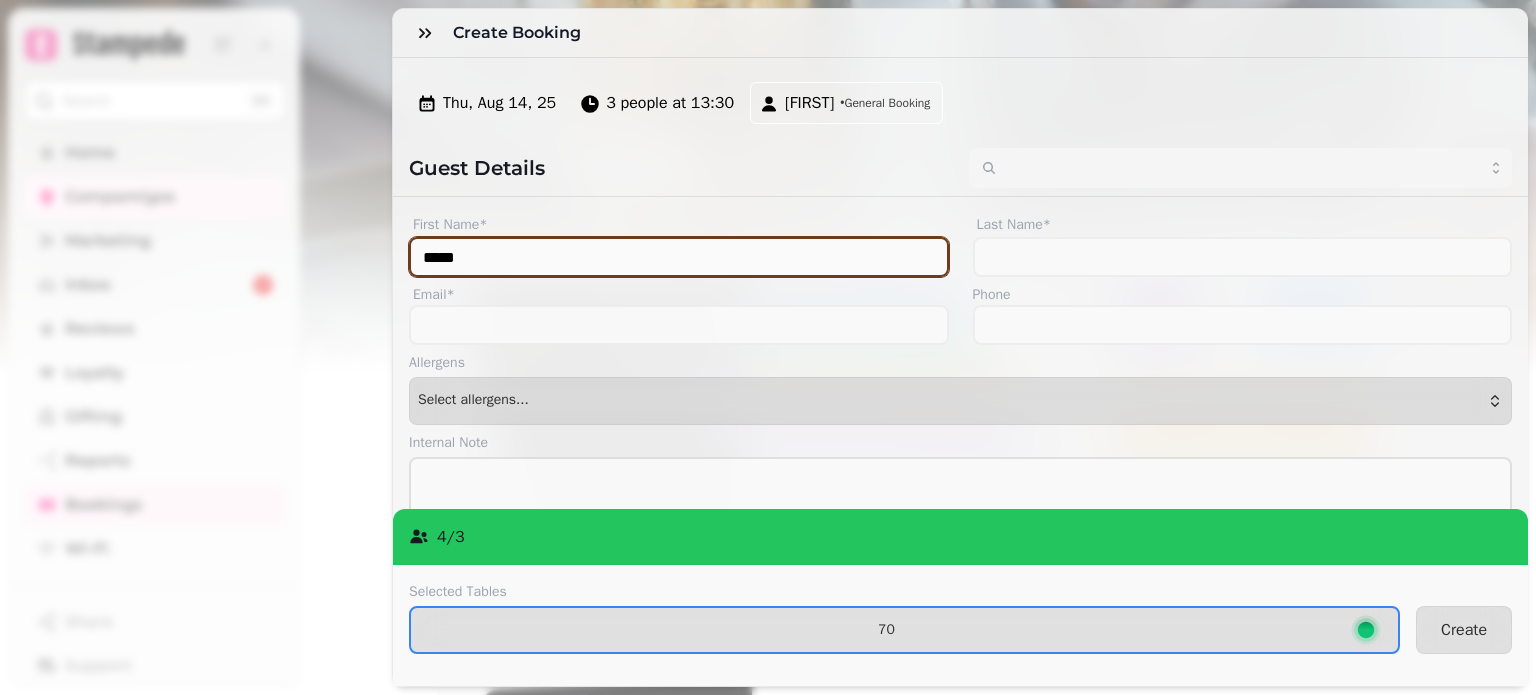 type on "*****" 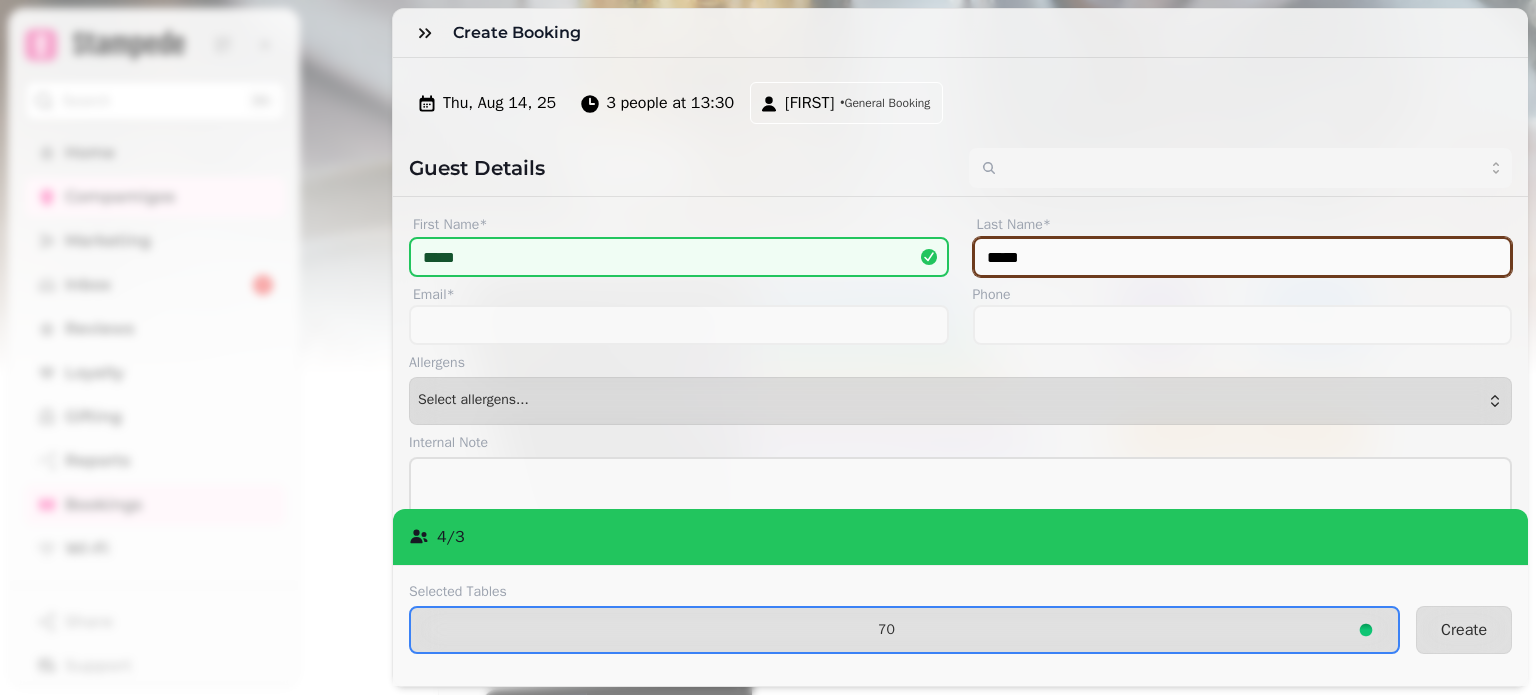 type on "*****" 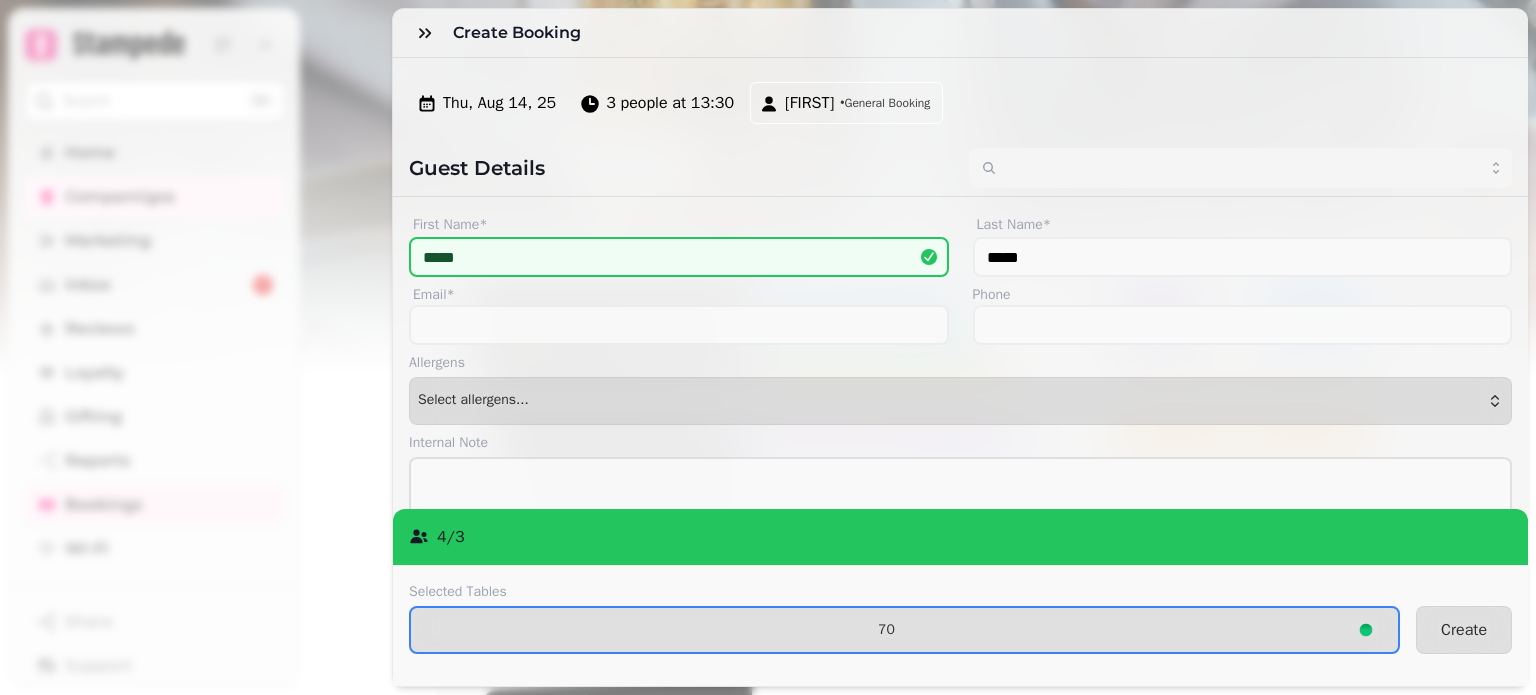 click on "Phone" at bounding box center (1243, 295) 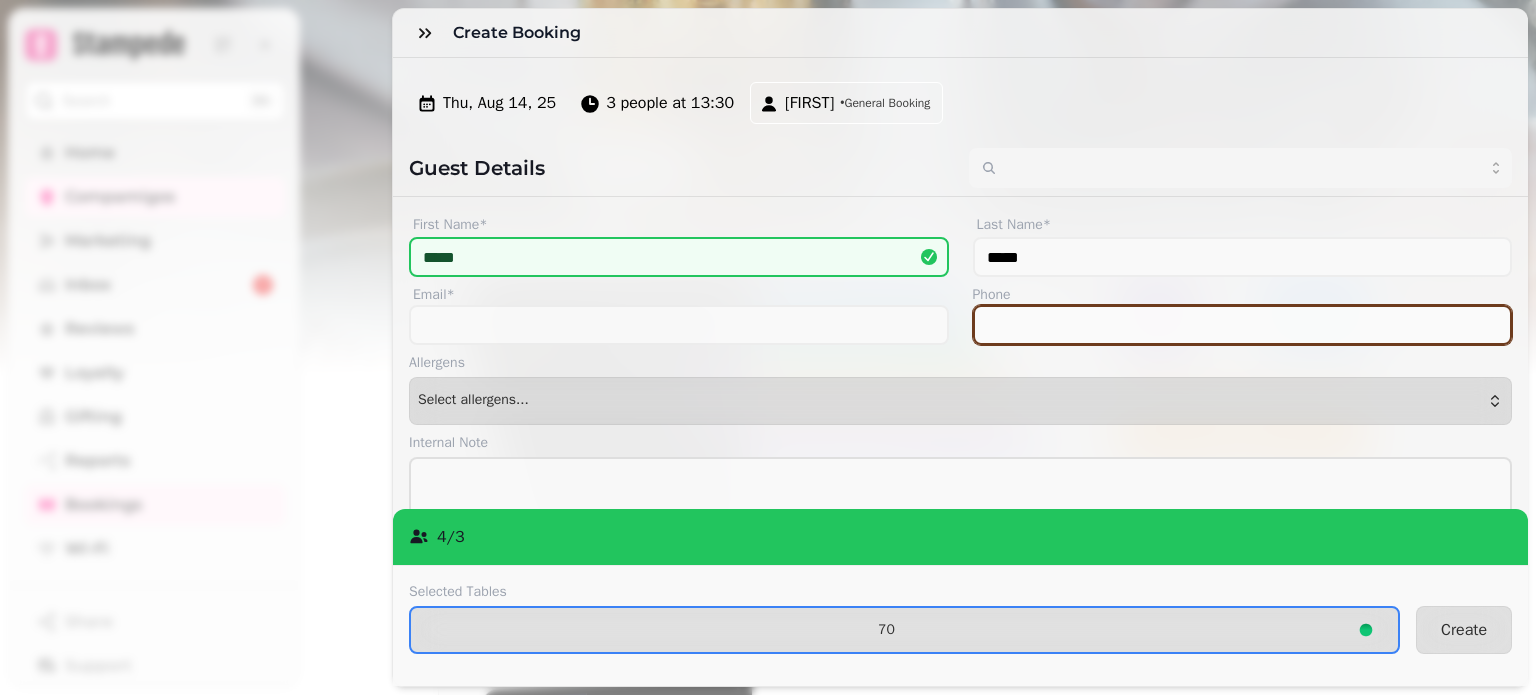 click on "Phone" at bounding box center [1243, 325] 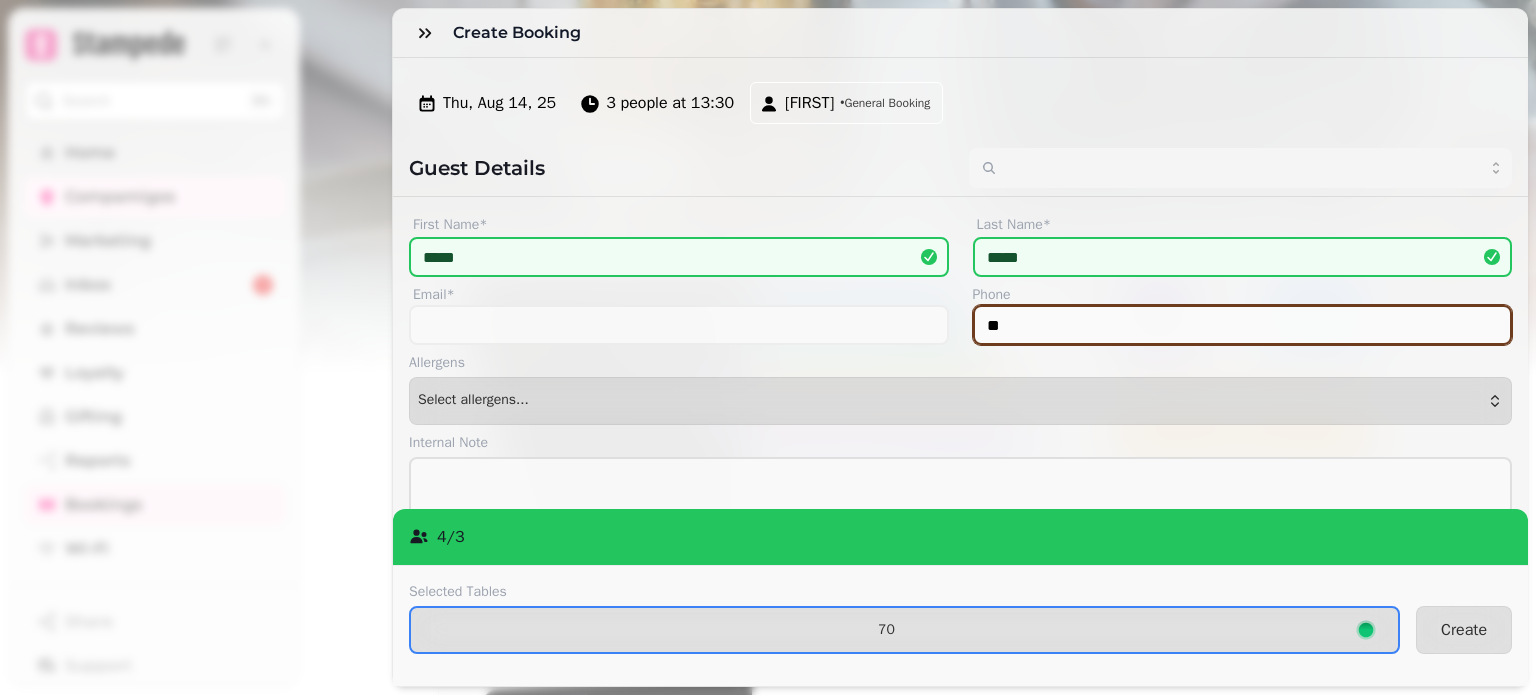 type on "*" 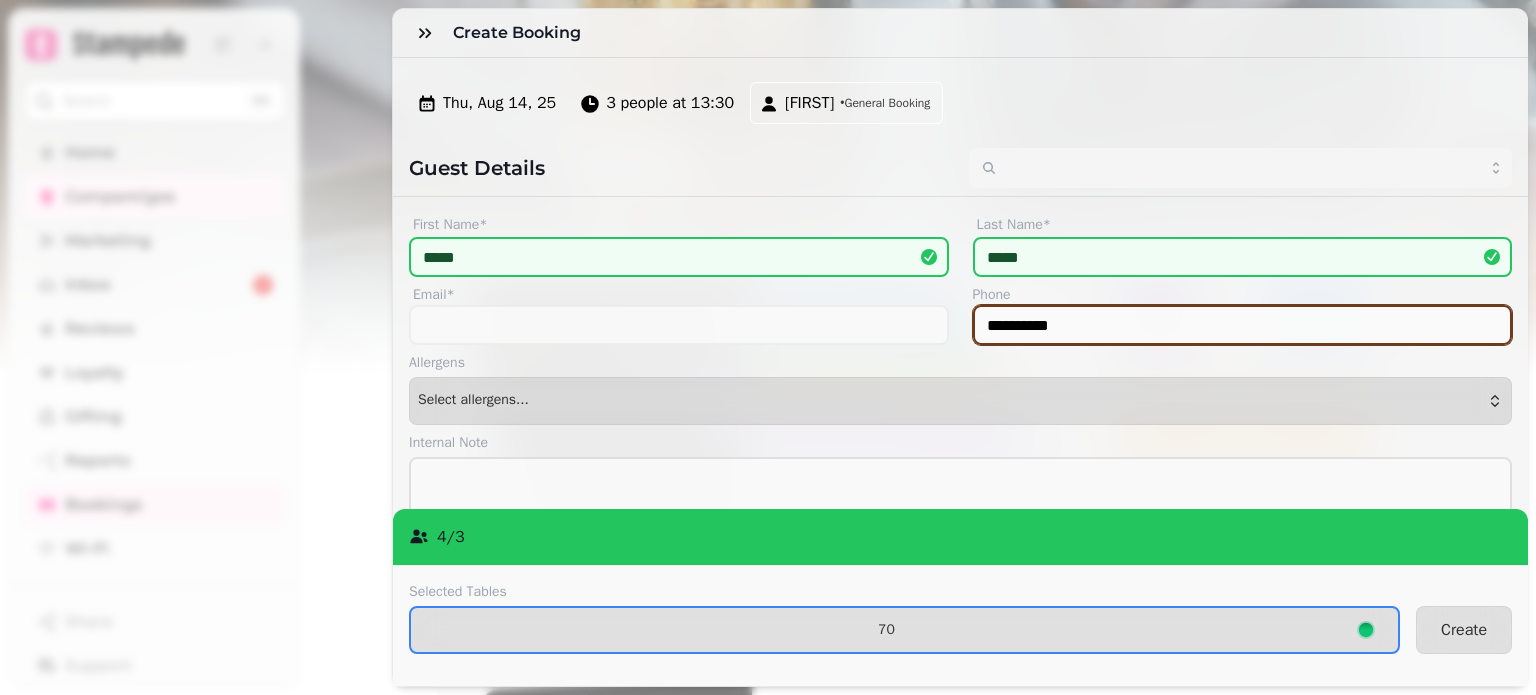 scroll, scrollTop: 302, scrollLeft: 0, axis: vertical 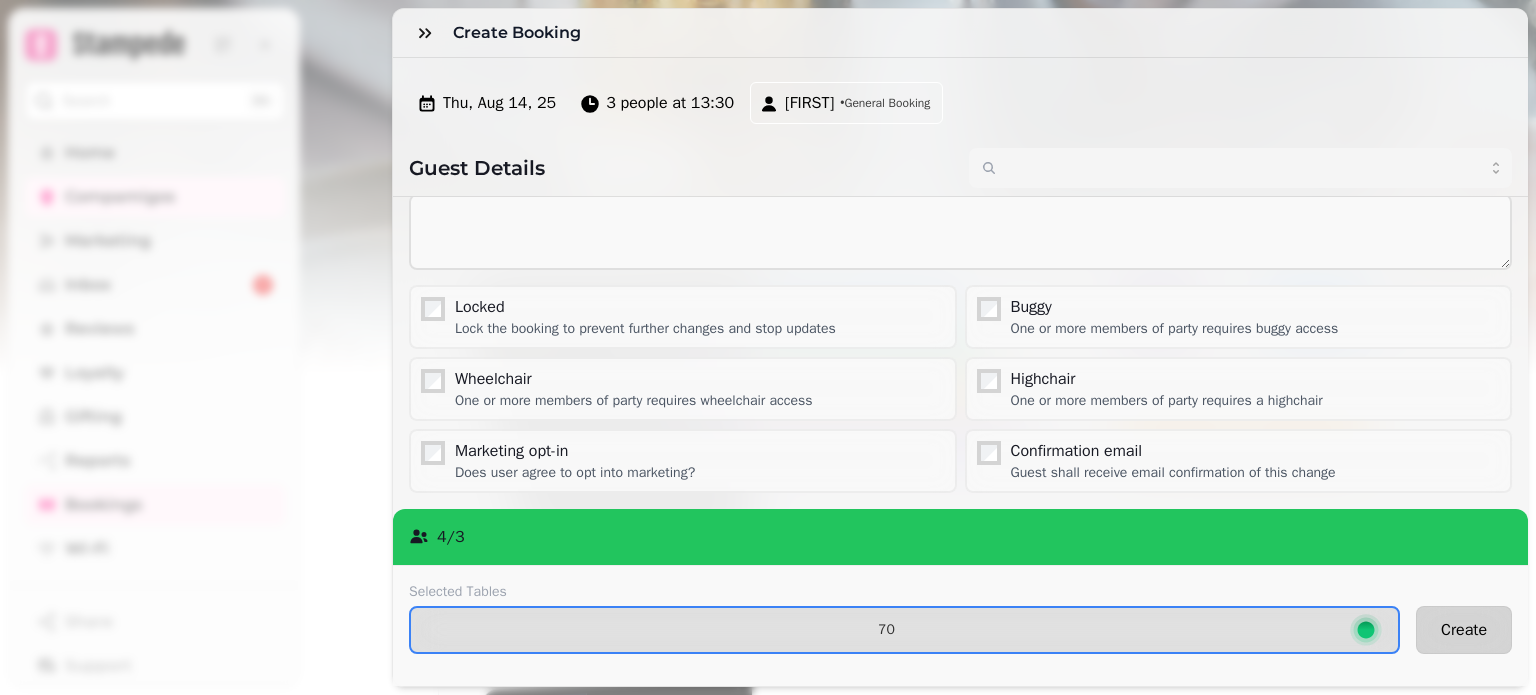 type on "**********" 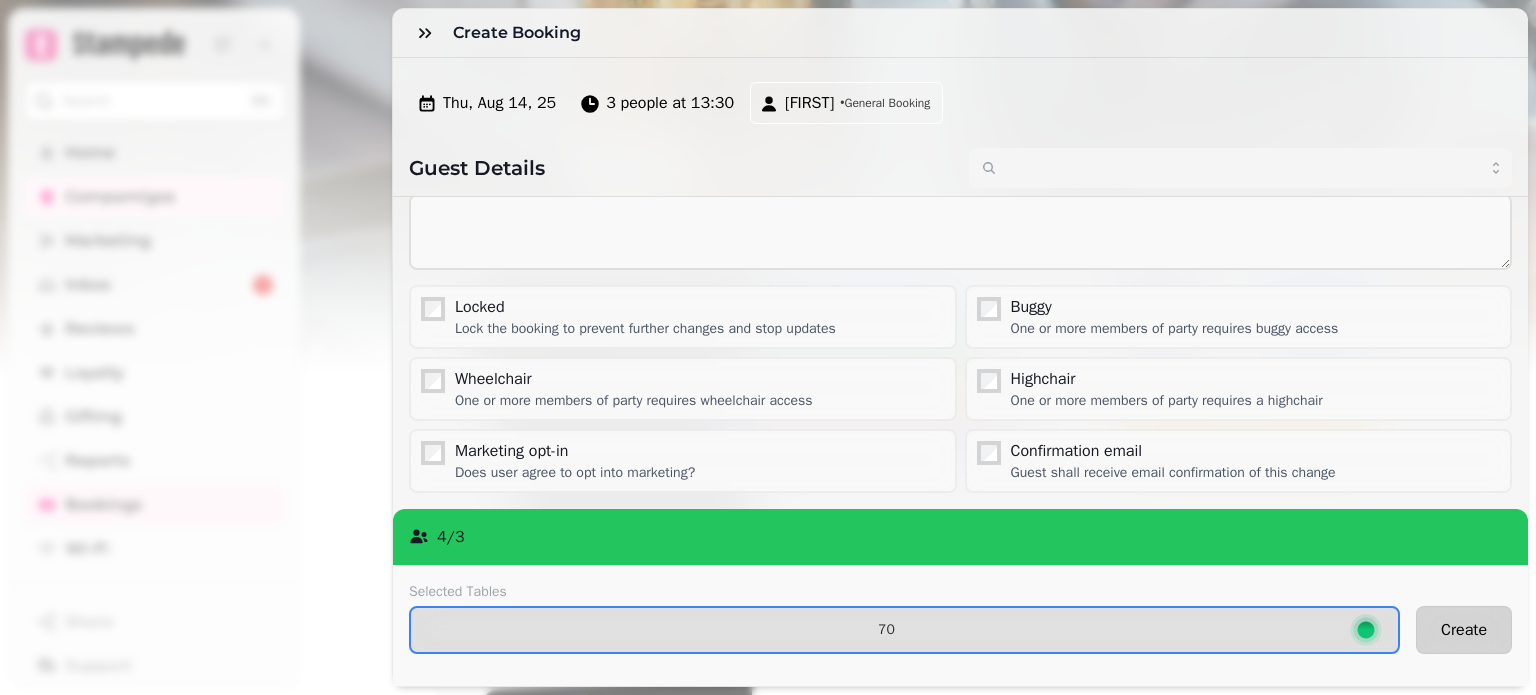 click on "Create" at bounding box center [1464, 630] 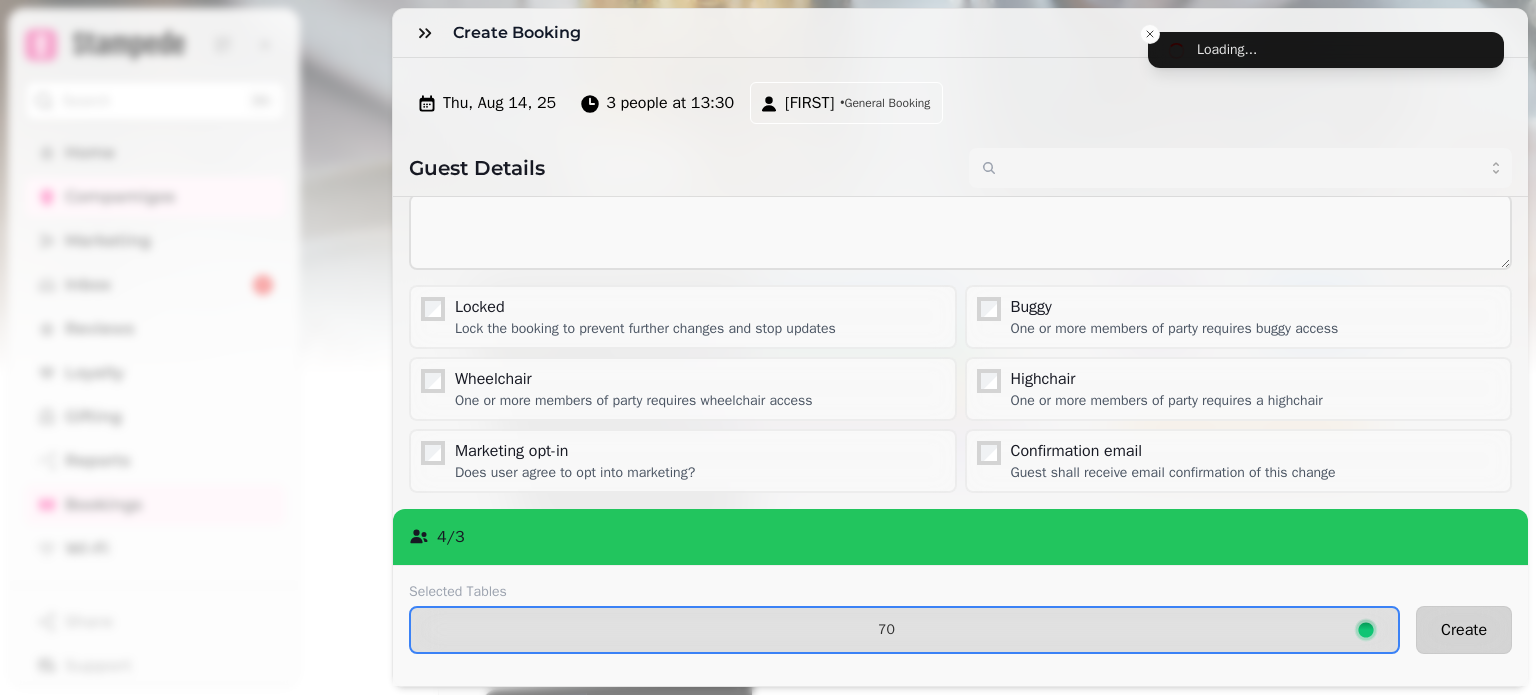 scroll, scrollTop: 189, scrollLeft: 0, axis: vertical 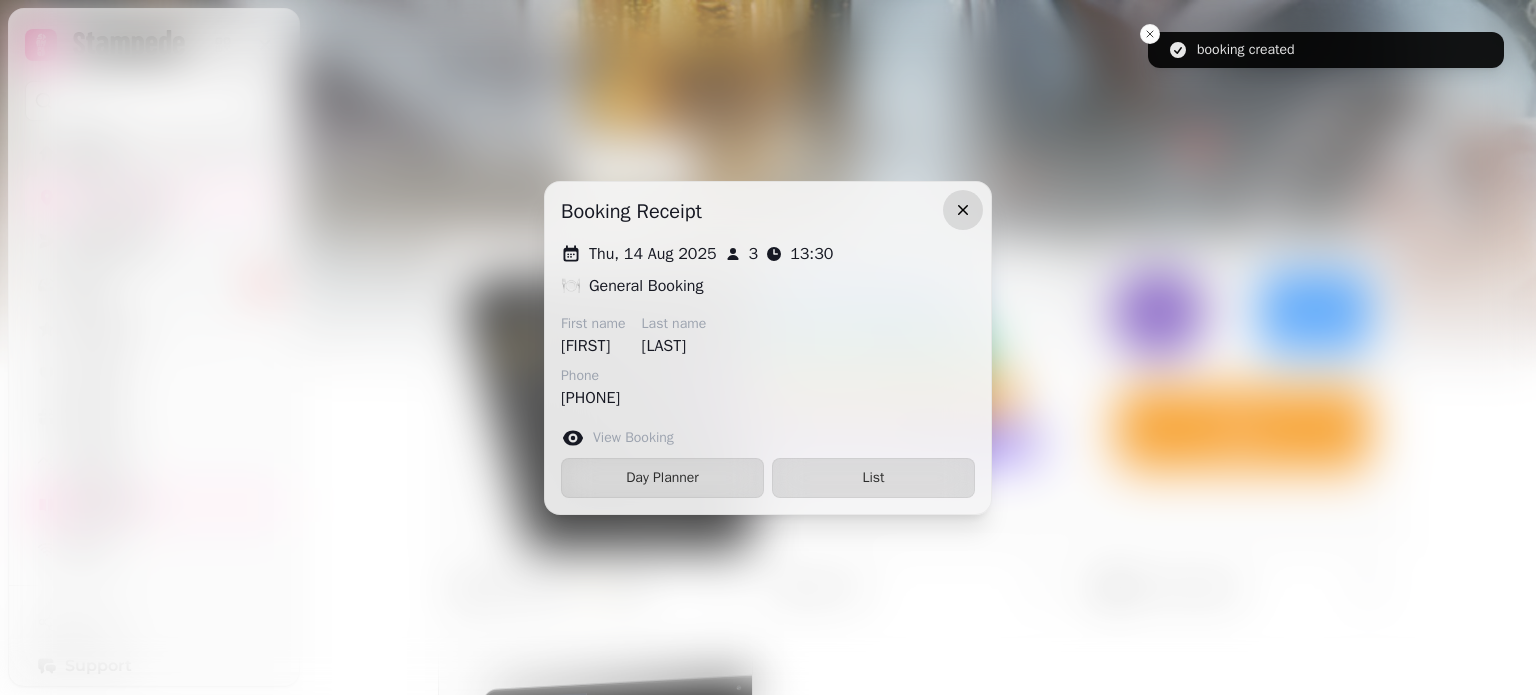 click at bounding box center [963, 210] 